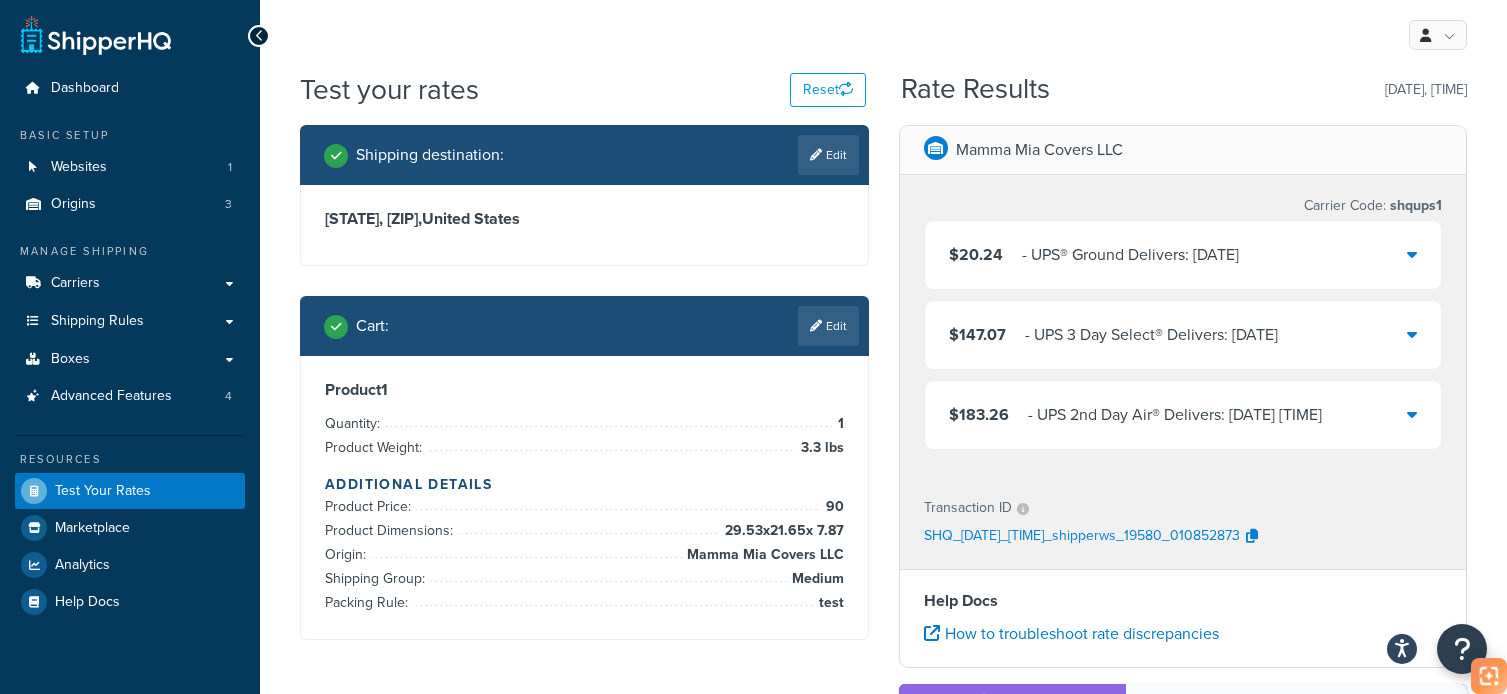 scroll, scrollTop: 200, scrollLeft: 0, axis: vertical 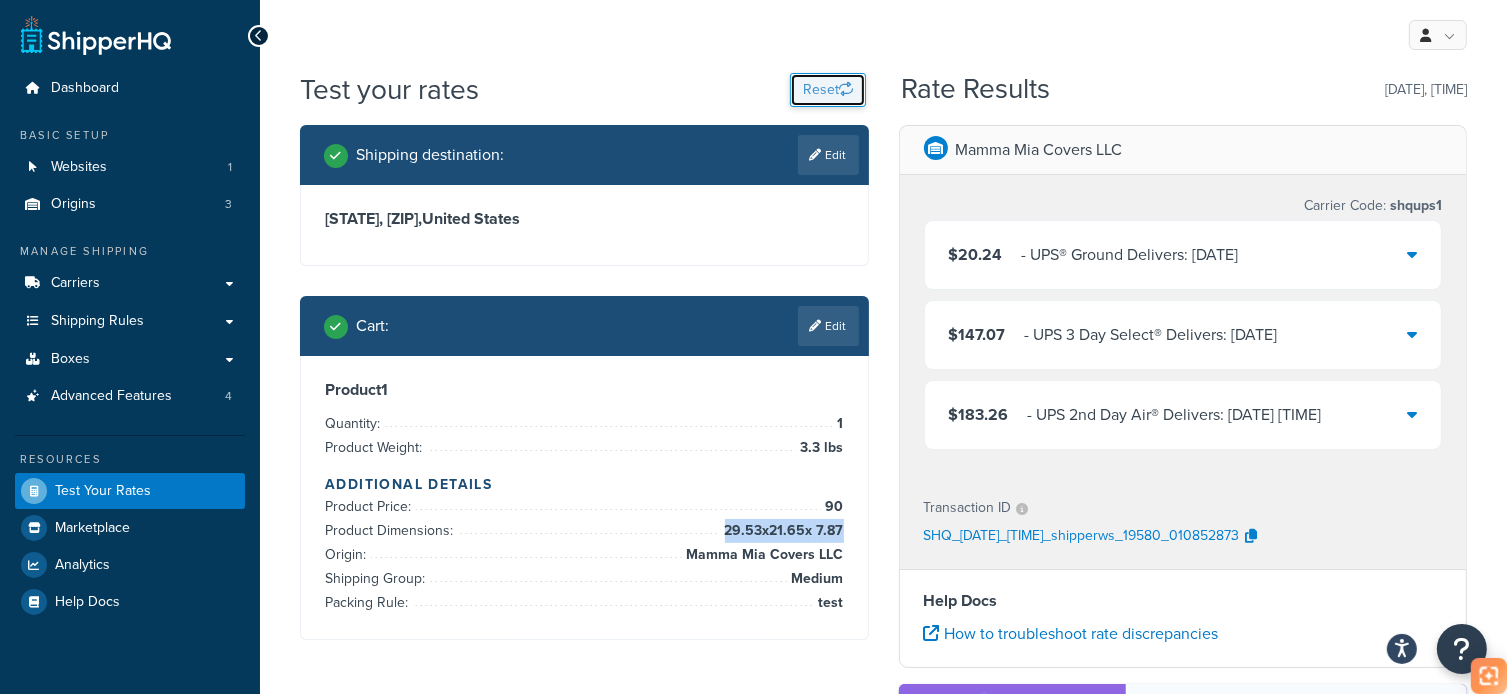 click on "Reset" at bounding box center [828, 90] 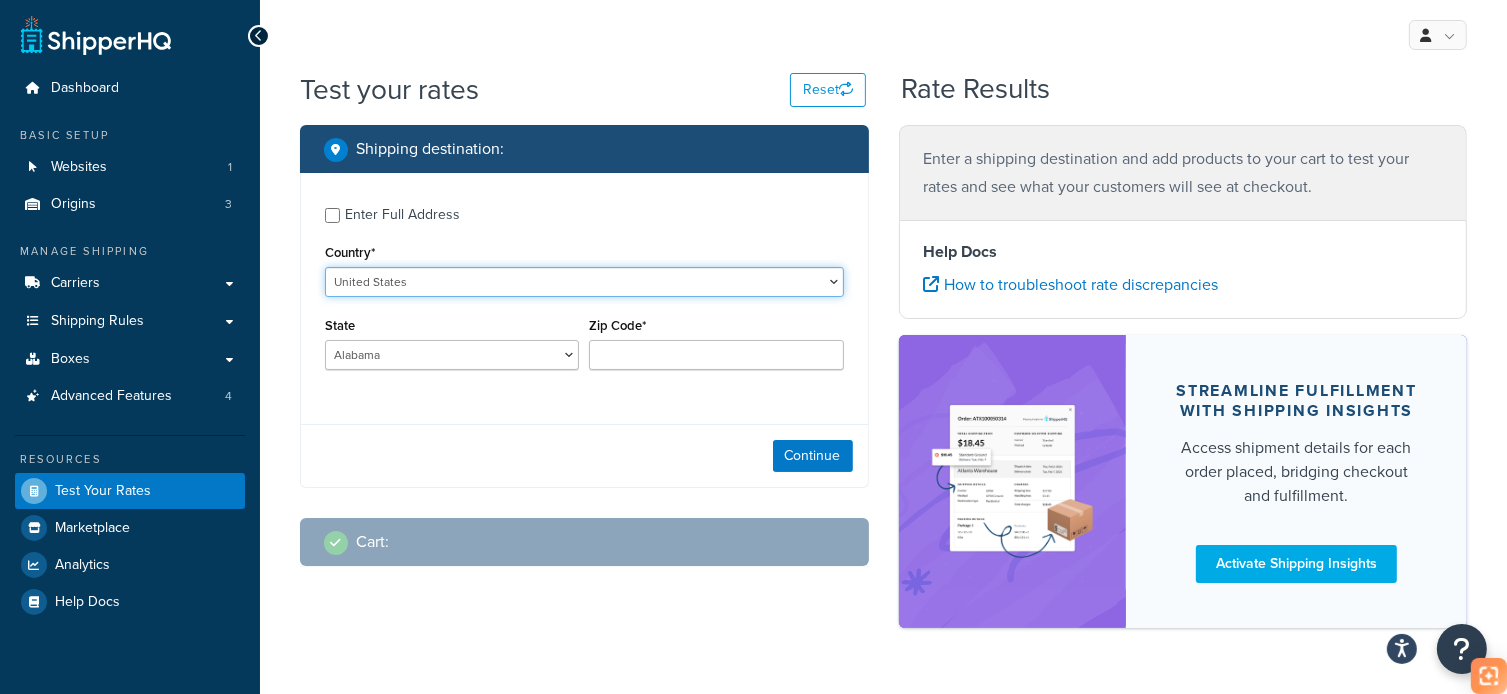 click on "United States  United Kingdom  Afghanistan  Åland Islands  Albania  Algeria  American Samoa  Andorra  Angola  Anguilla  Antarctica  Antigua and Barbuda  Argentina  Armenia  Aruba  Australia  Austria  Azerbaijan  Bahamas  Bahrain  Bangladesh  Barbados  Belarus  Belgium  Belize  Benin  Bermuda  Bhutan  Bolivia  Bonaire, Sint Eustatius and Saba  Bosnia and Herzegovina  Botswana  Bouvet Island  Brazil  British Indian Ocean Territory  Brunei Darussalam  Bulgaria  Burkina Faso  Burundi  Cambodia  Cameroon  Canada  Cape Verde  Cayman Islands  Central African Republic  Chad  Chile  China  Christmas Island  Cocos (Keeling) Islands  Colombia  Comoros  Congo  Congo, The Democratic Republic of the  Cook Islands  Costa Rica  Côte d'Ivoire  Croatia  Cuba  Curacao  Cyprus  Czech Republic  Denmark  Djibouti  Dominica  Dominican Republic  Ecuador  Egypt  El Salvador  Equatorial Guinea  Eritrea  Estonia  Ethiopia  Falkland Islands (Malvinas)  Faroe Islands  Fiji  Finland  France  French Guiana  French Polynesia  Gabon  Guam" at bounding box center [584, 282] 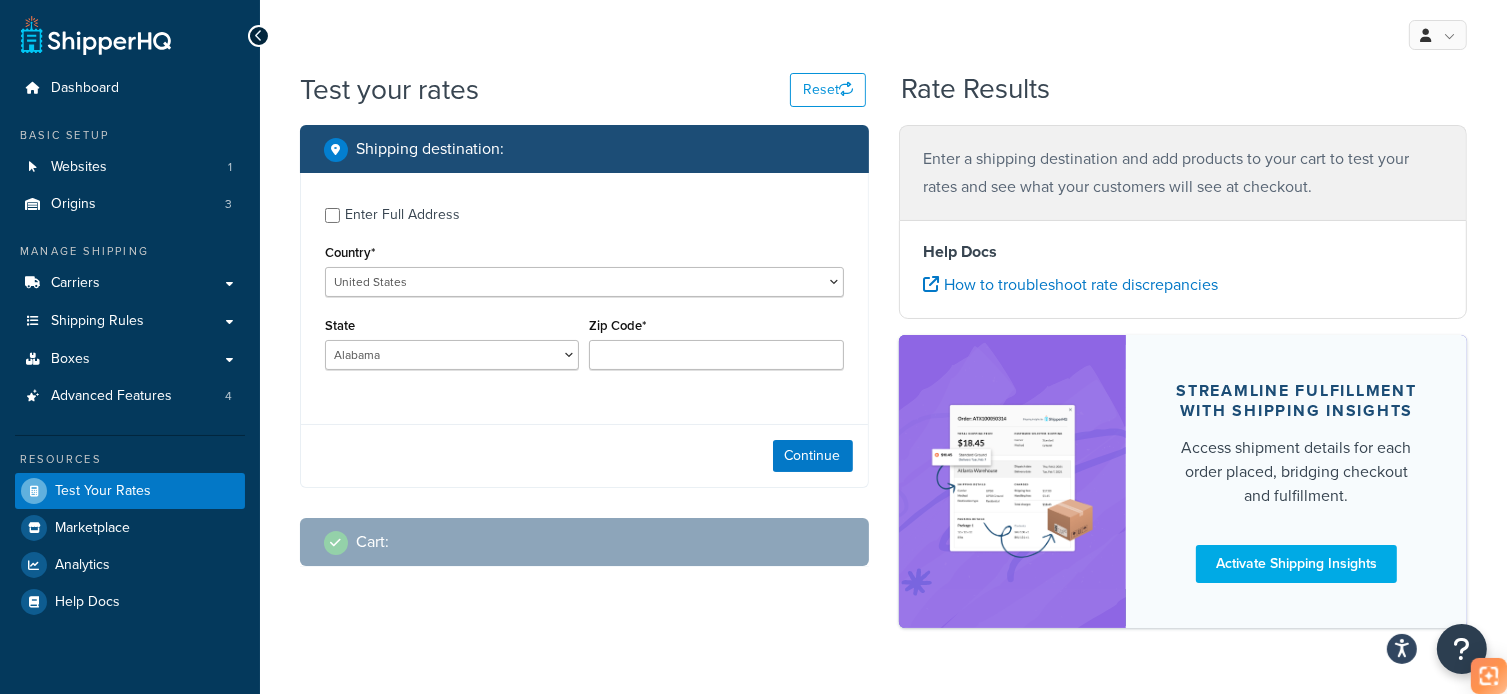 drag, startPoint x: 307, startPoint y: 355, endPoint x: 317, endPoint y: 359, distance: 10.770329 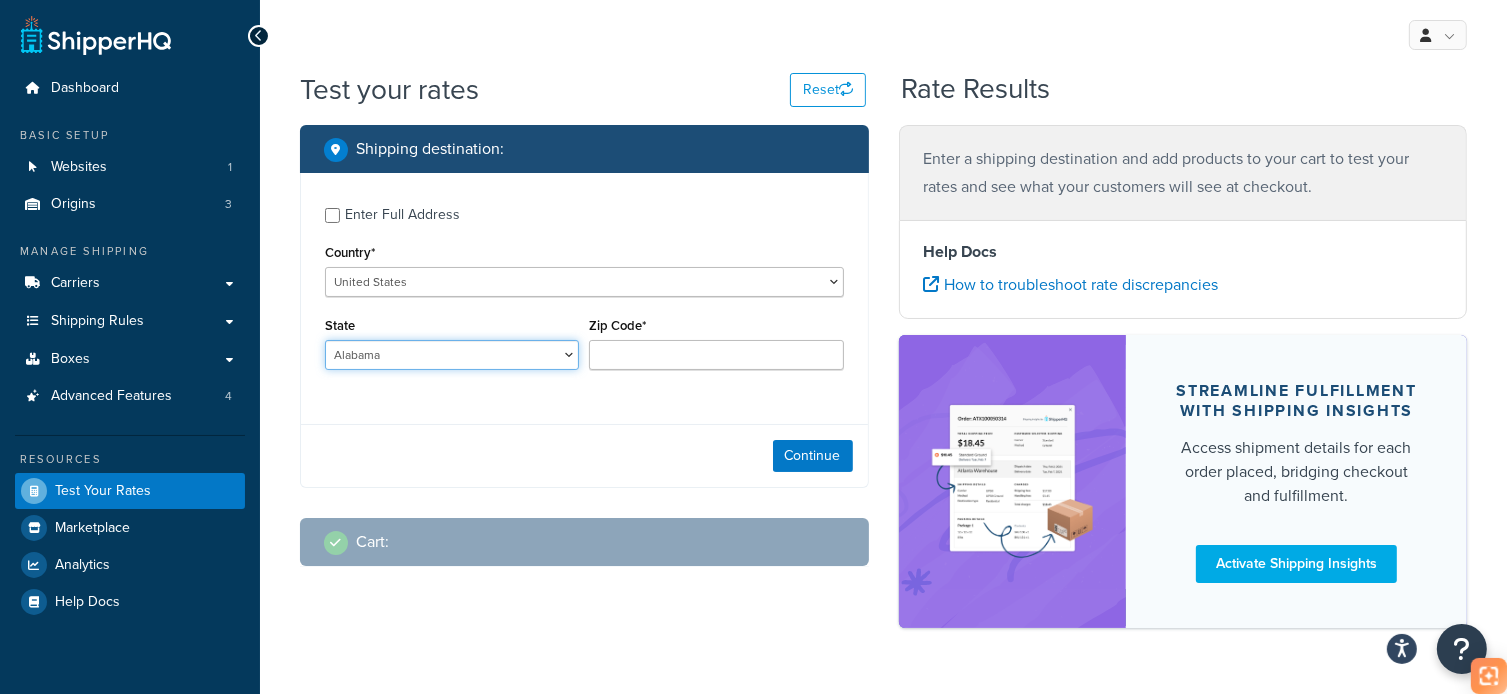 click on "Alabama  Alaska  American Samoa  Arizona  Arkansas  Armed Forces Americas  Armed Forces Europe, Middle East, Africa, Canada  Armed Forces Pacific  California  Colorado  Connecticut  Delaware  District of Columbia  Federated States of Micronesia  Florida  Georgia  Guam  Hawaii  Idaho  Illinois  Indiana  Iowa  Kansas  Kentucky  Louisiana  Maine  Marshall Islands  Maryland  Massachusetts  Michigan  Minnesota  Mississippi  Missouri  Montana  Nebraska  Nevada  New Hampshire  New Jersey  New Mexico  New York  North Carolina  North Dakota  Northern Mariana Islands  Ohio  Oklahoma  Oregon  Palau  Pennsylvania  Puerto Rico  Rhode Island  South Carolina  South Dakota  Tennessee  Texas  United States Minor Outlying Islands  Utah  Vermont  Virgin Islands  Virginia  Washington  West Virginia  Wisconsin  Wyoming" at bounding box center (452, 355) 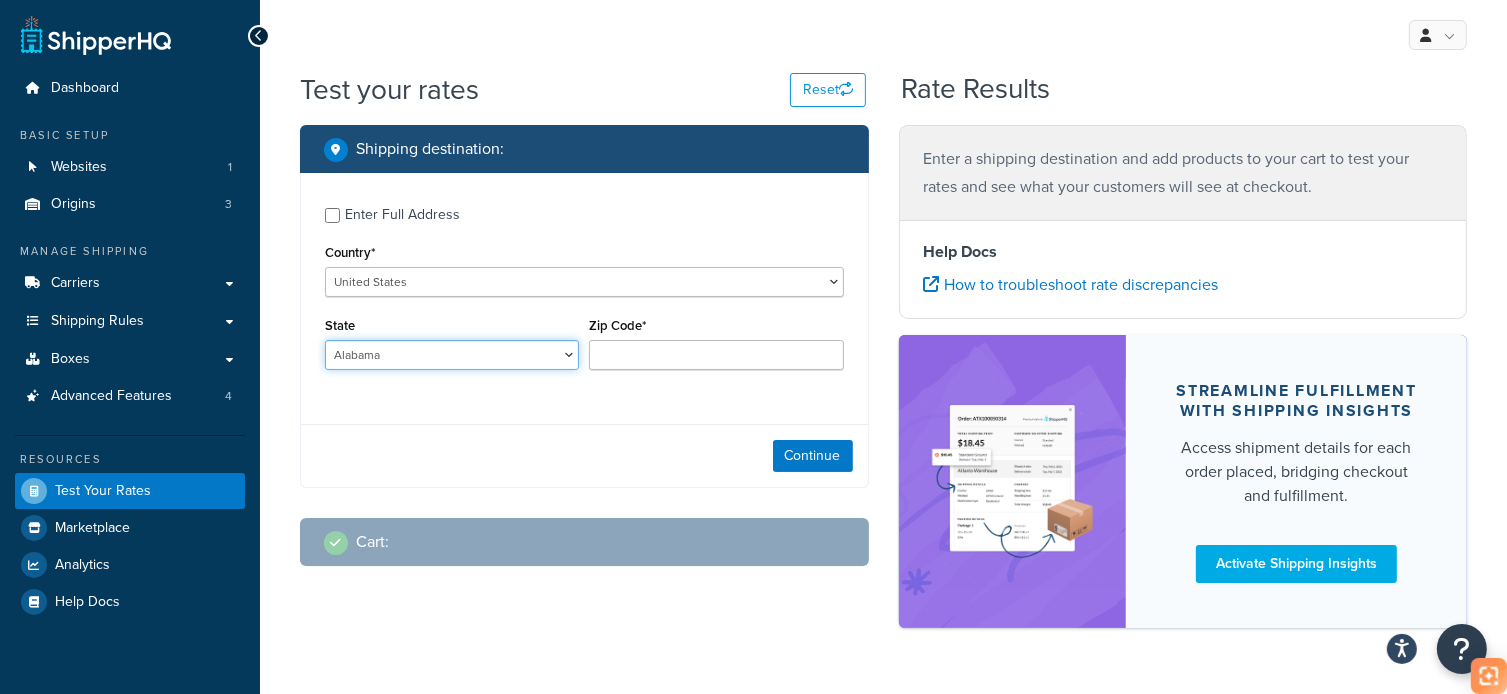 select on "CA" 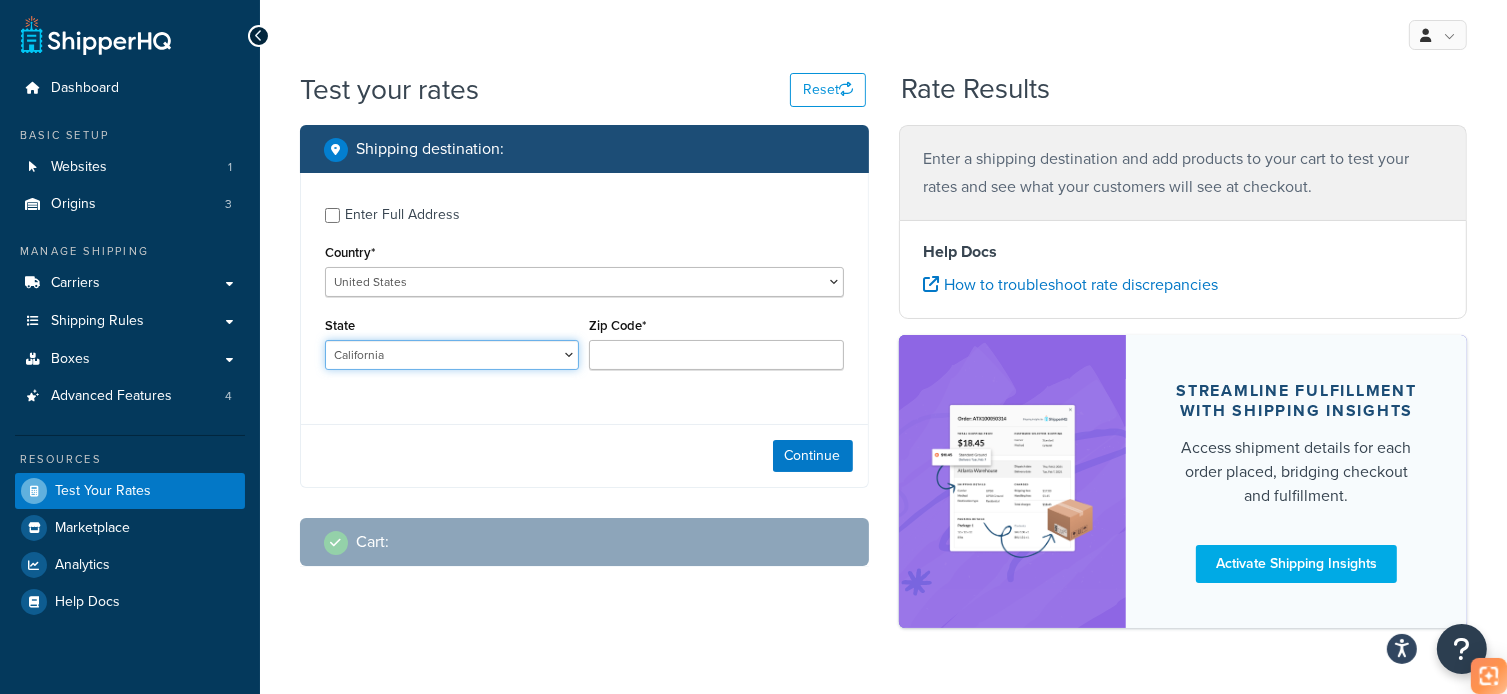 click on "Alabama  Alaska  American Samoa  Arizona  Arkansas  Armed Forces Americas  Armed Forces Europe, Middle East, Africa, Canada  Armed Forces Pacific  California  Colorado  Connecticut  Delaware  District of Columbia  Federated States of Micronesia  Florida  Georgia  Guam  Hawaii  Idaho  Illinois  Indiana  Iowa  Kansas  Kentucky  Louisiana  Maine  Marshall Islands  Maryland  Massachusetts  Michigan  Minnesota  Mississippi  Missouri  Montana  Nebraska  Nevada  New Hampshire  New Jersey  New Mexico  New York  North Carolina  North Dakota  Northern Mariana Islands  Ohio  Oklahoma  Oregon  Palau  Pennsylvania  Puerto Rico  Rhode Island  South Carolina  South Dakota  Tennessee  Texas  United States Minor Outlying Islands  Utah  Vermont  Virgin Islands  Virginia  Washington  West Virginia  Wisconsin  Wyoming" at bounding box center [452, 355] 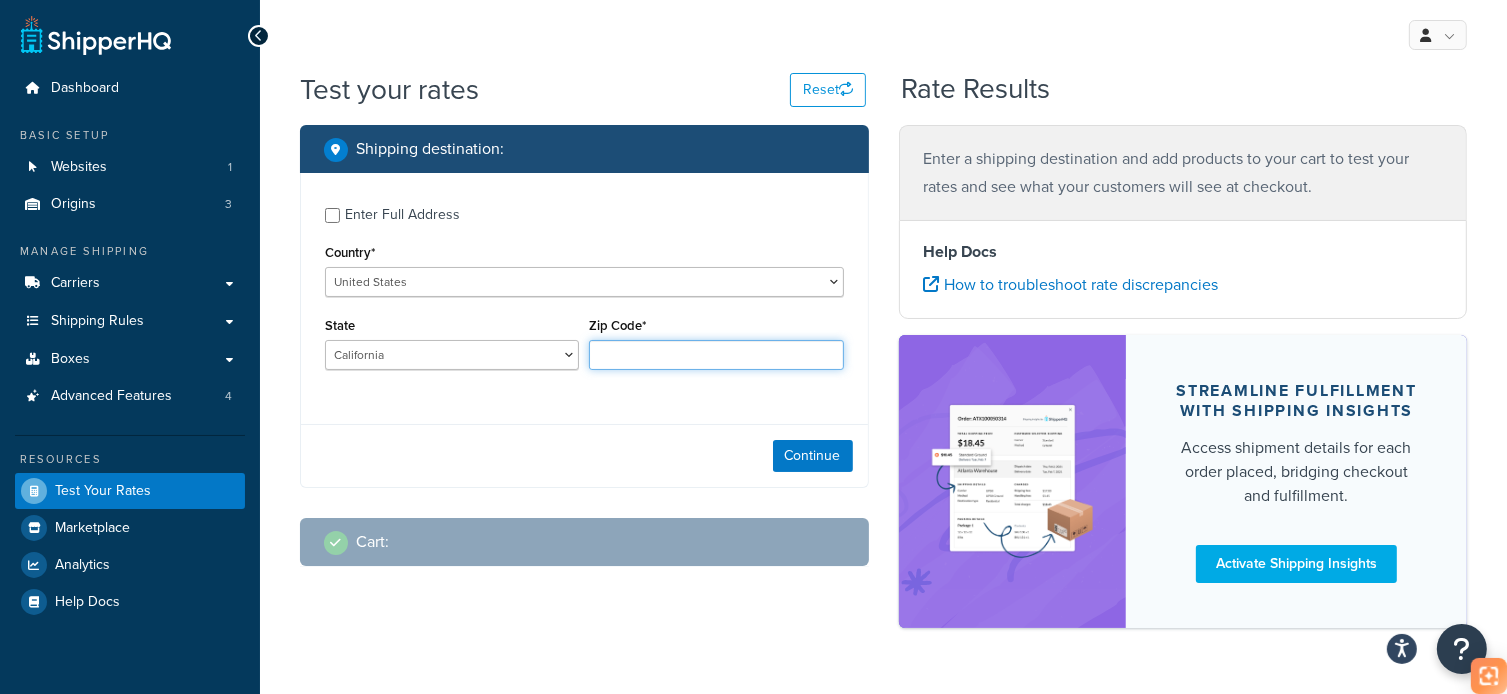 click on "Zip Code*" at bounding box center [716, 355] 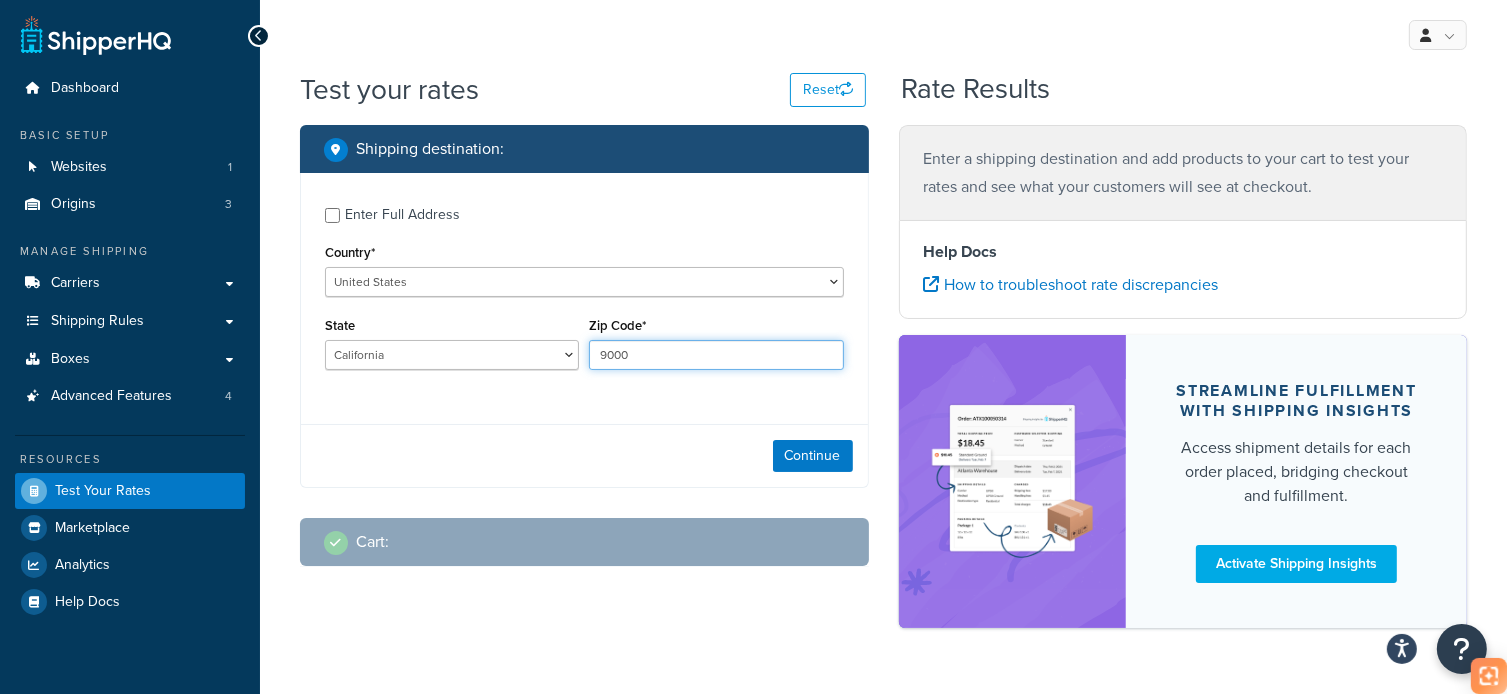 type on "[POSTAL_CODE]" 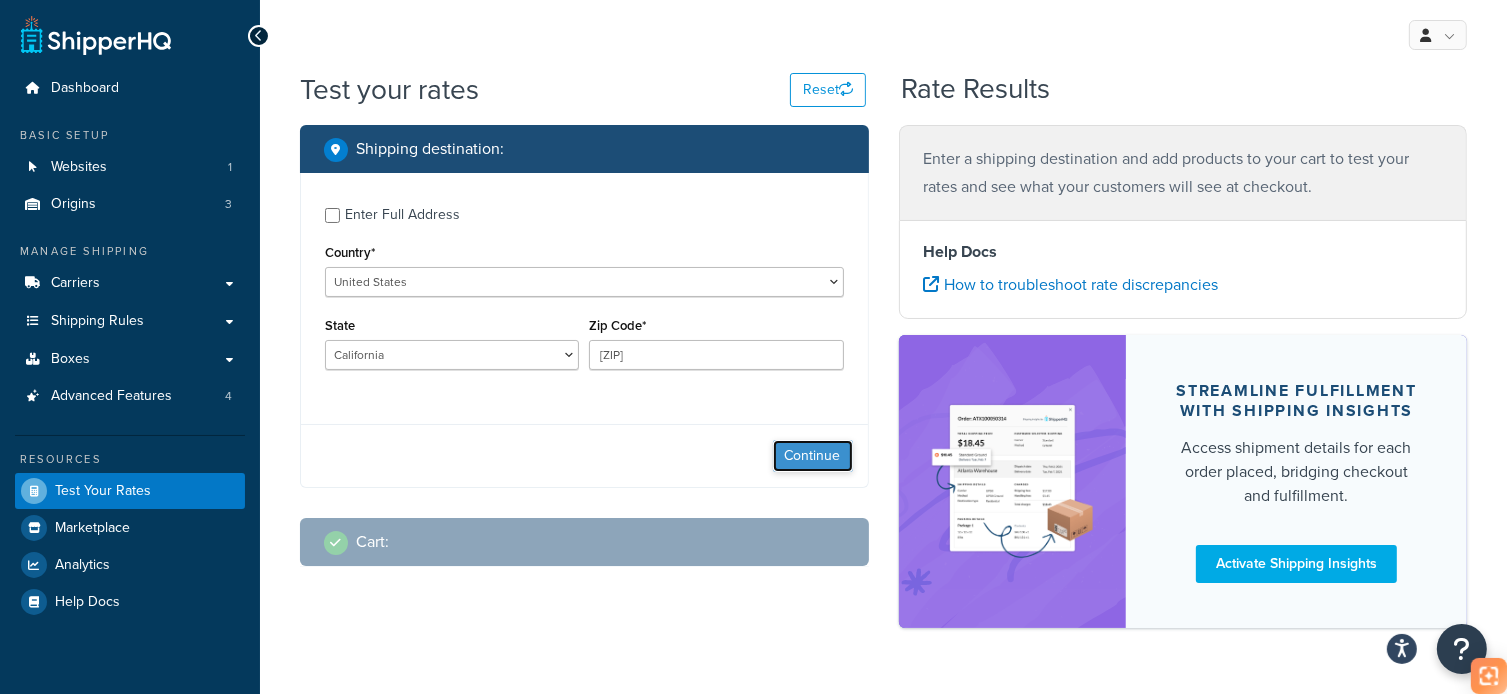 click on "Continue" at bounding box center (813, 456) 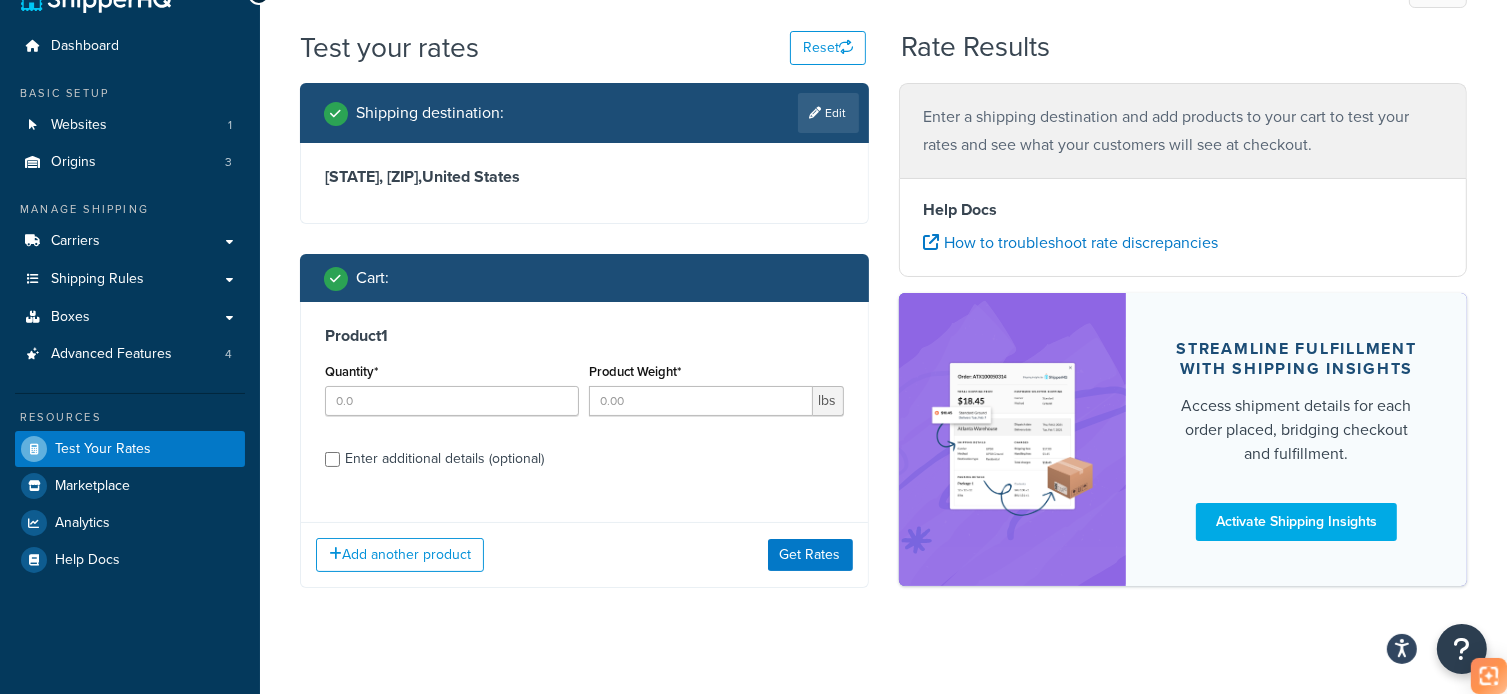 scroll, scrollTop: 65, scrollLeft: 0, axis: vertical 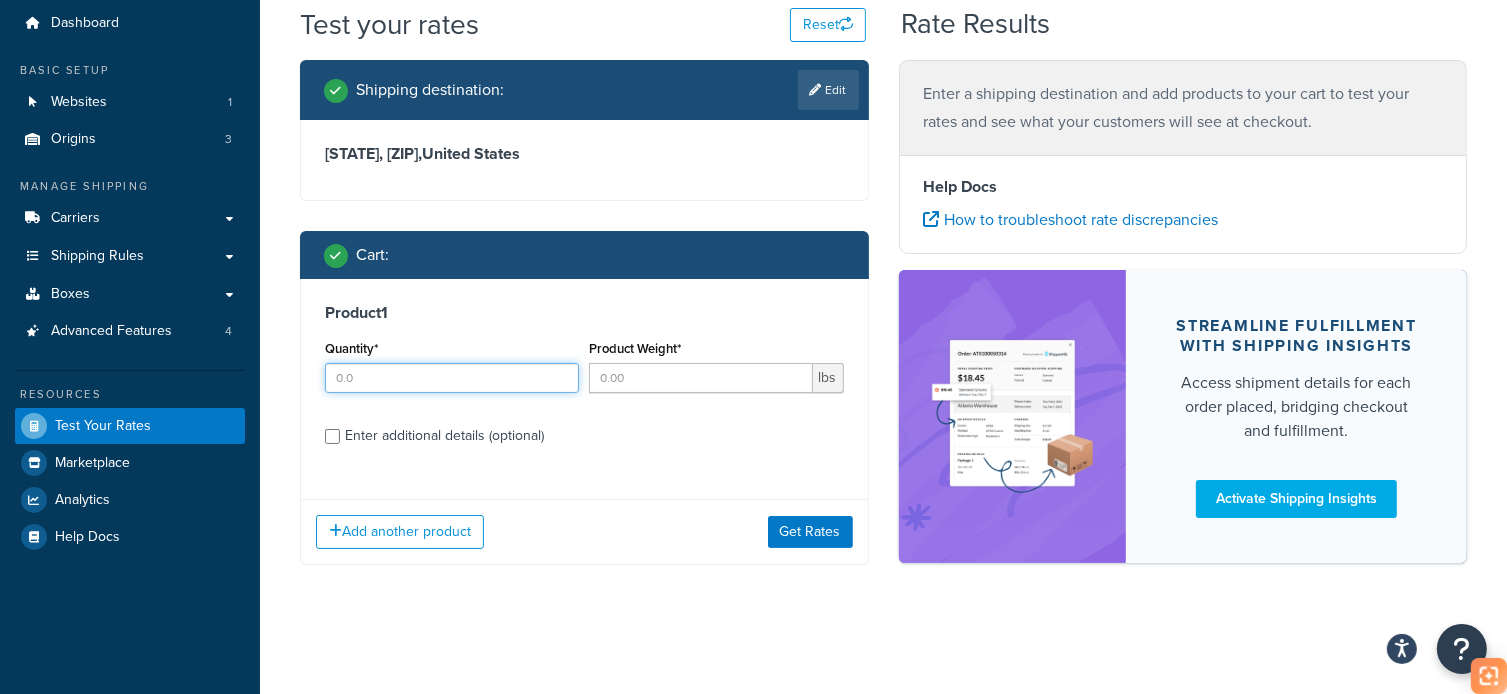 click on "Quantity*" at bounding box center (452, 378) 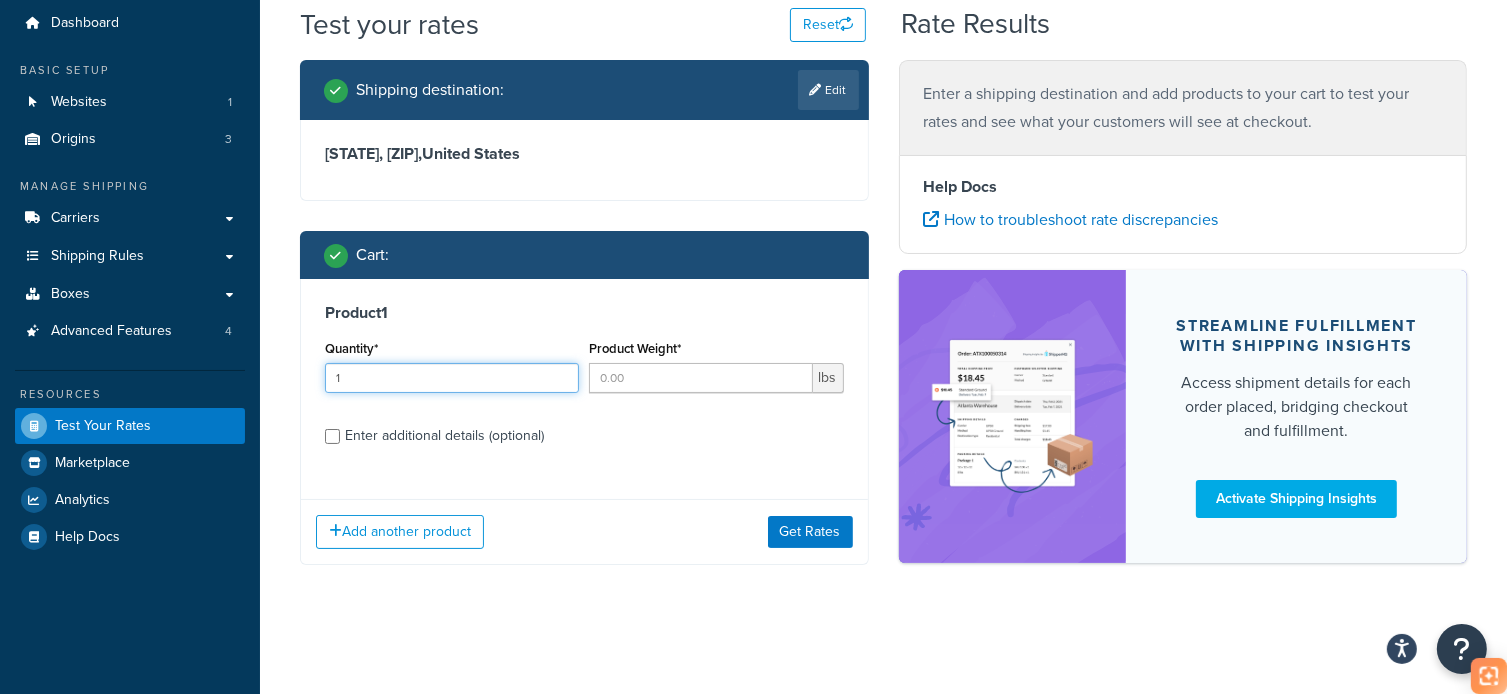 type on "1" 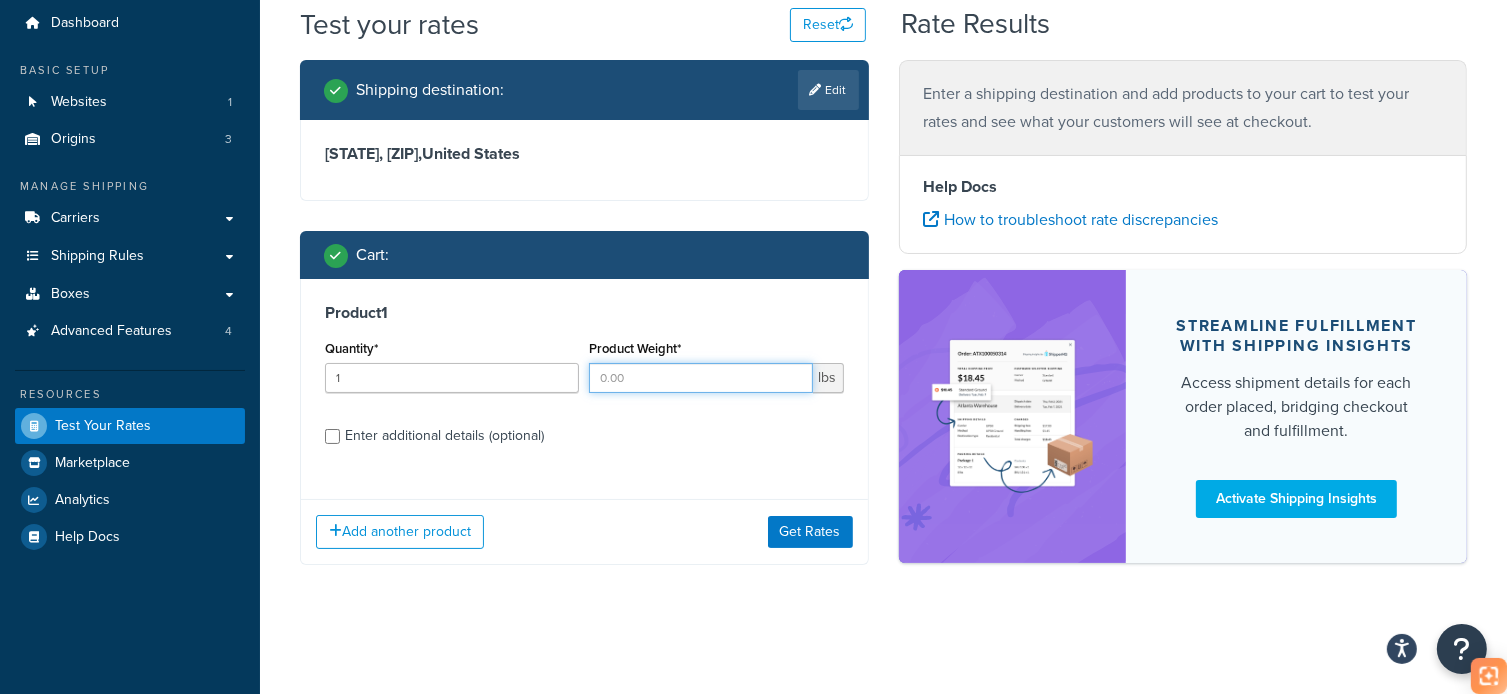 click on "Product Weight*" at bounding box center (700, 378) 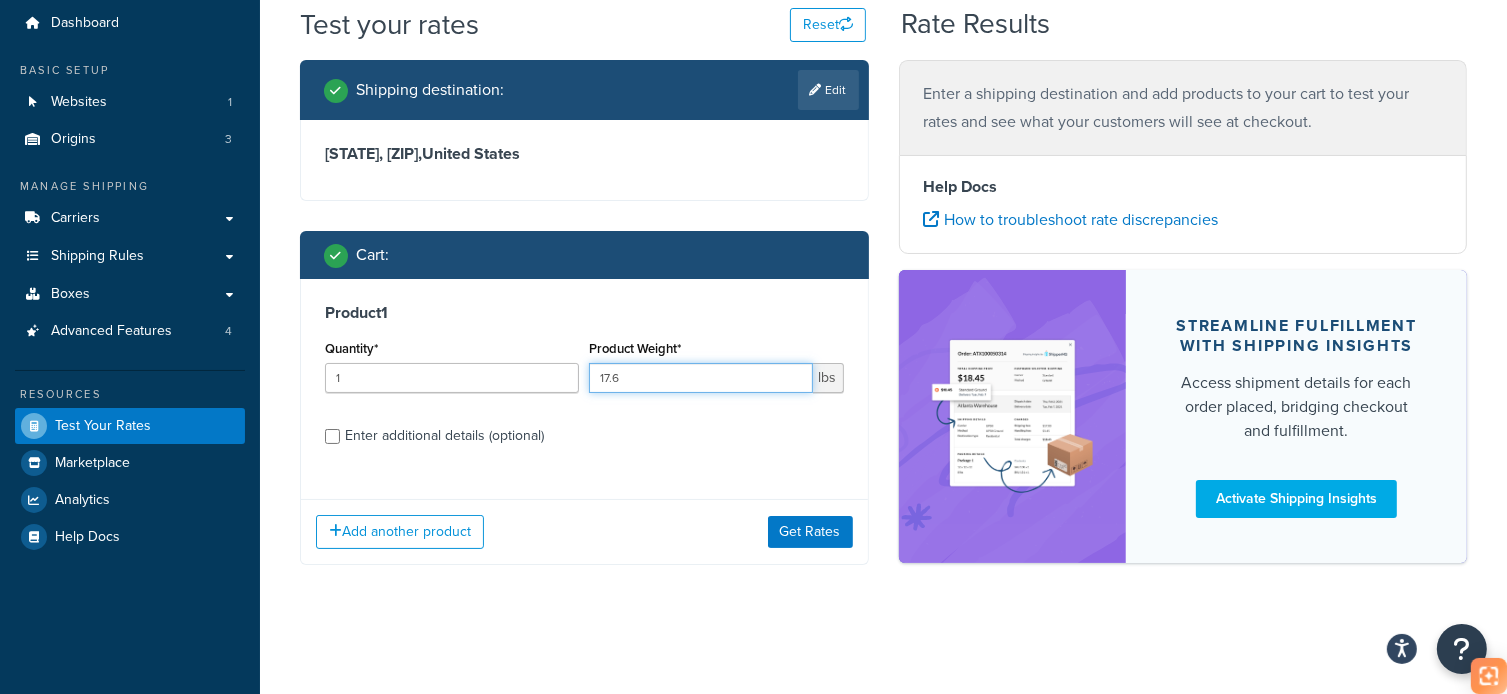 type on "17.6" 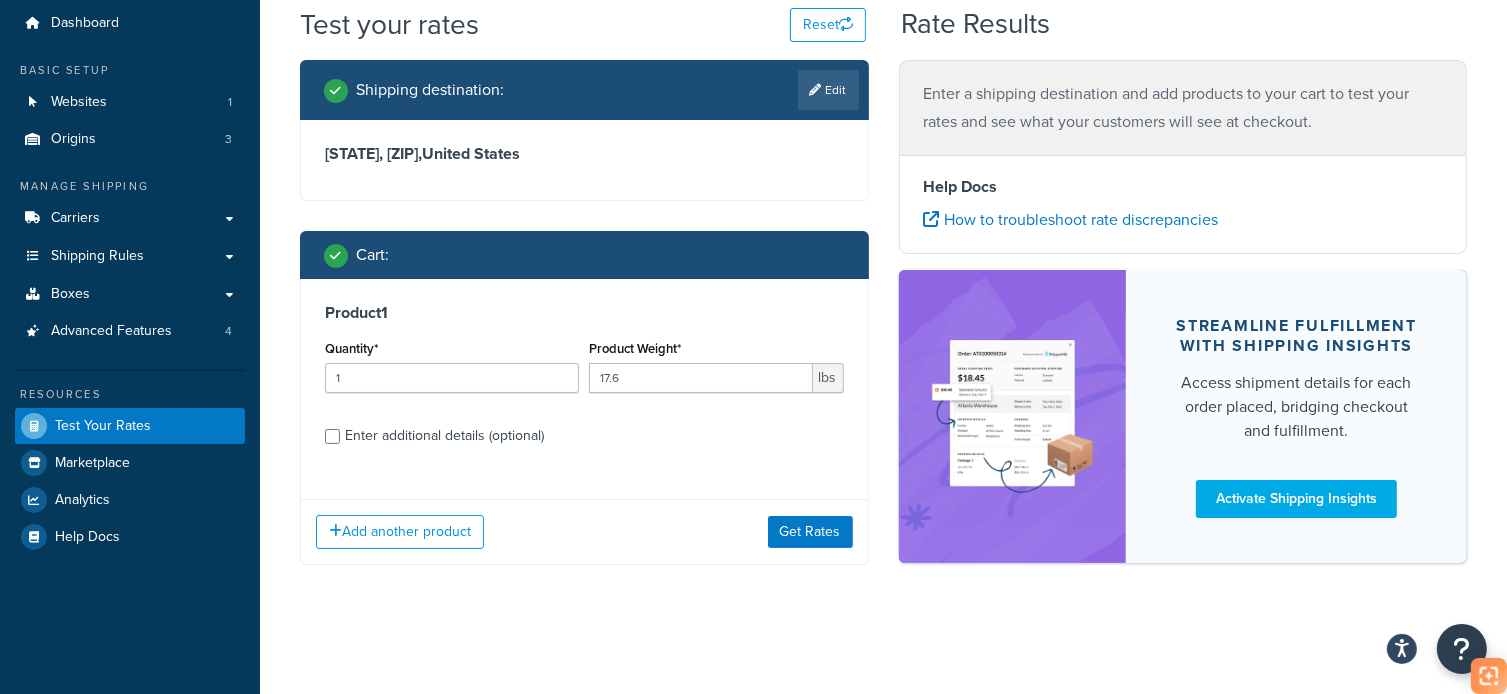 click on "Enter additional details (optional)" at bounding box center [594, 434] 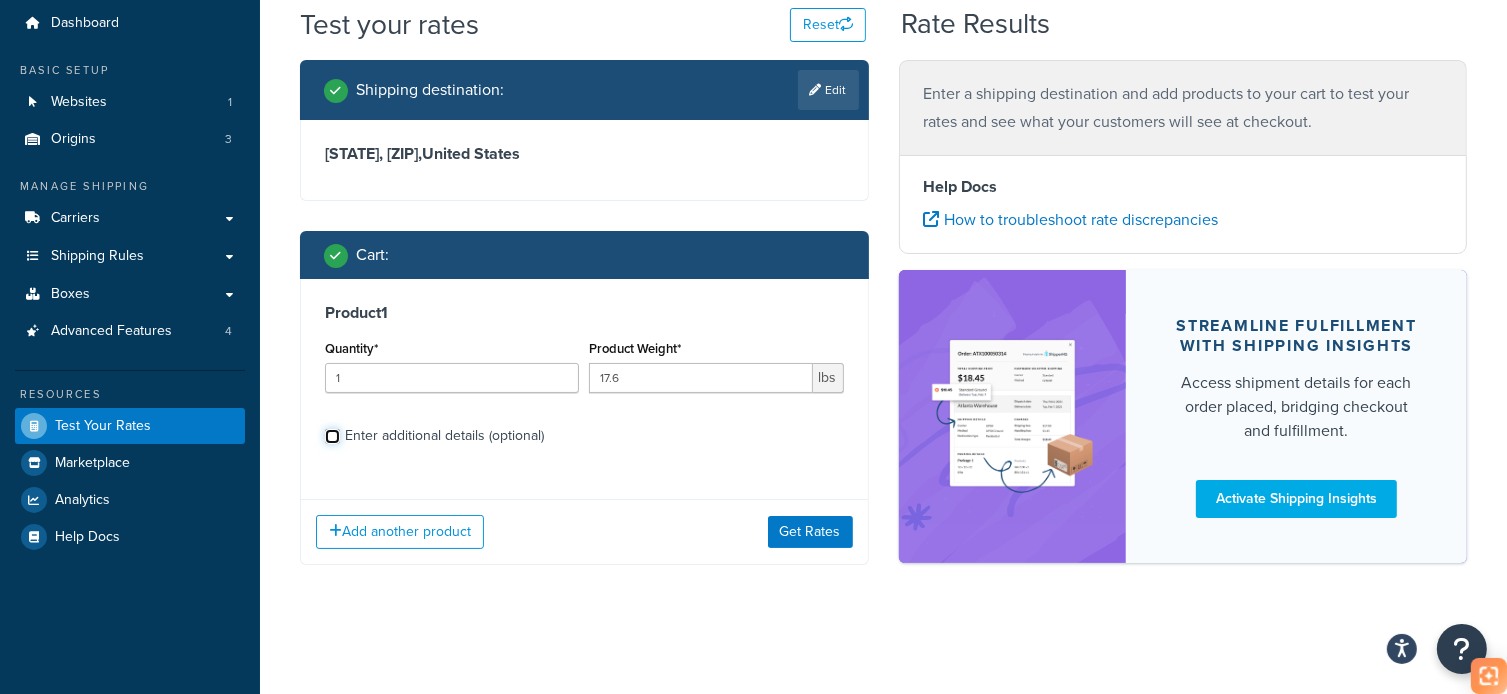 click on "Enter additional details (optional)" at bounding box center [332, 436] 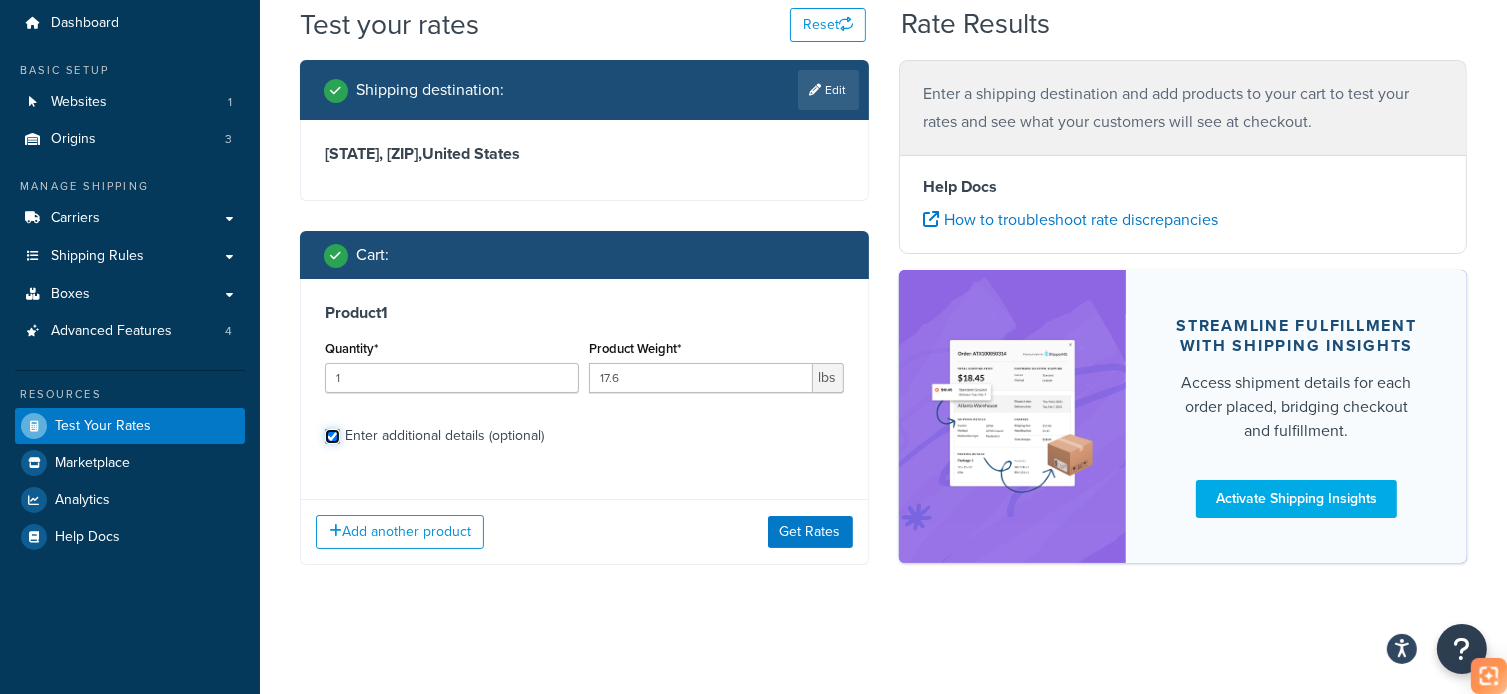 checkbox on "true" 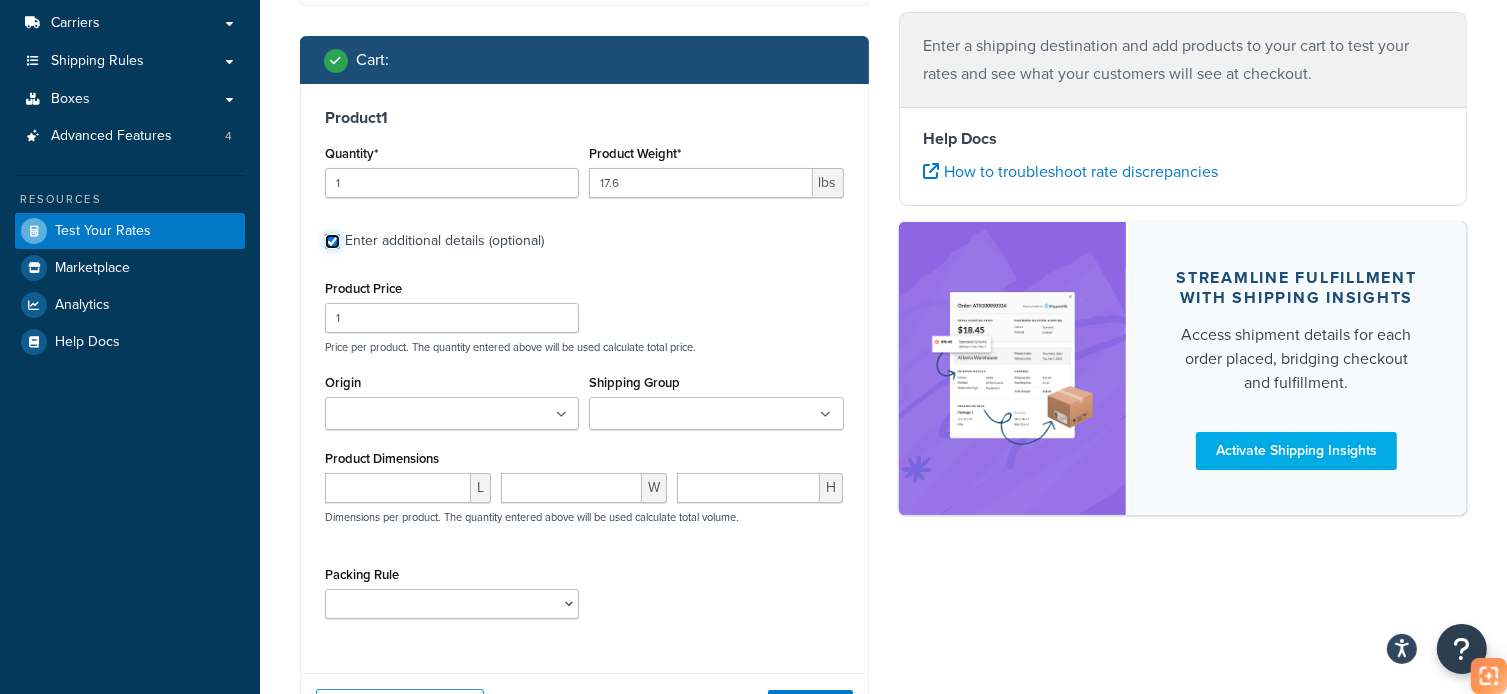 scroll, scrollTop: 265, scrollLeft: 0, axis: vertical 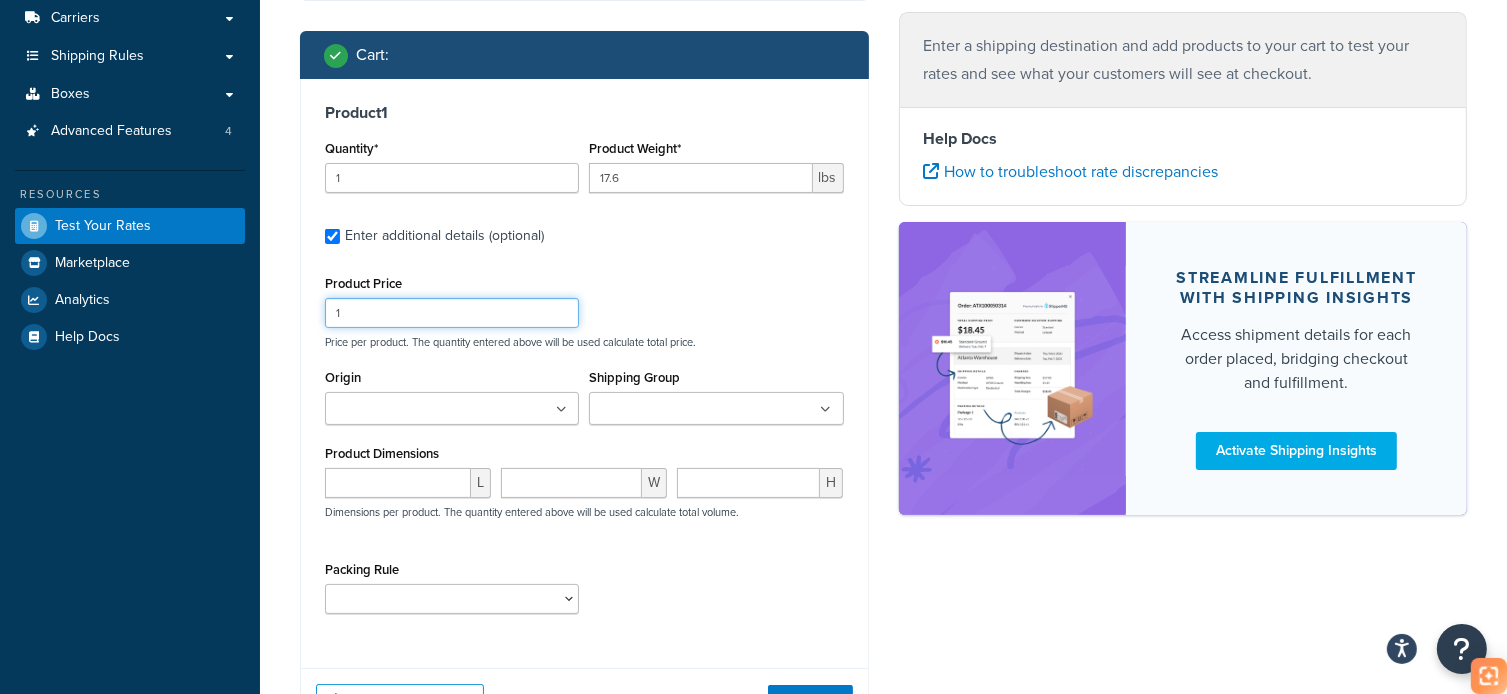 drag, startPoint x: 418, startPoint y: 313, endPoint x: 290, endPoint y: 307, distance: 128.14055 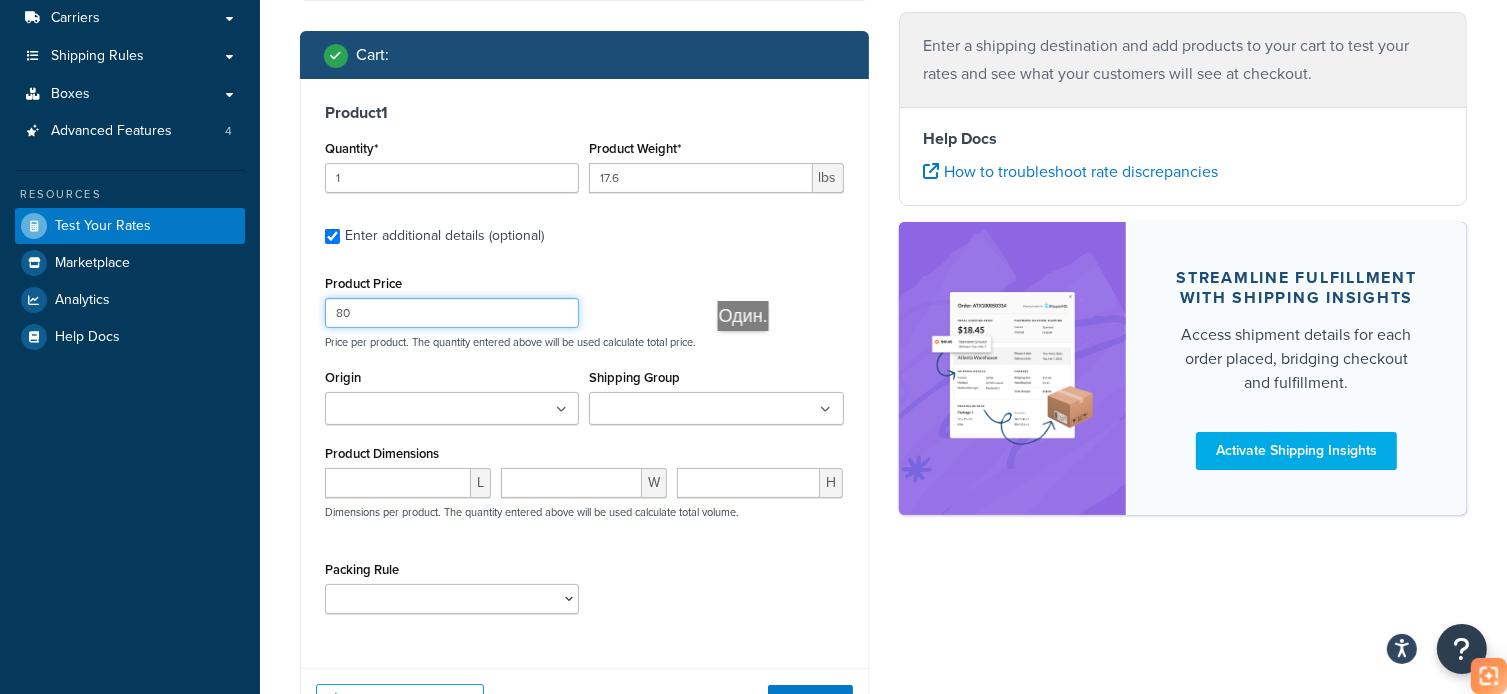 type on "80" 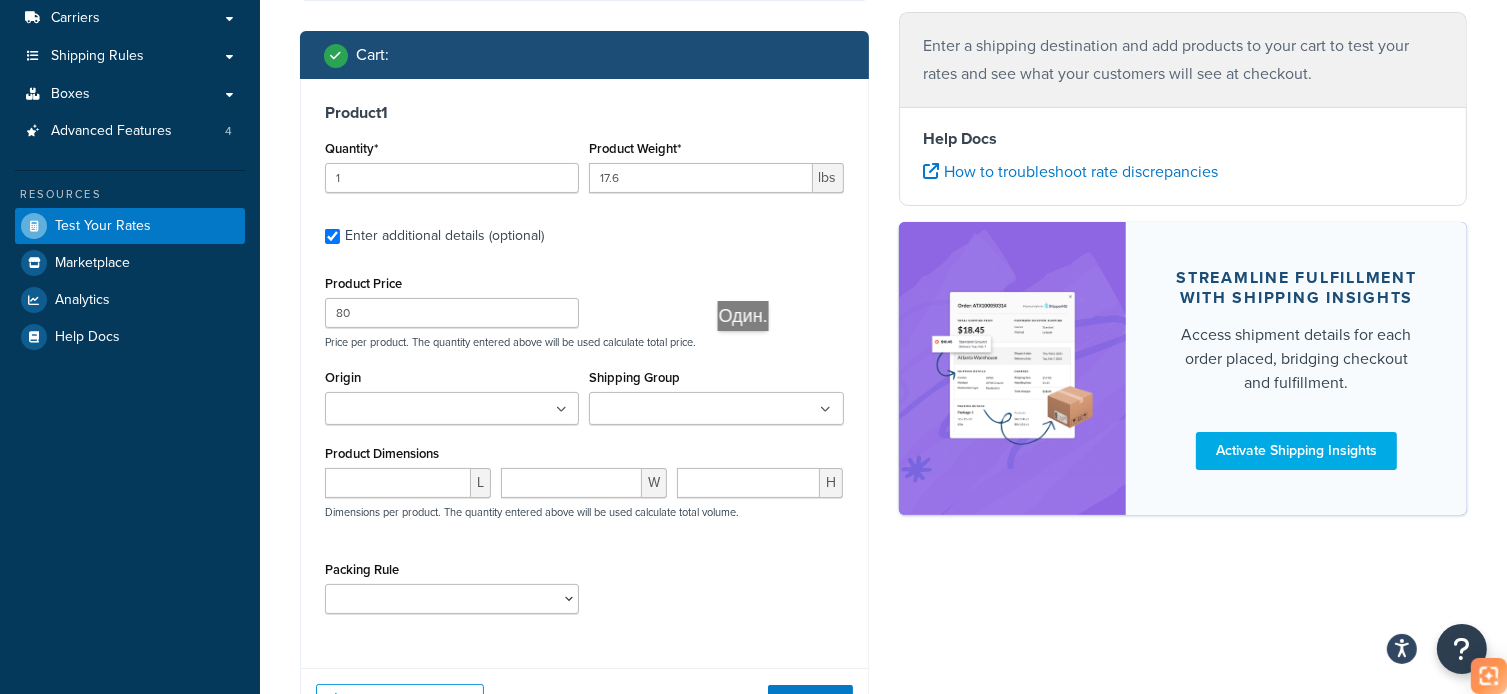 click on "Product Price   80 Price per product. The quantity entered above will be used calculate total price. Origin   Mamma Mia Covers LLC Mamma Mia Covers LLC RET StandVast NV Shipping Group   Large Medium Small Product Dimensions   L   W   H Dimensions per product. The quantity entered above will be used calculate total volume. Packing Rule     test" at bounding box center [584, 449] 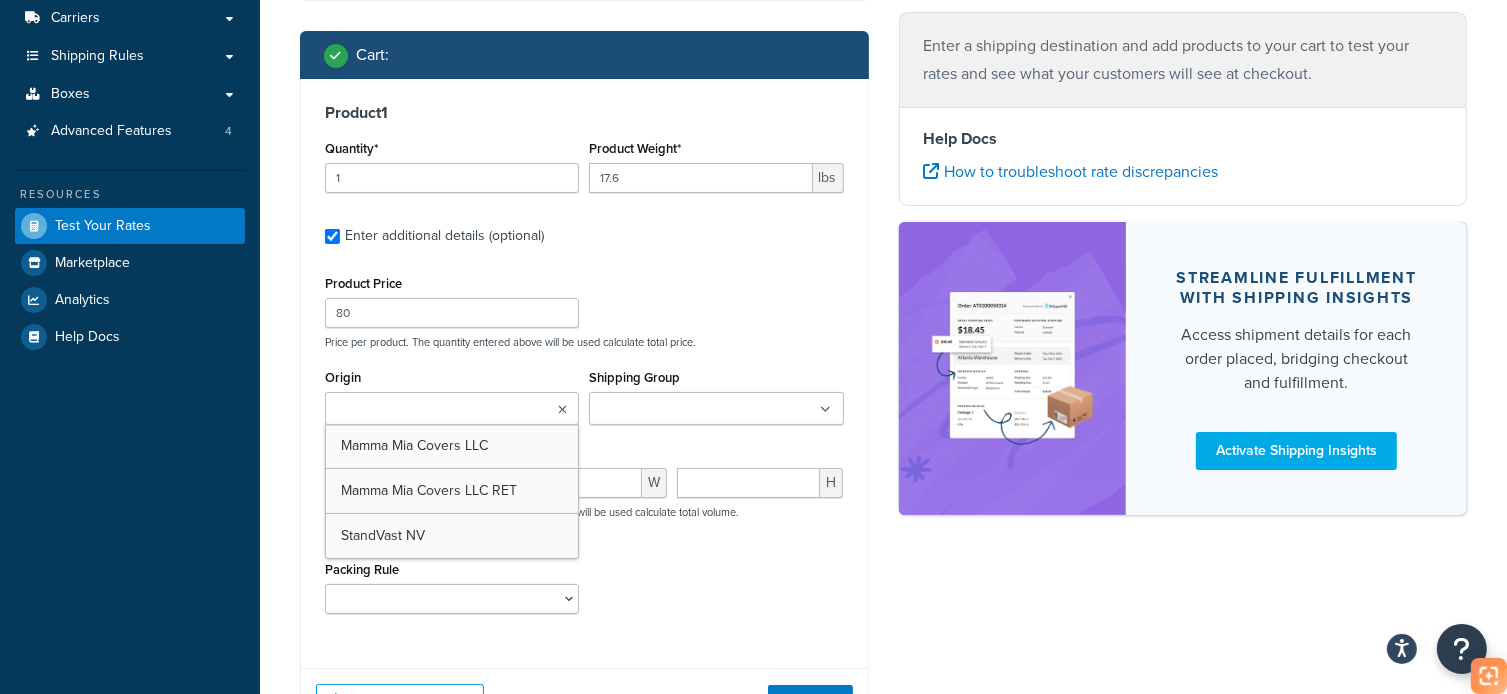 click on "Origin" at bounding box center (419, 410) 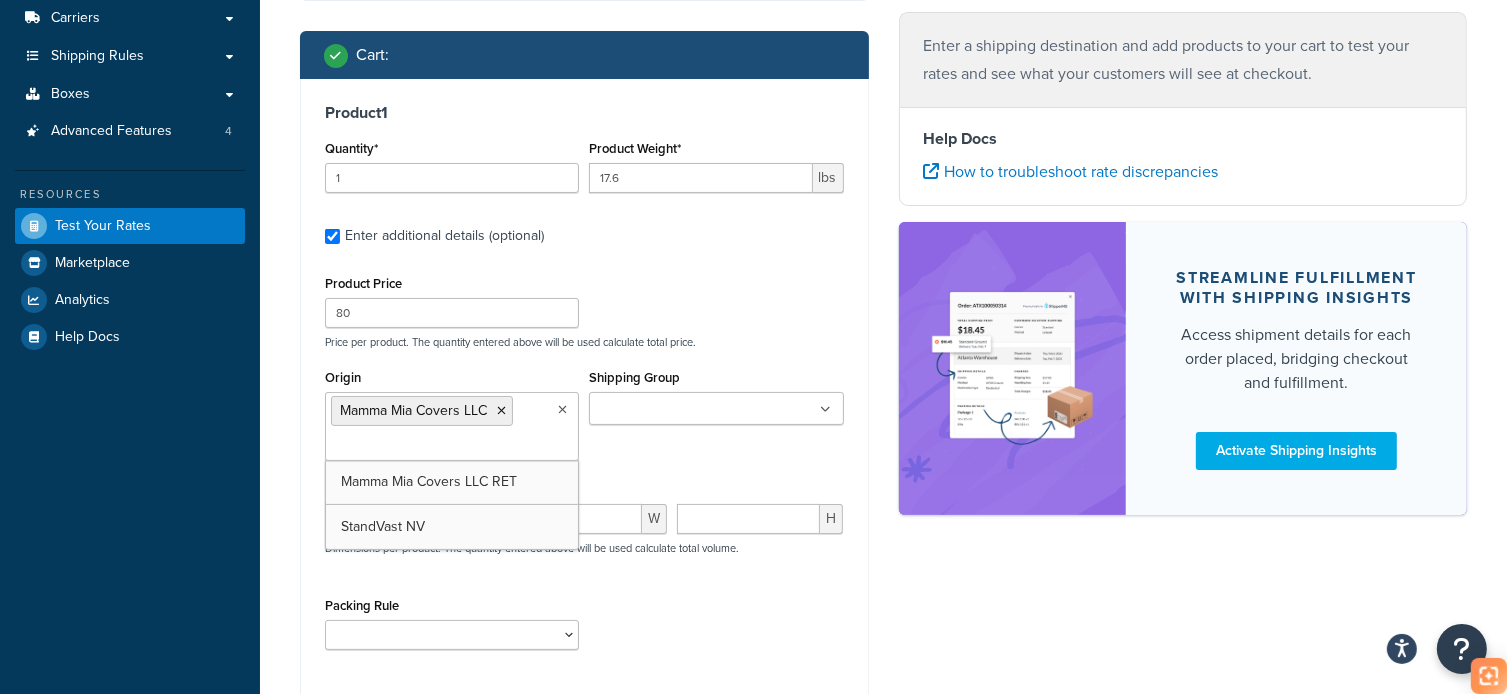 click on "Shipping Group" at bounding box center (683, 410) 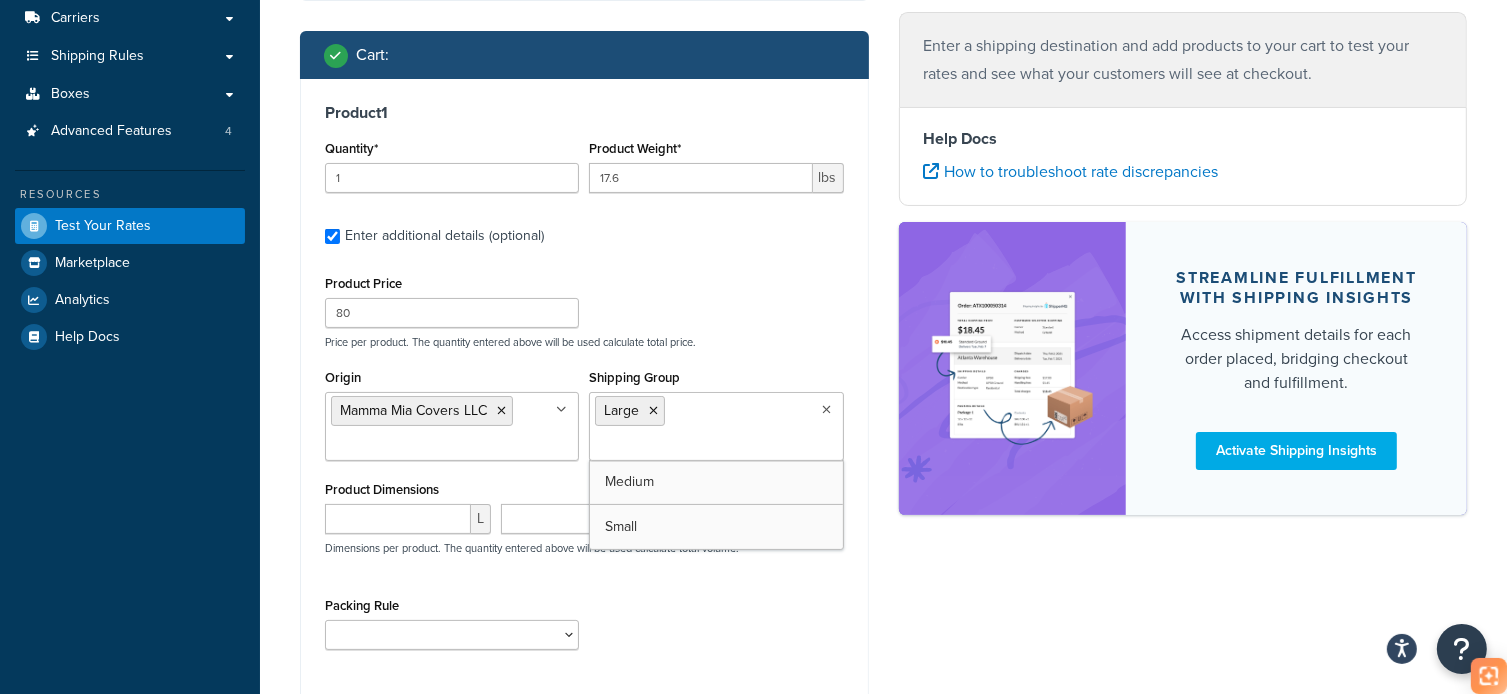 click on "Dimensions per product. The quantity entered above will be used calculate total volume." at bounding box center (529, 548) 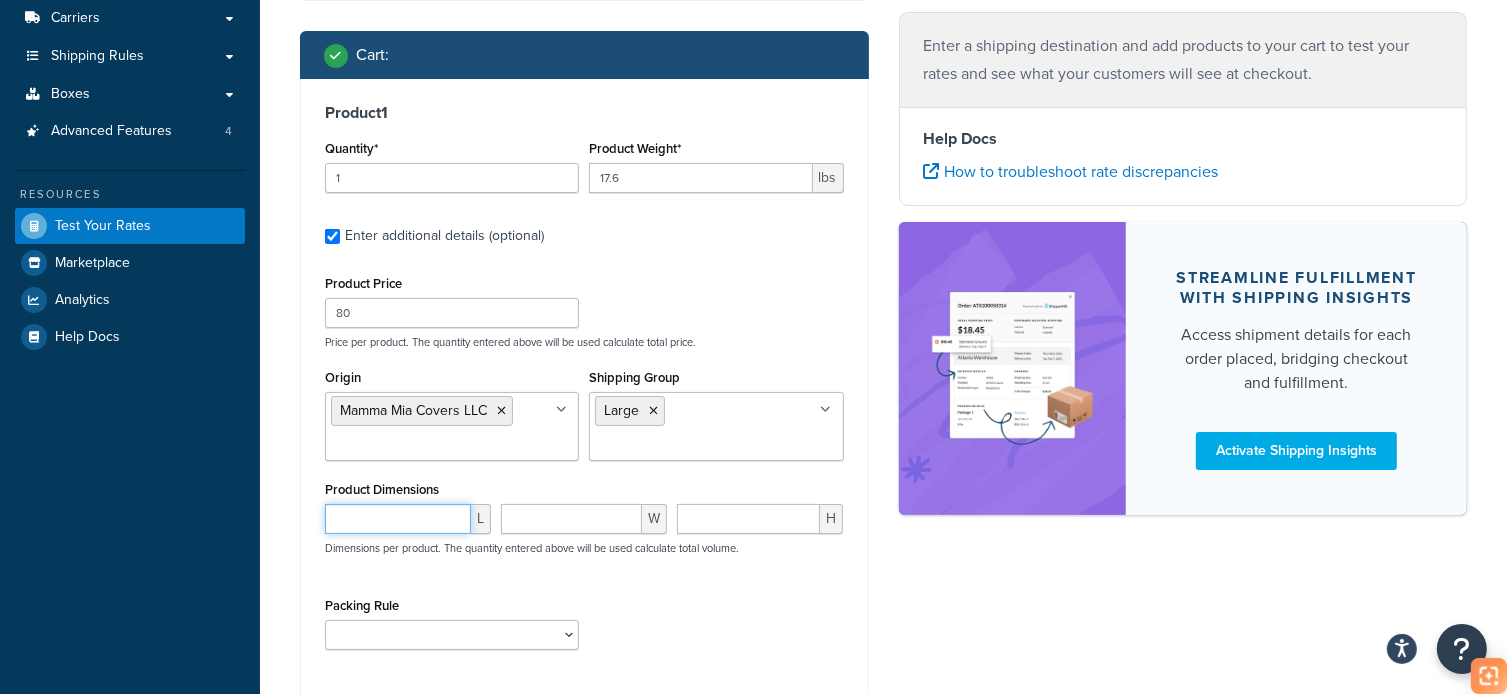 click at bounding box center [398, 519] 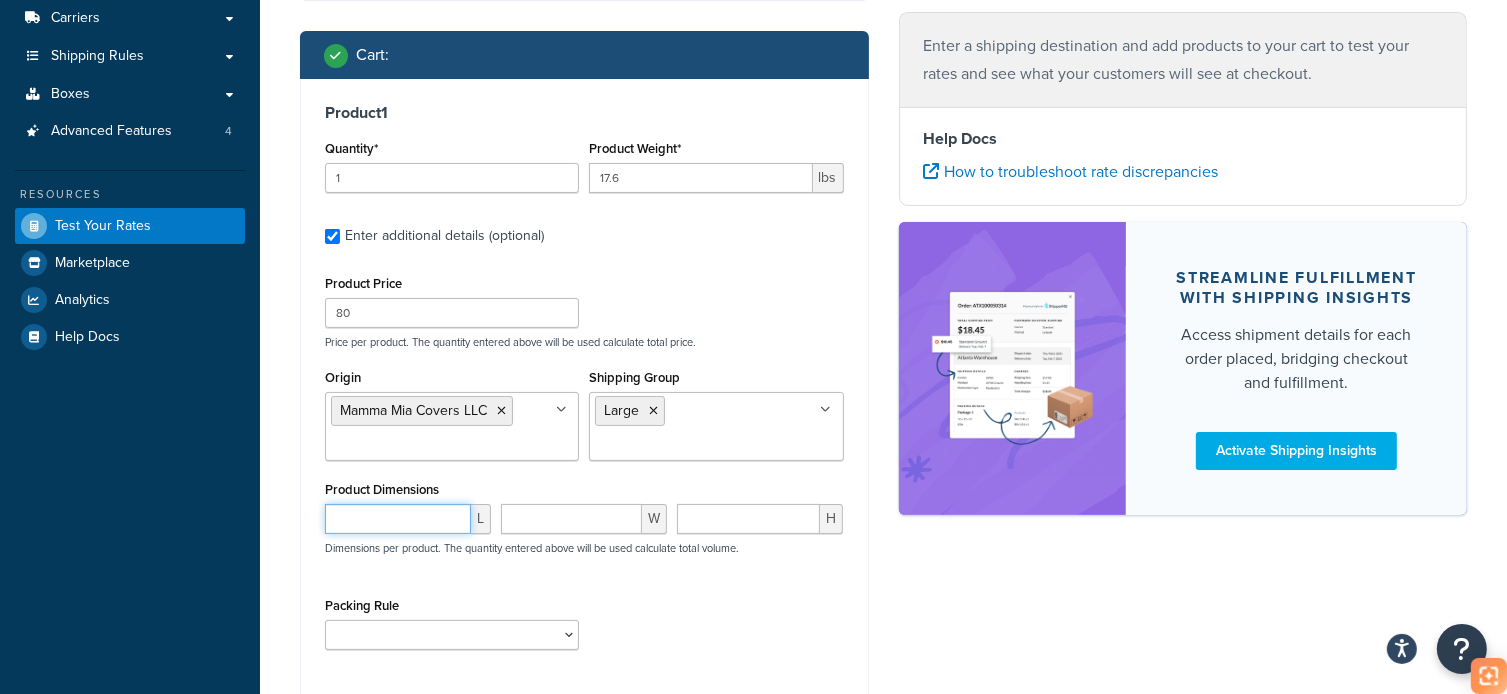 paste on "40.94" 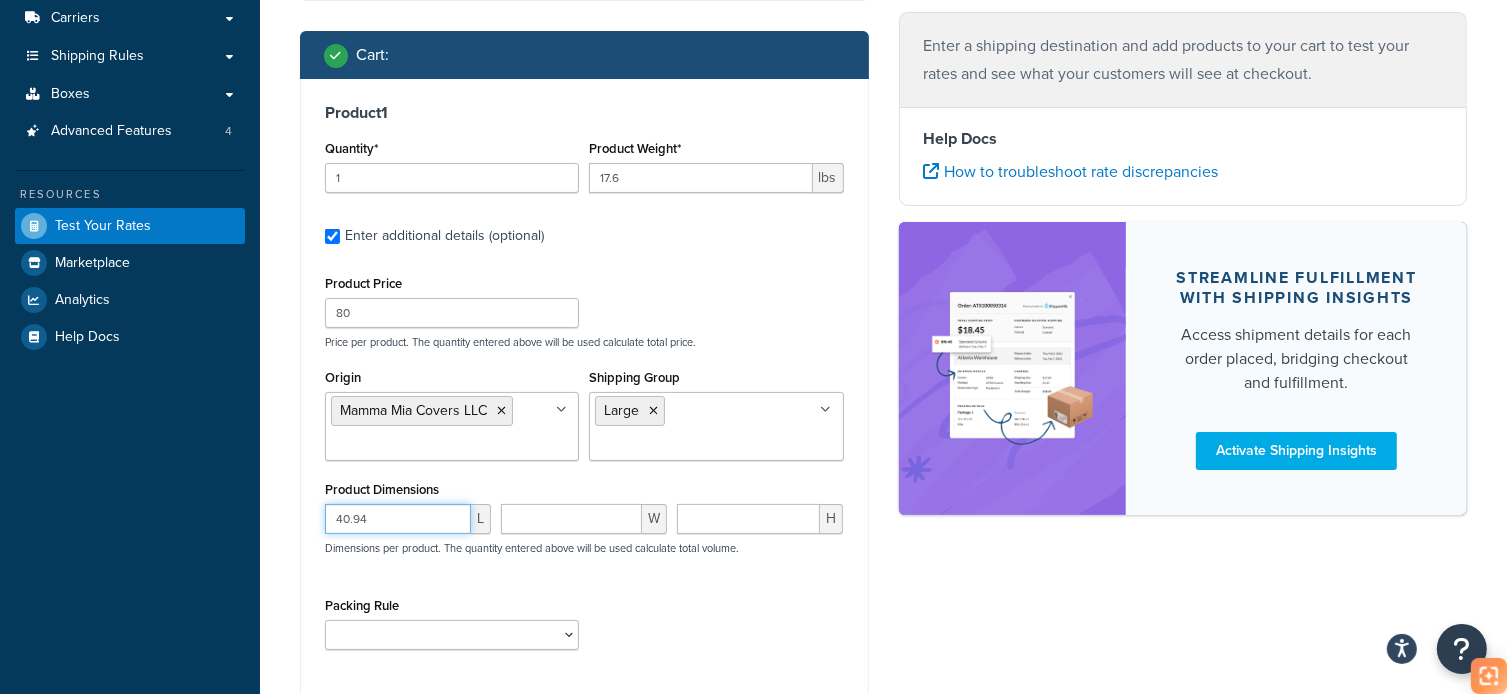 type on "40.94" 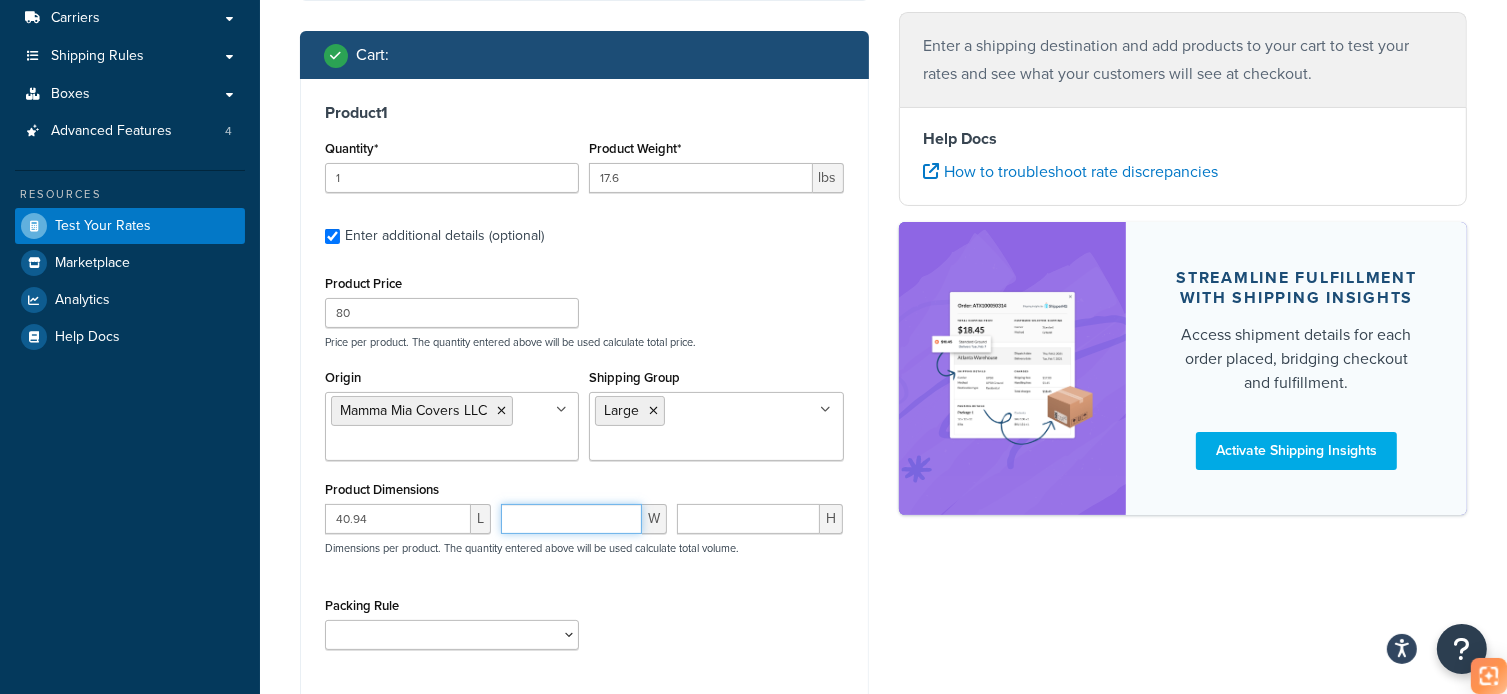 click at bounding box center (571, 519) 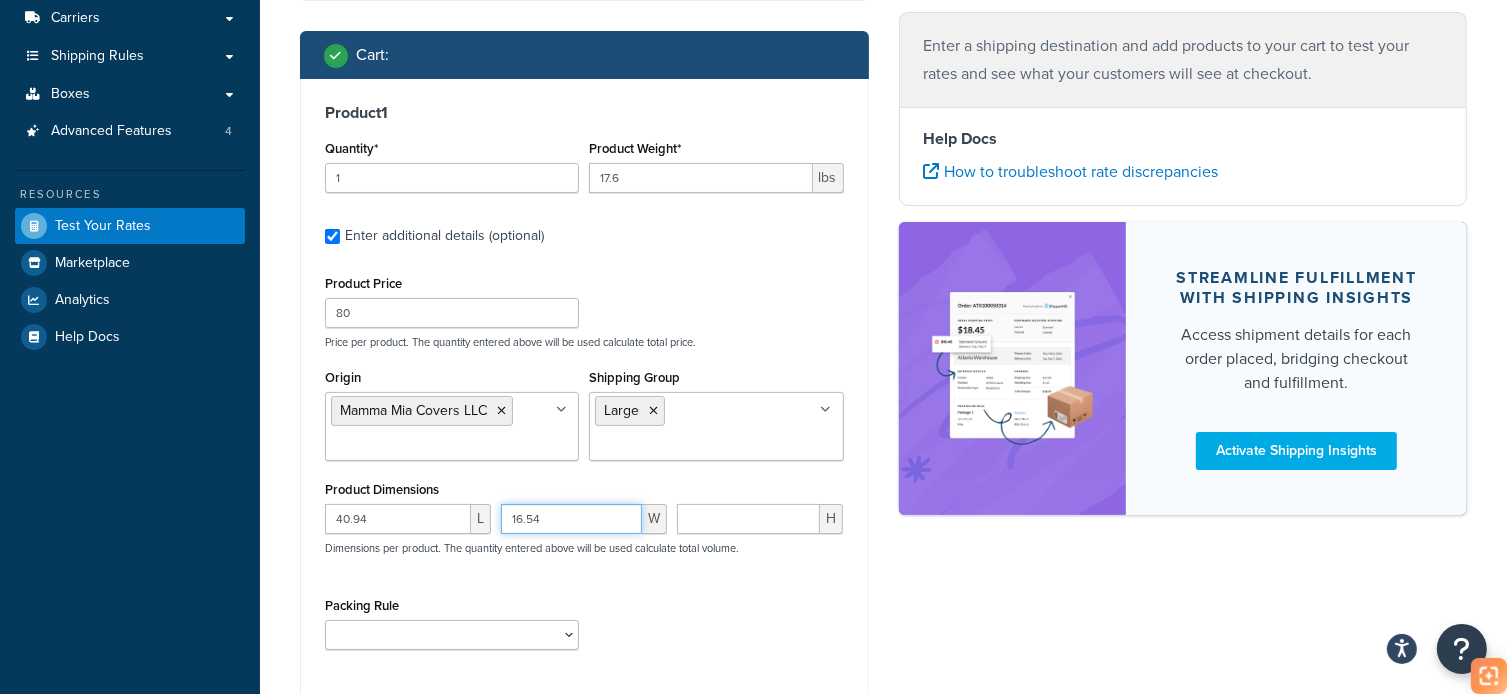 type on "16.54" 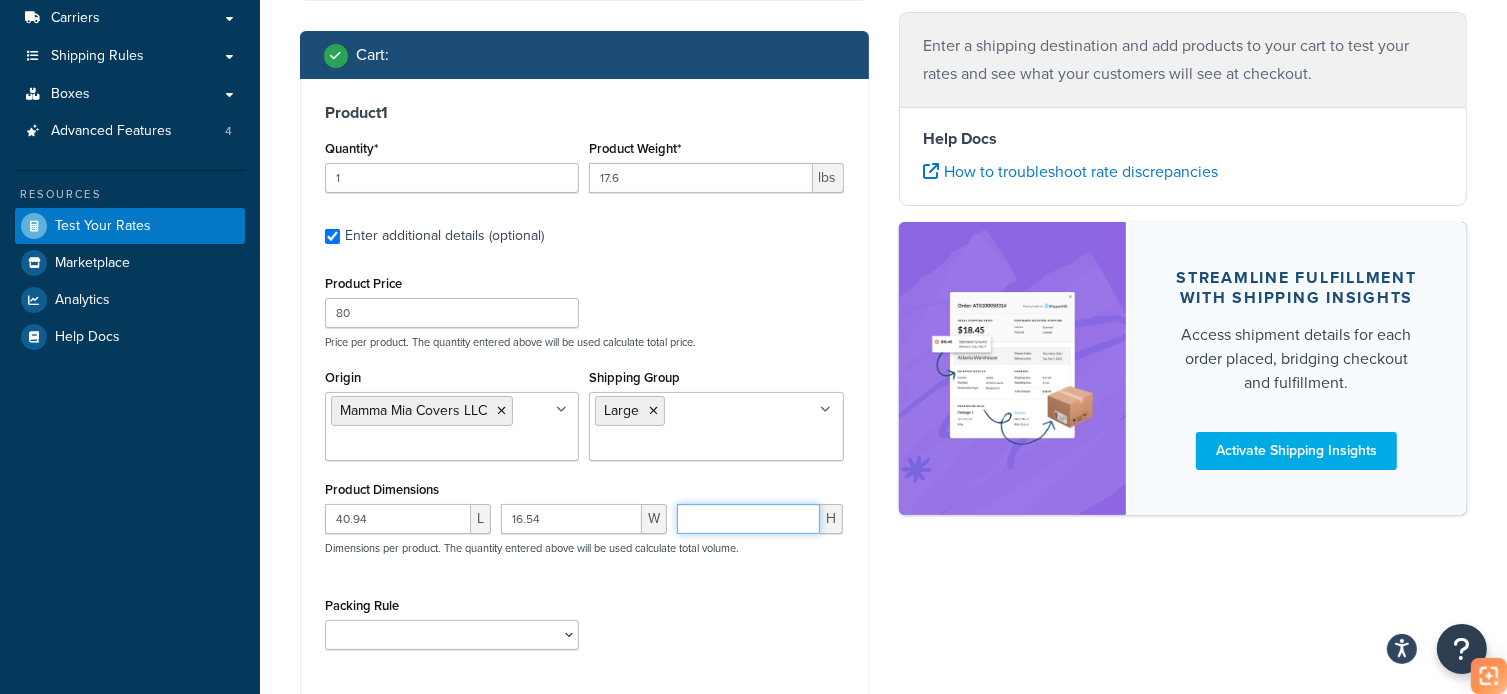 click at bounding box center [748, 519] 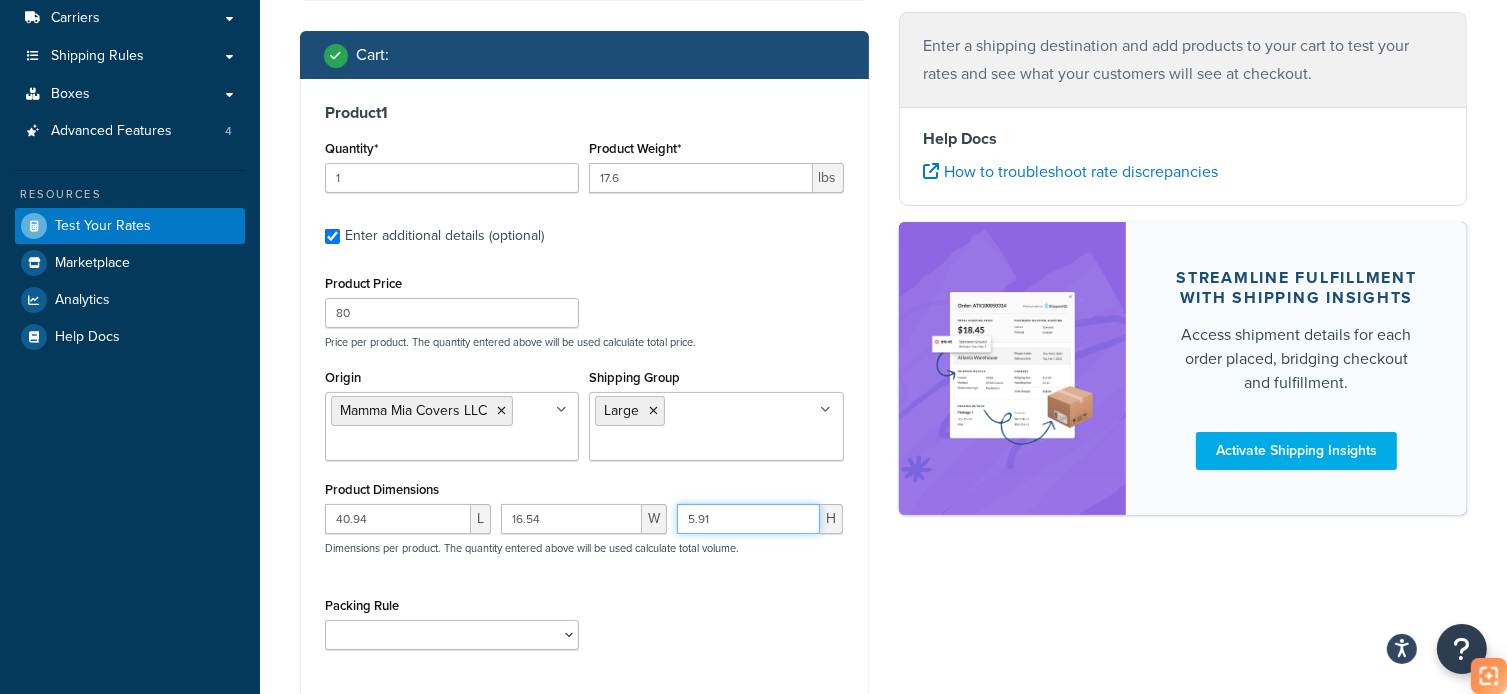 type on "5.91" 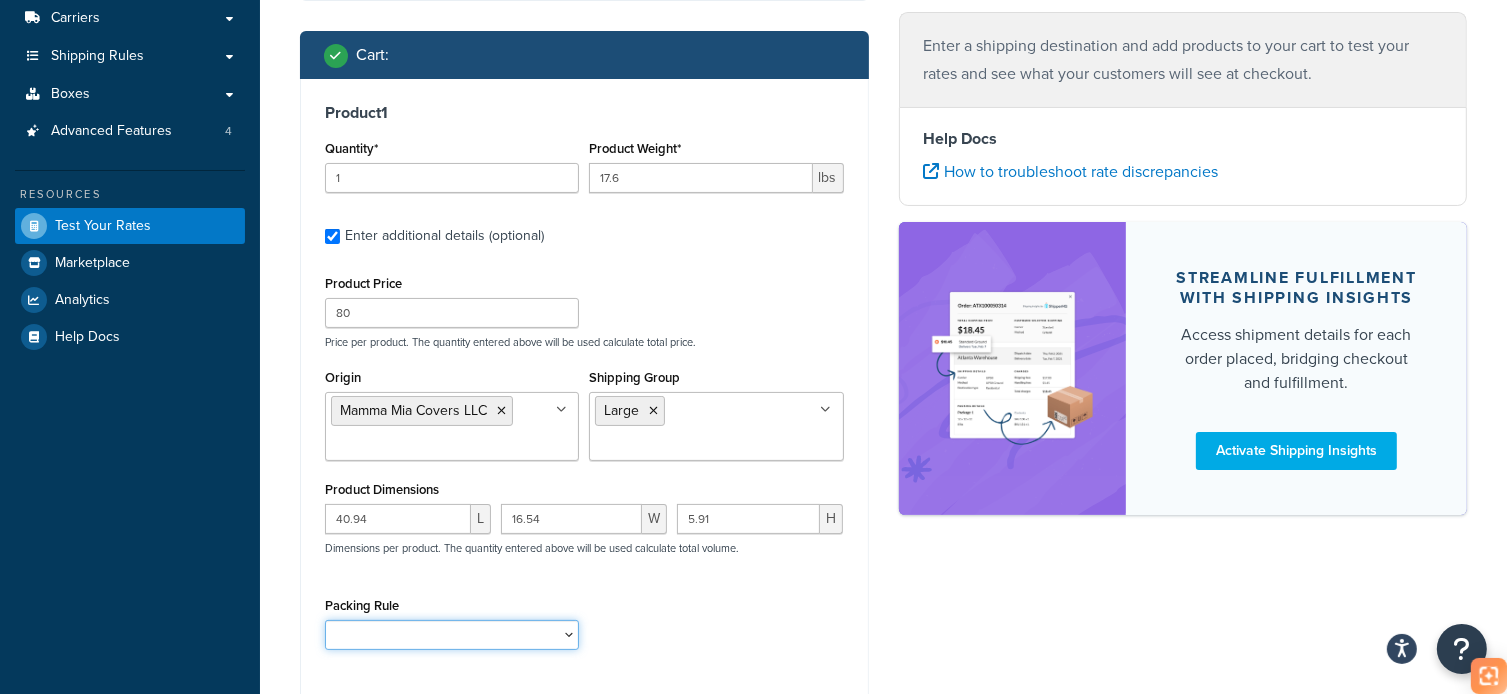 click on "test" at bounding box center (452, 635) 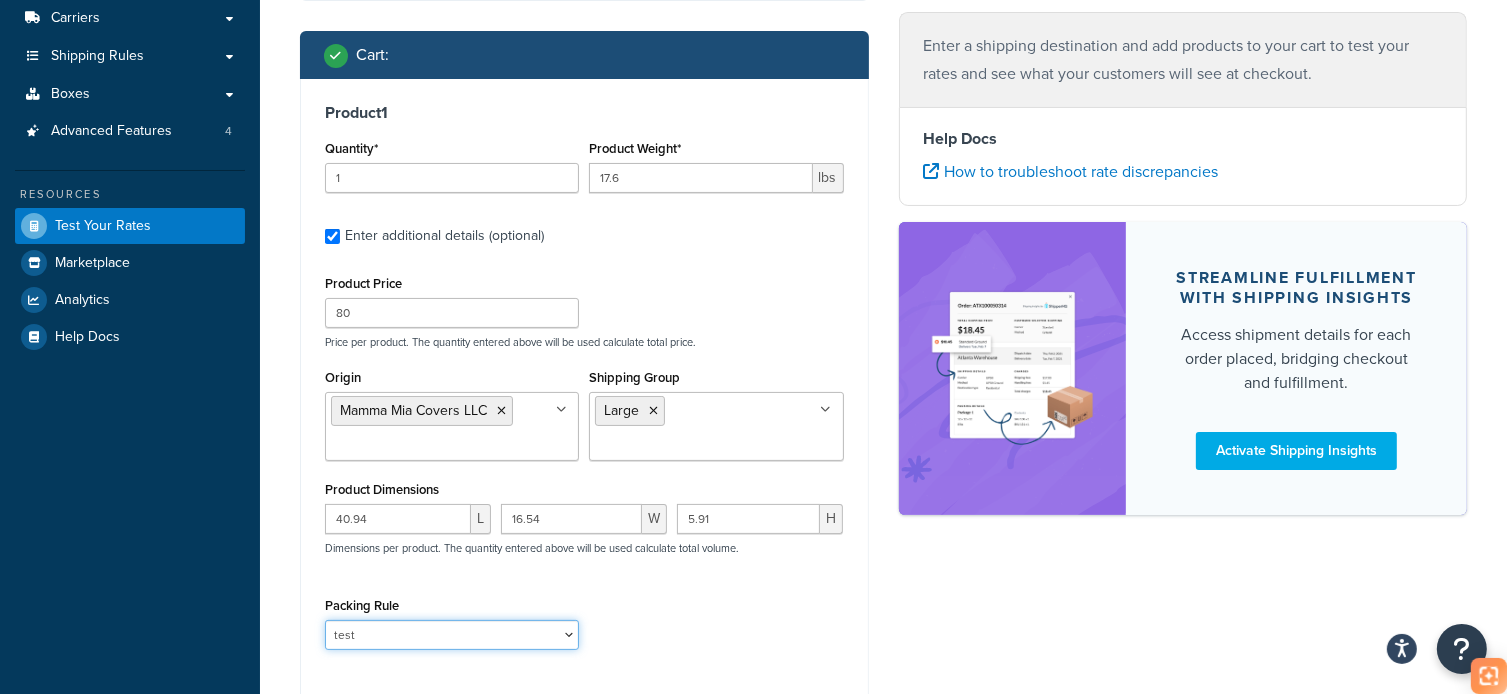 click on "test" at bounding box center [452, 635] 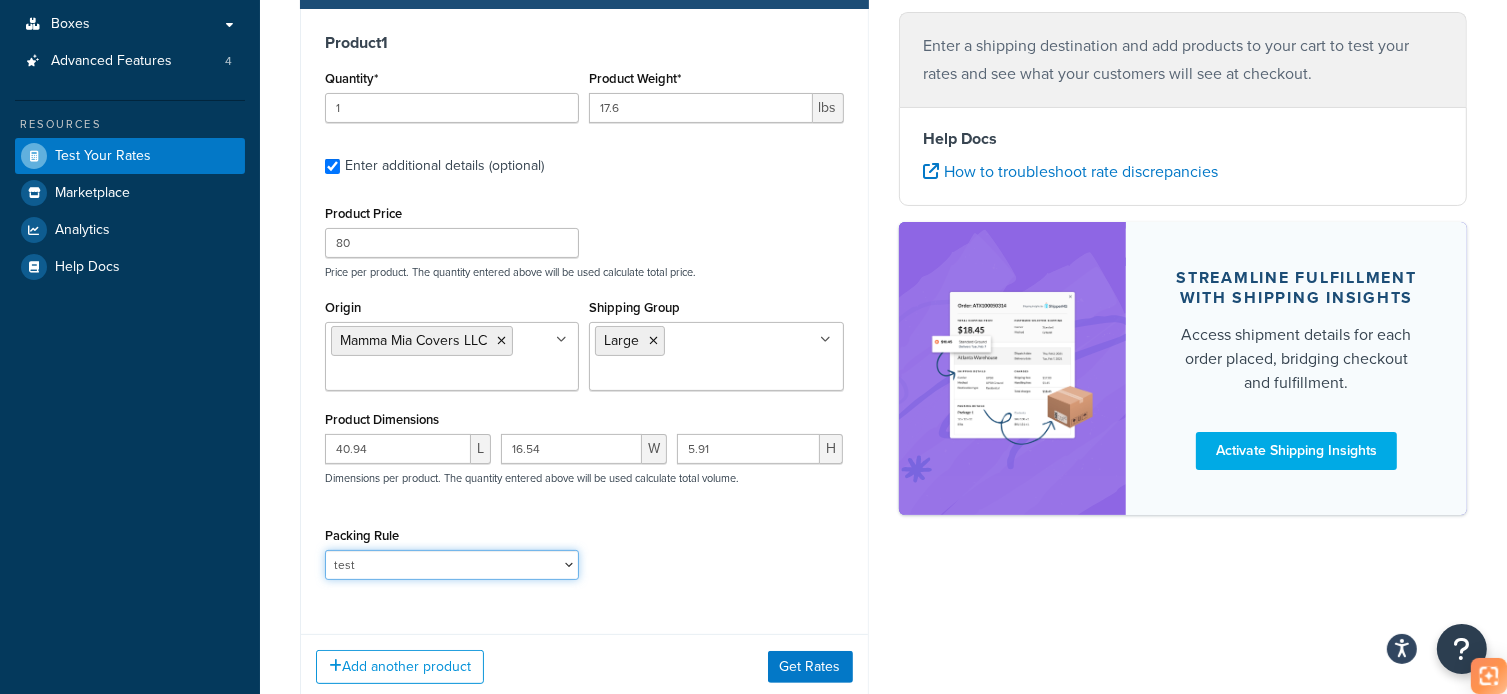 scroll, scrollTop: 470, scrollLeft: 0, axis: vertical 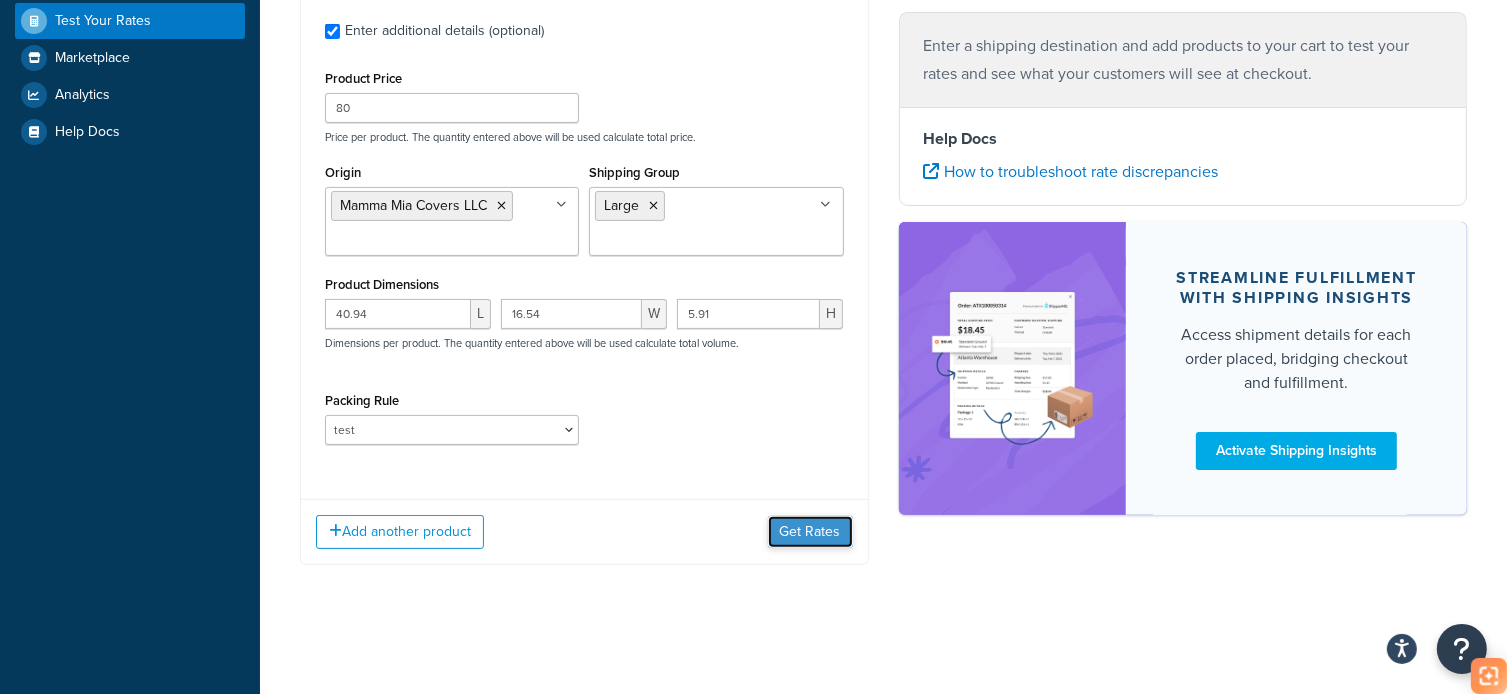 click on "Get Rates" at bounding box center [810, 532] 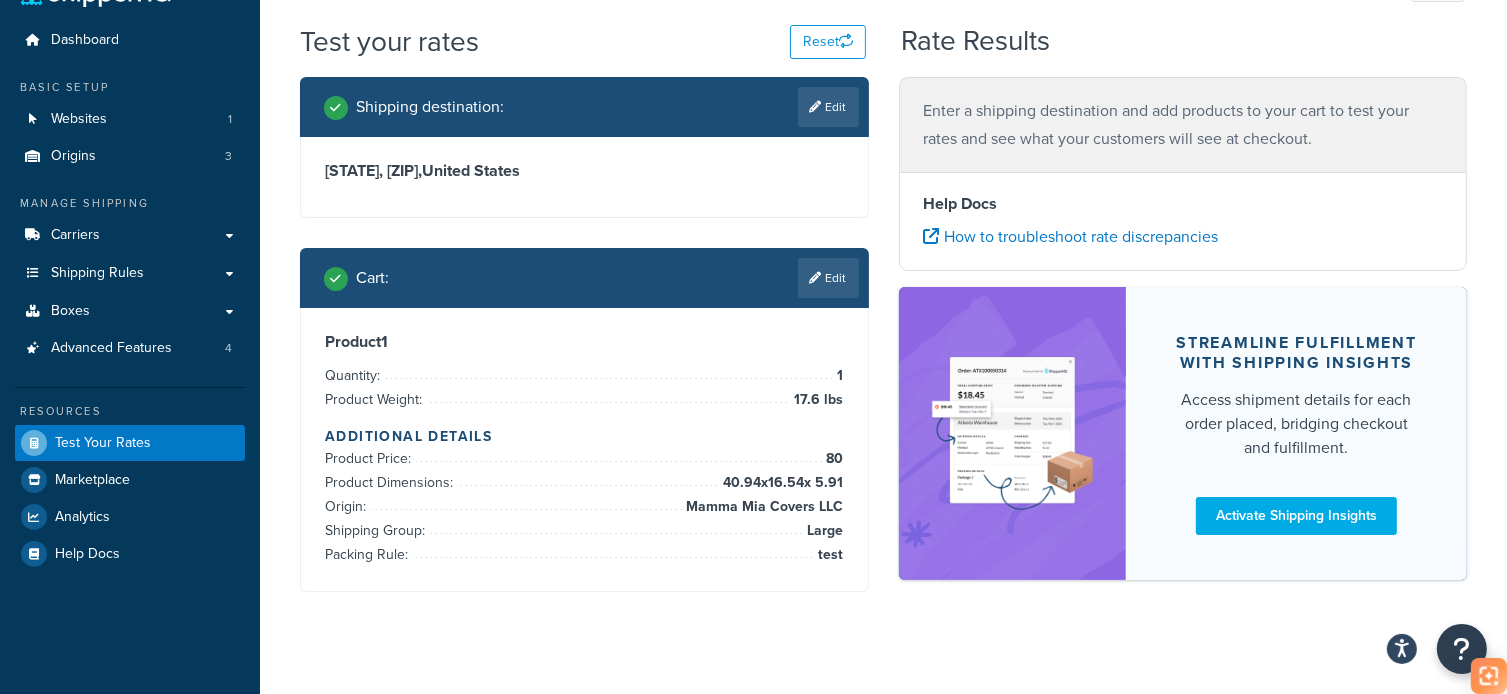 scroll, scrollTop: 76, scrollLeft: 0, axis: vertical 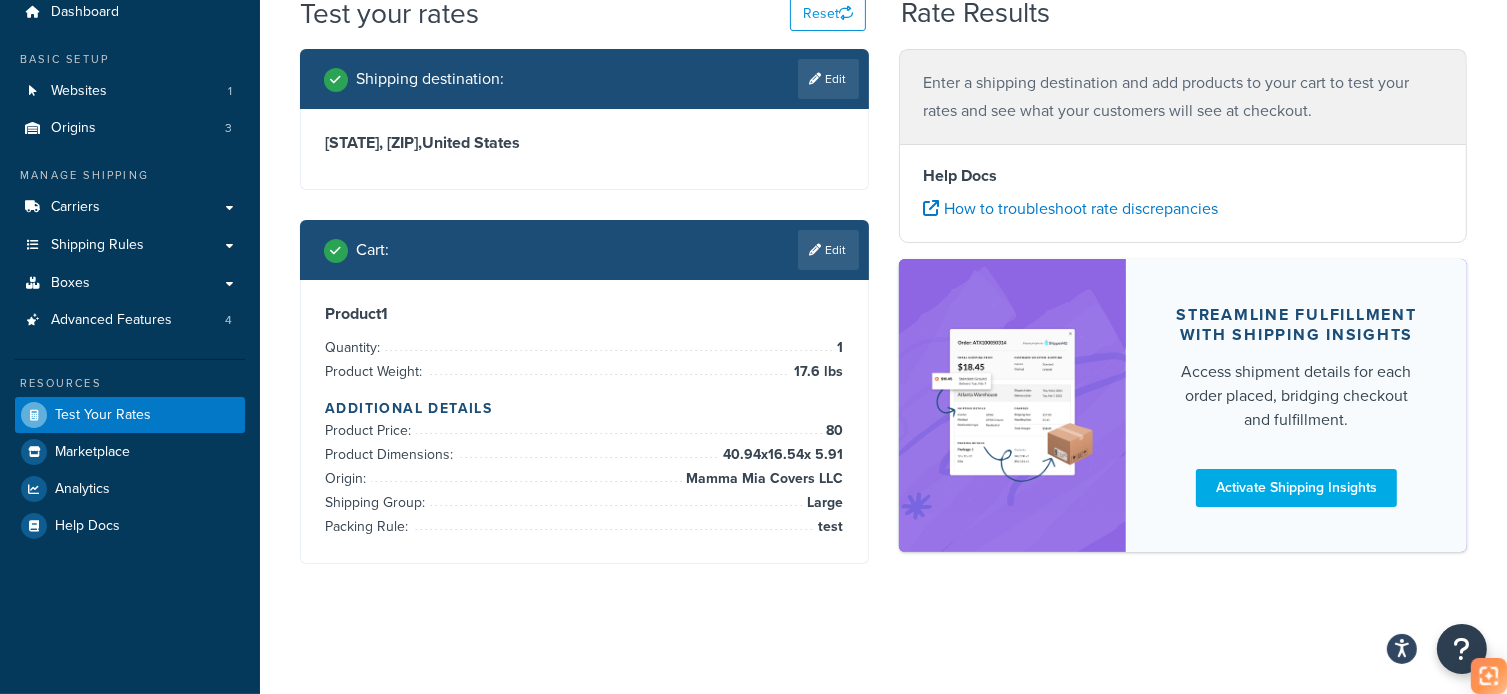 click on "Help Docs How to troubleshoot rate discrepancies" at bounding box center [1183, 193] 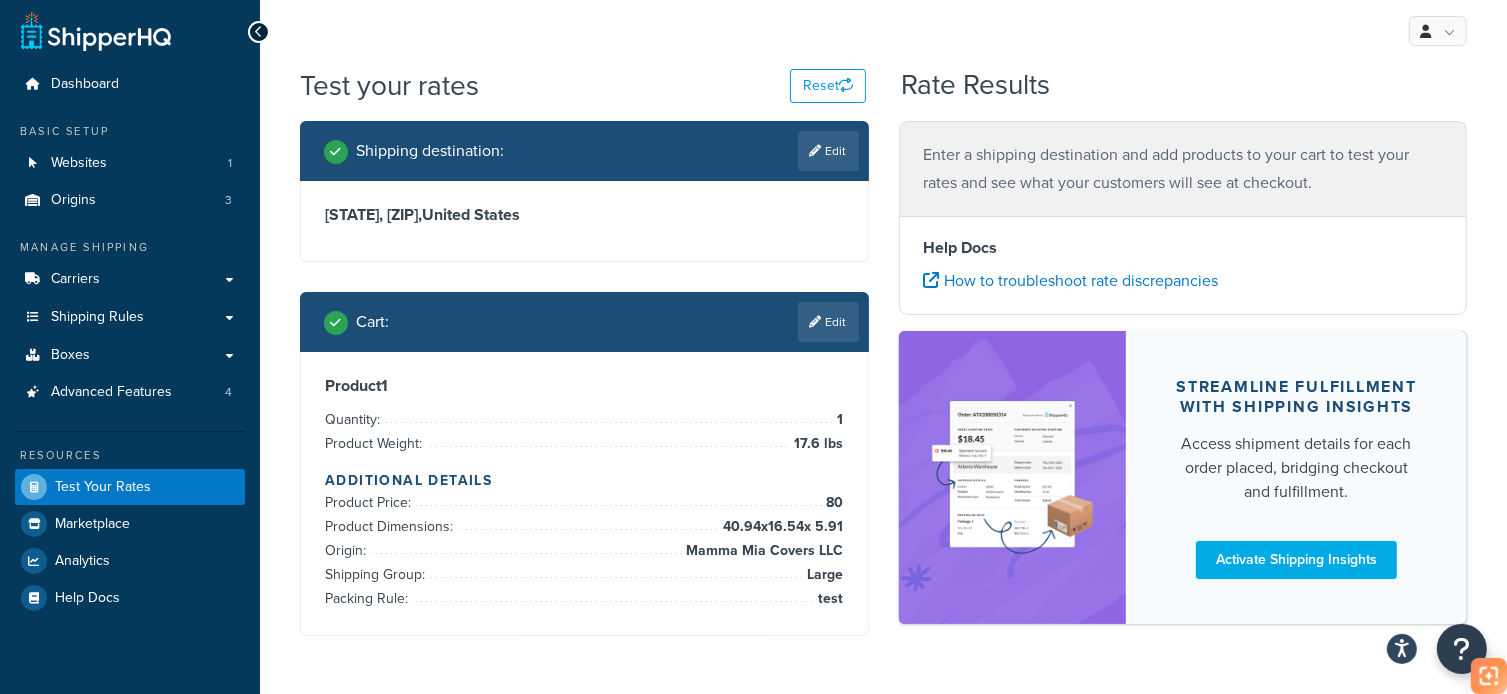 scroll, scrollTop: 0, scrollLeft: 0, axis: both 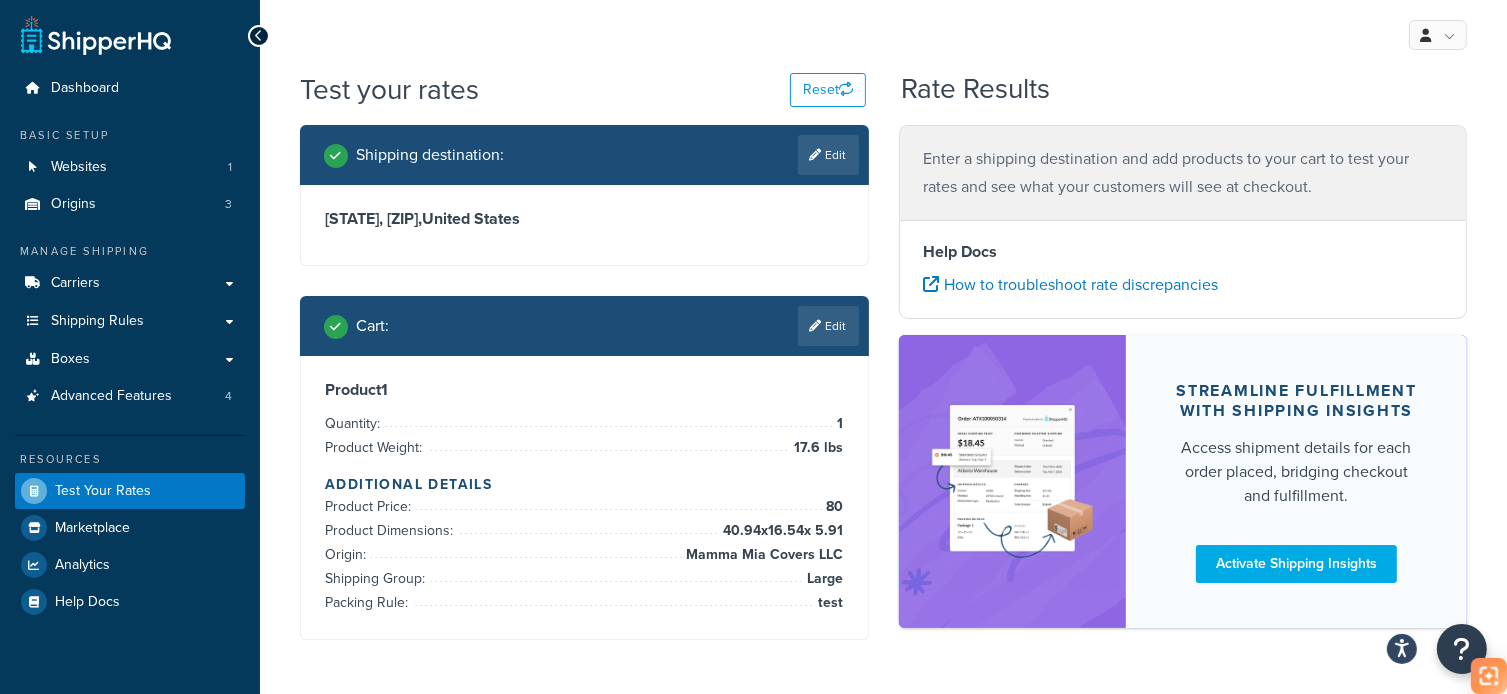 click on "Edit" at bounding box center [828, 326] 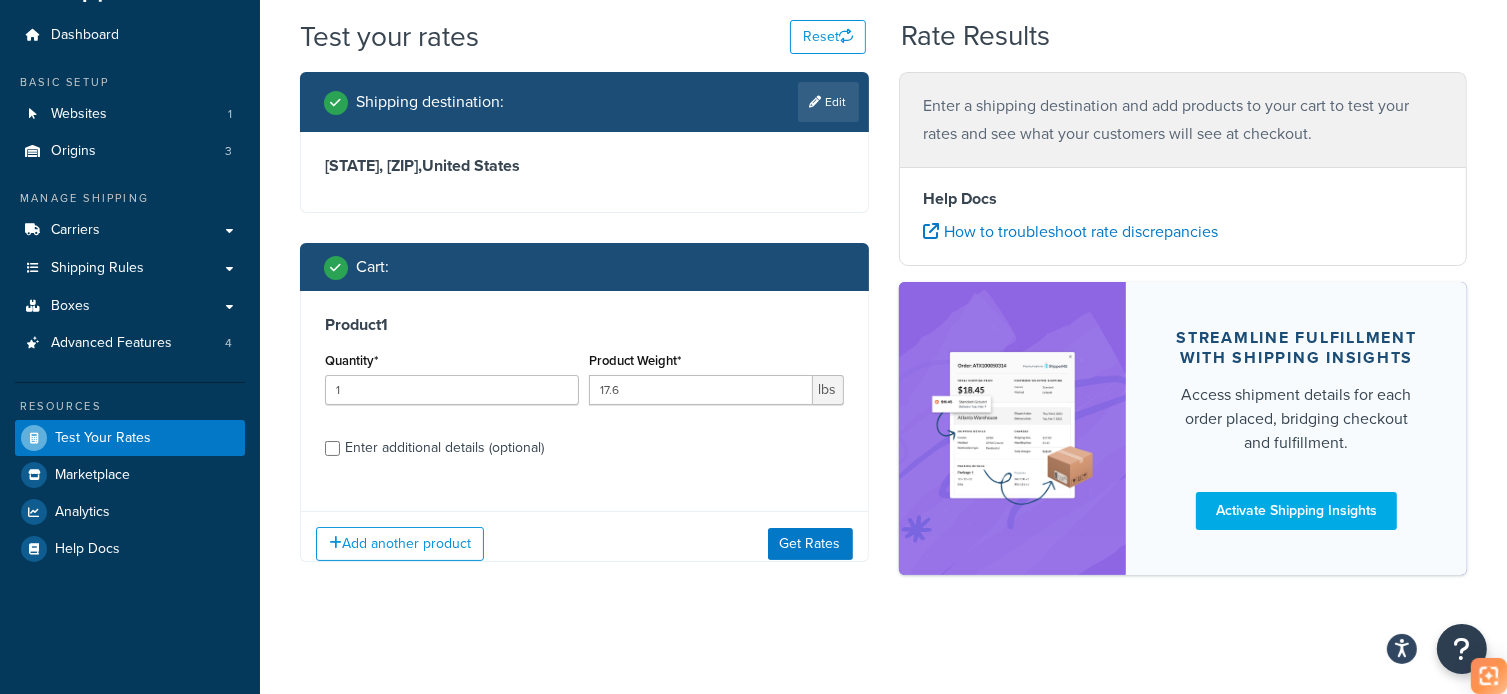 scroll, scrollTop: 54, scrollLeft: 0, axis: vertical 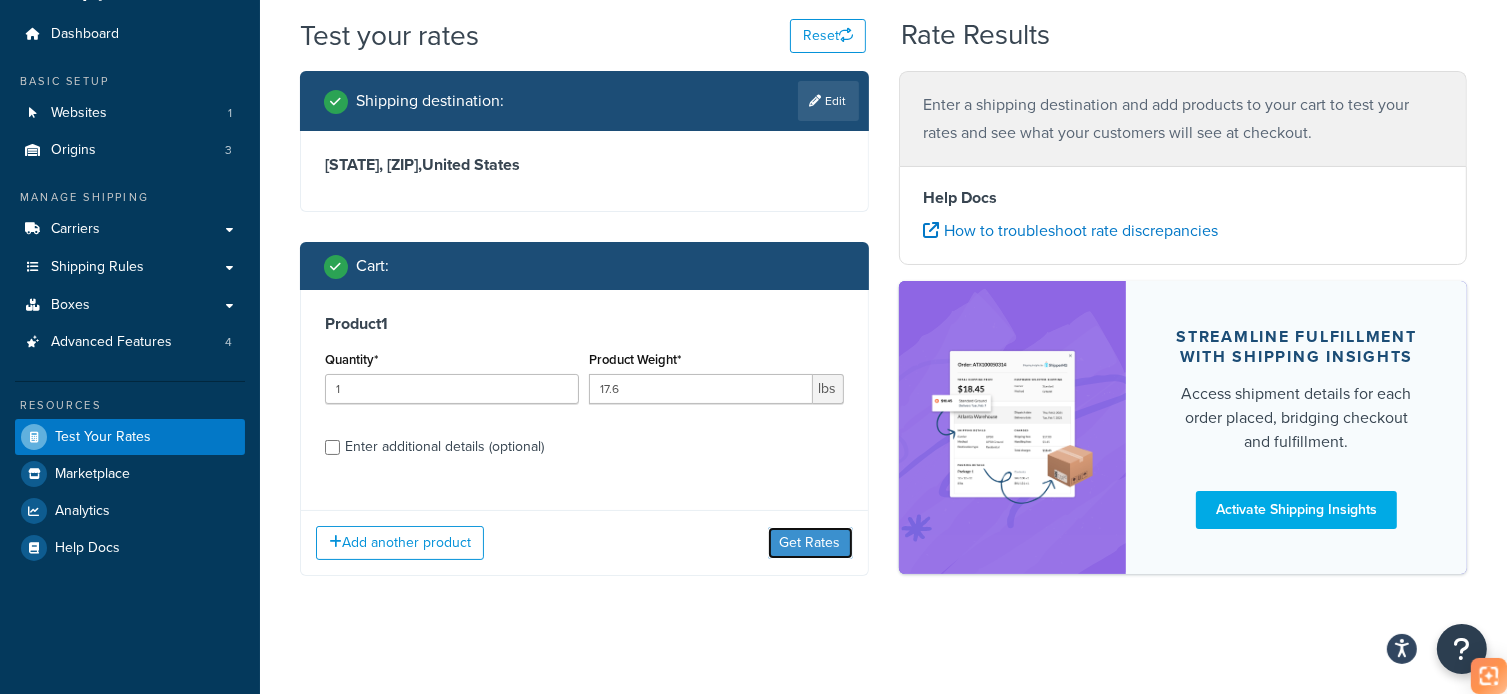 click on "Get Rates" at bounding box center (810, 543) 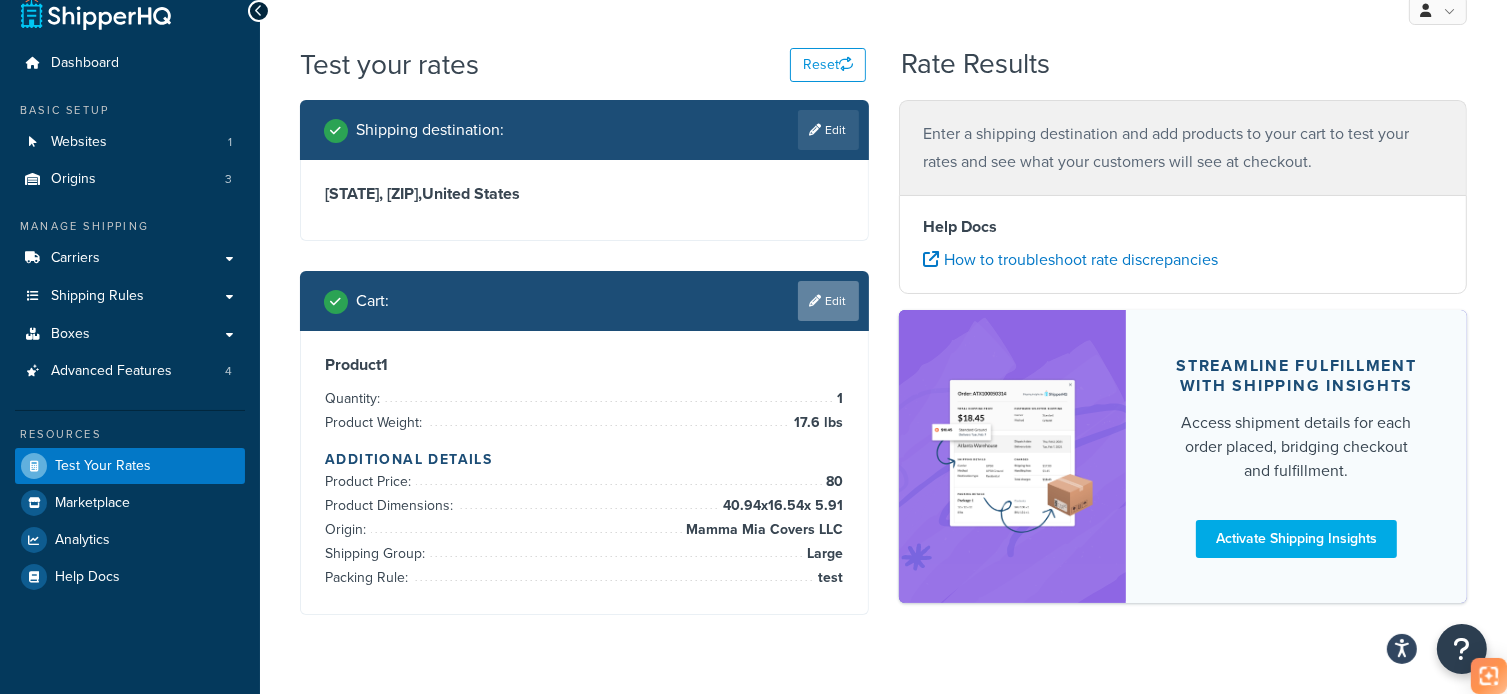 scroll, scrollTop: 0, scrollLeft: 0, axis: both 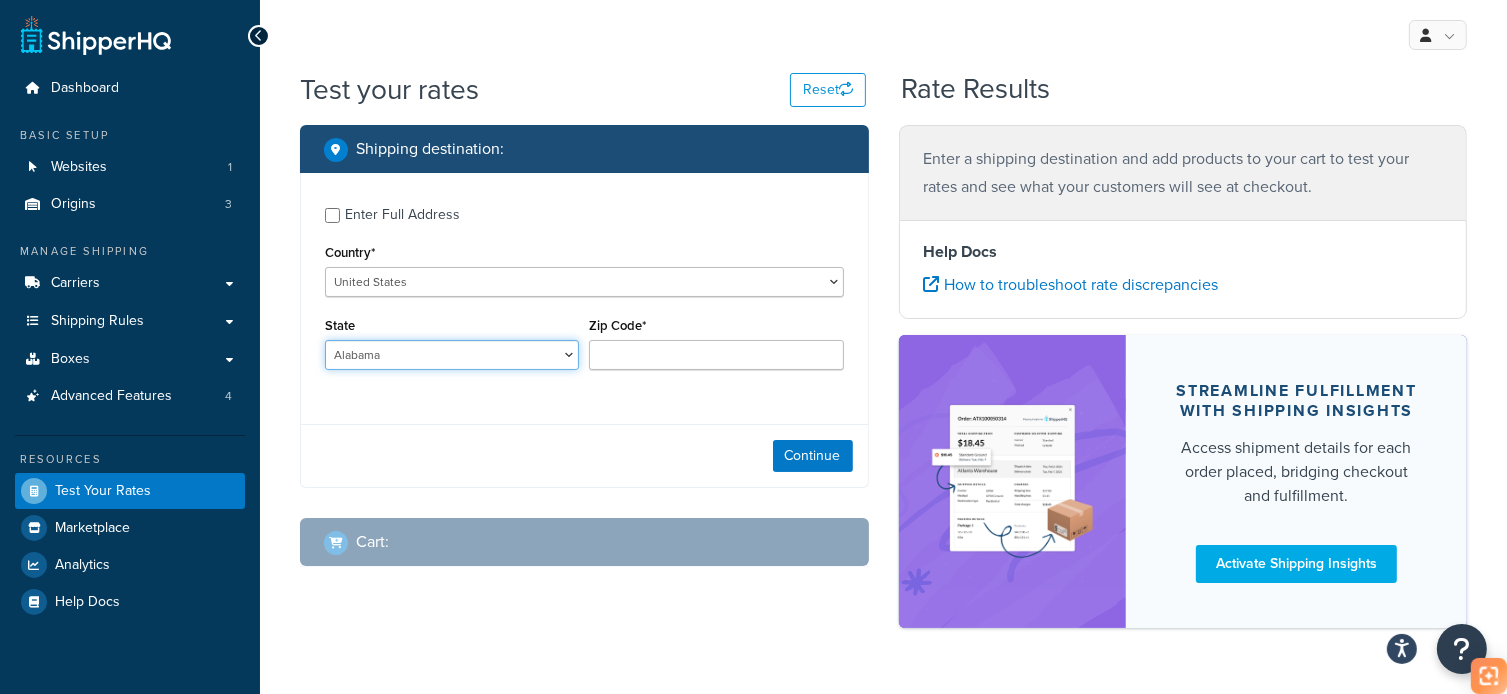 click on "Alabama  Alaska  American Samoa  Arizona  Arkansas  Armed Forces Americas  Armed Forces Europe, Middle East, Africa, Canada  Armed Forces Pacific  California  Colorado  Connecticut  Delaware  District of Columbia  Federated States of Micronesia  Florida  Georgia  Guam  Hawaii  Idaho  Illinois  Indiana  Iowa  Kansas  Kentucky  Louisiana  Maine  Marshall Islands  Maryland  Massachusetts  Michigan  Minnesota  Mississippi  Missouri  Montana  Nebraska  Nevada  New Hampshire  New Jersey  New Mexico  New York  North Carolina  North Dakota  Northern Mariana Islands  Ohio  Oklahoma  Oregon  Palau  Pennsylvania  Puerto Rico  Rhode Island  South Carolina  South Dakota  Tennessee  Texas  United States Minor Outlying Islands  Utah  Vermont  Virgin Islands  Virginia  Washington  West Virginia  Wisconsin  Wyoming" at bounding box center (452, 355) 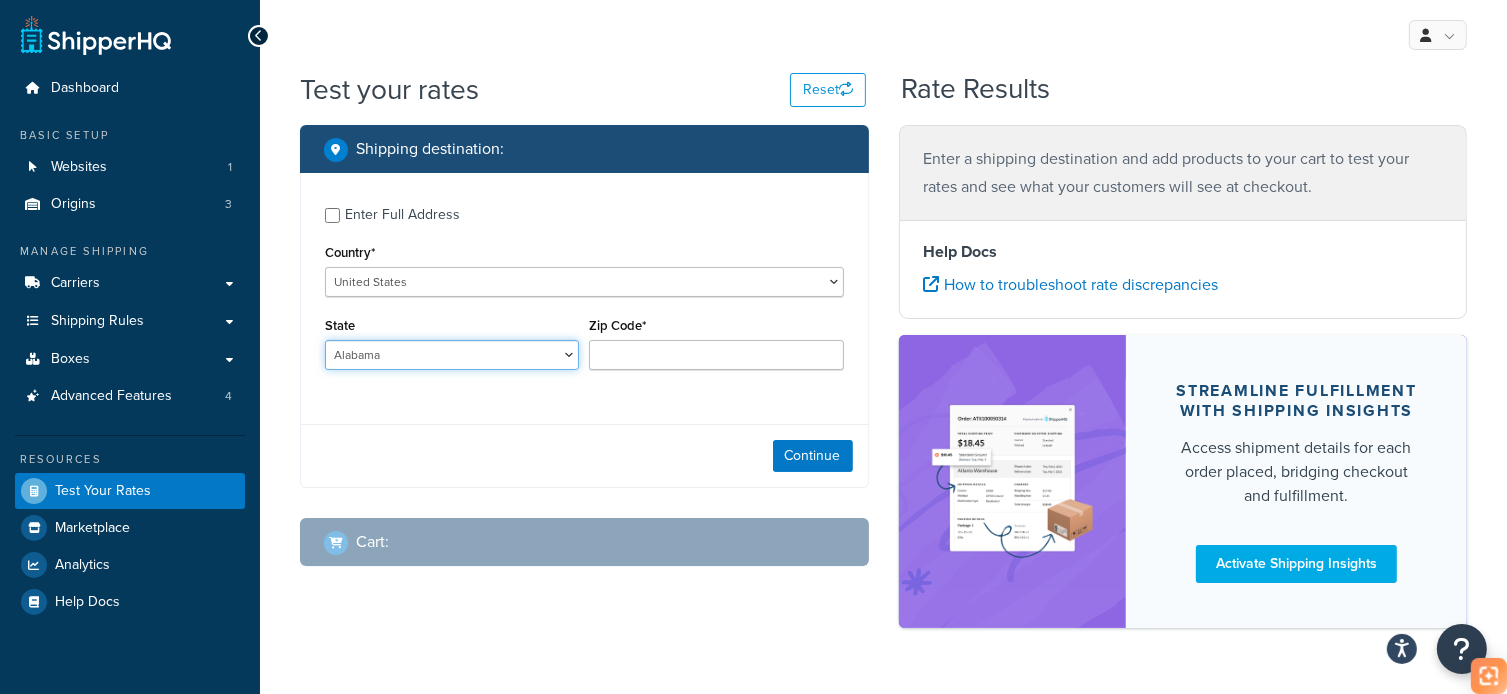 select on "CA" 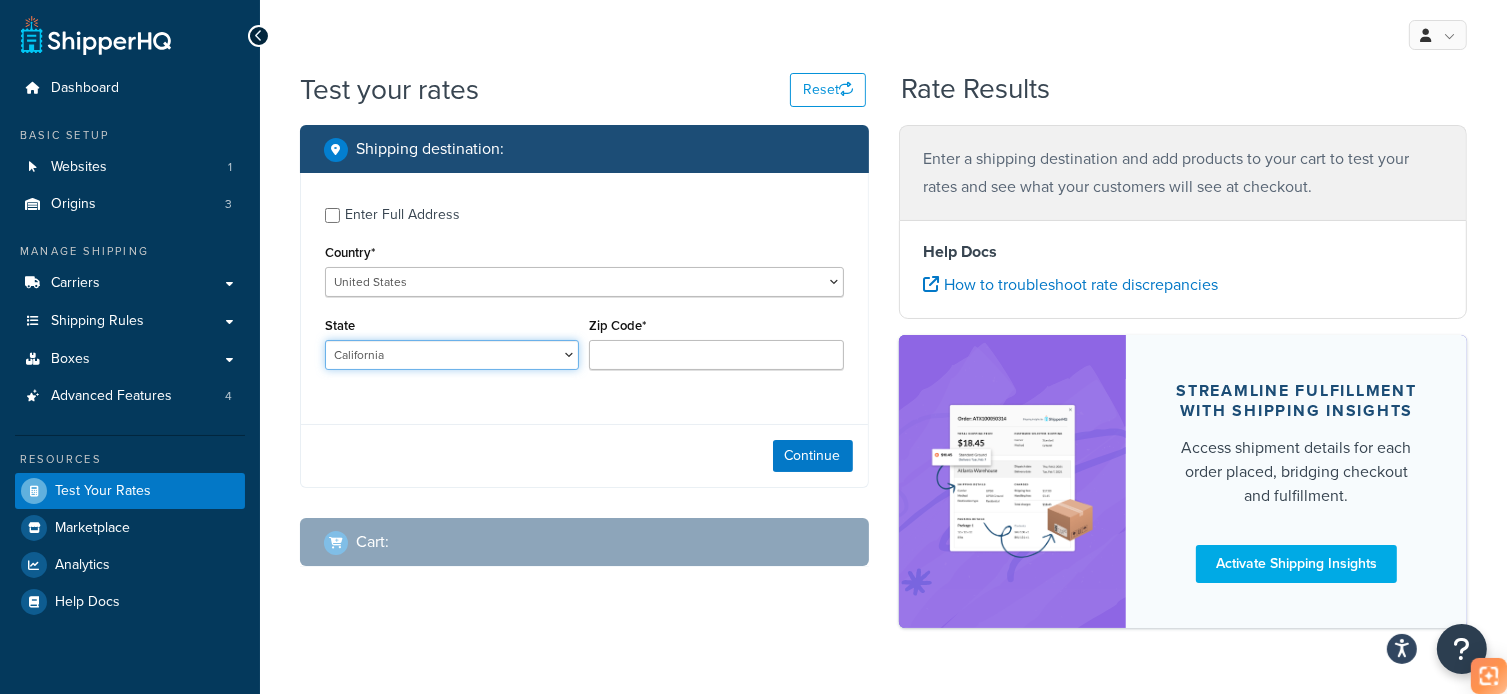 click on "Alabama  Alaska  American Samoa  Arizona  Arkansas  Armed Forces Americas  Armed Forces Europe, Middle East, Africa, Canada  Armed Forces Pacific  California  Colorado  Connecticut  Delaware  District of Columbia  Federated States of Micronesia  Florida  Georgia  Guam  Hawaii  Idaho  Illinois  Indiana  Iowa  Kansas  Kentucky  Louisiana  Maine  Marshall Islands  Maryland  Massachusetts  Michigan  Minnesota  Mississippi  Missouri  Montana  Nebraska  Nevada  New Hampshire  New Jersey  New Mexico  New York  North Carolina  North Dakota  Northern Mariana Islands  Ohio  Oklahoma  Oregon  Palau  Pennsylvania  Puerto Rico  Rhode Island  South Carolina  South Dakota  Tennessee  Texas  United States Minor Outlying Islands  Utah  Vermont  Virgin Islands  Virginia  Washington  West Virginia  Wisconsin  Wyoming" at bounding box center (452, 355) 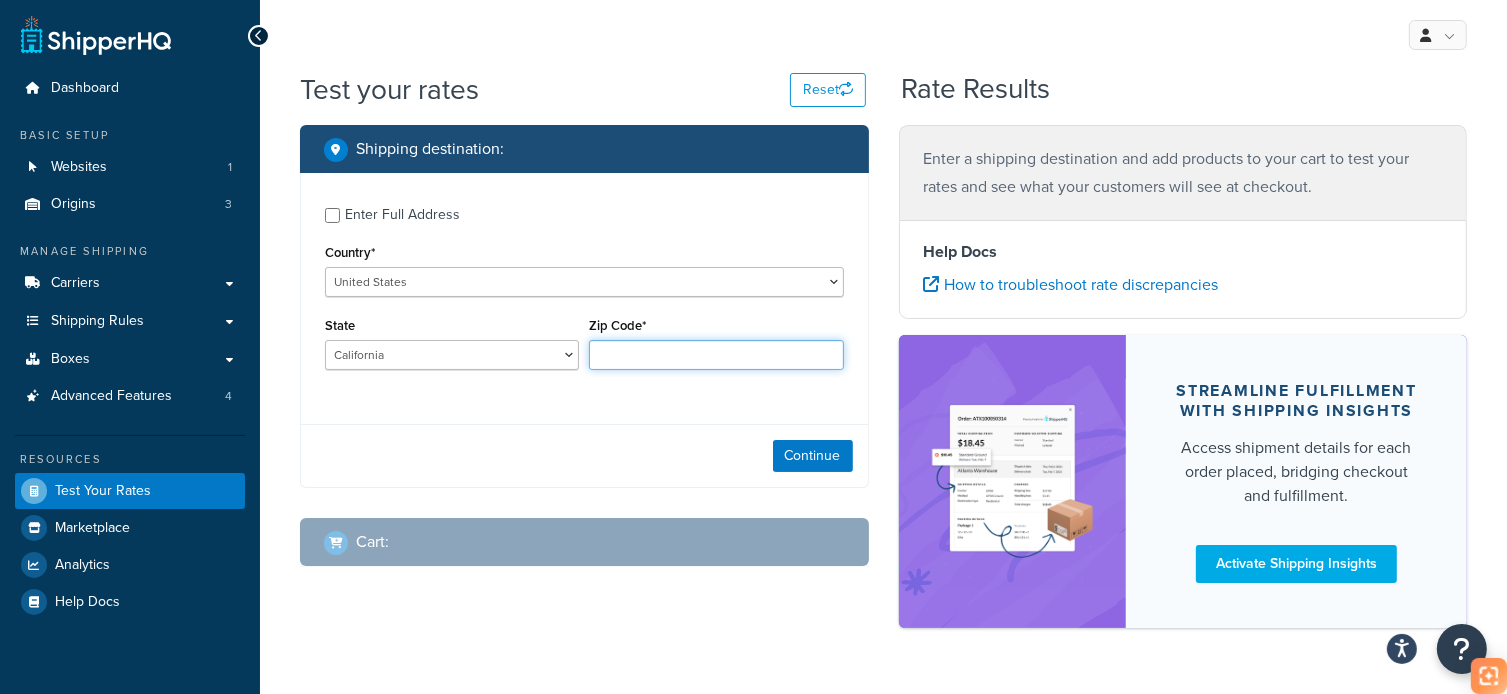 click on "Zip Code*" at bounding box center (716, 355) 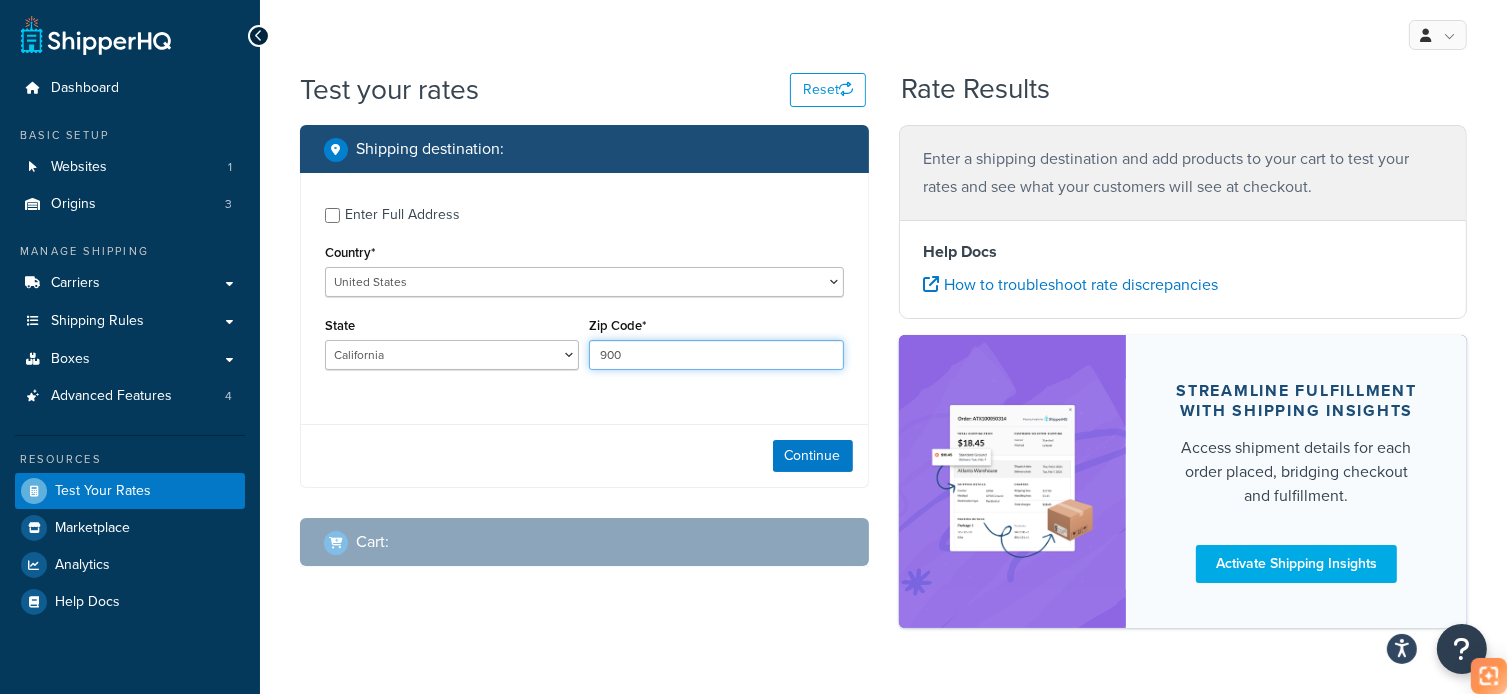 scroll, scrollTop: 0, scrollLeft: 0, axis: both 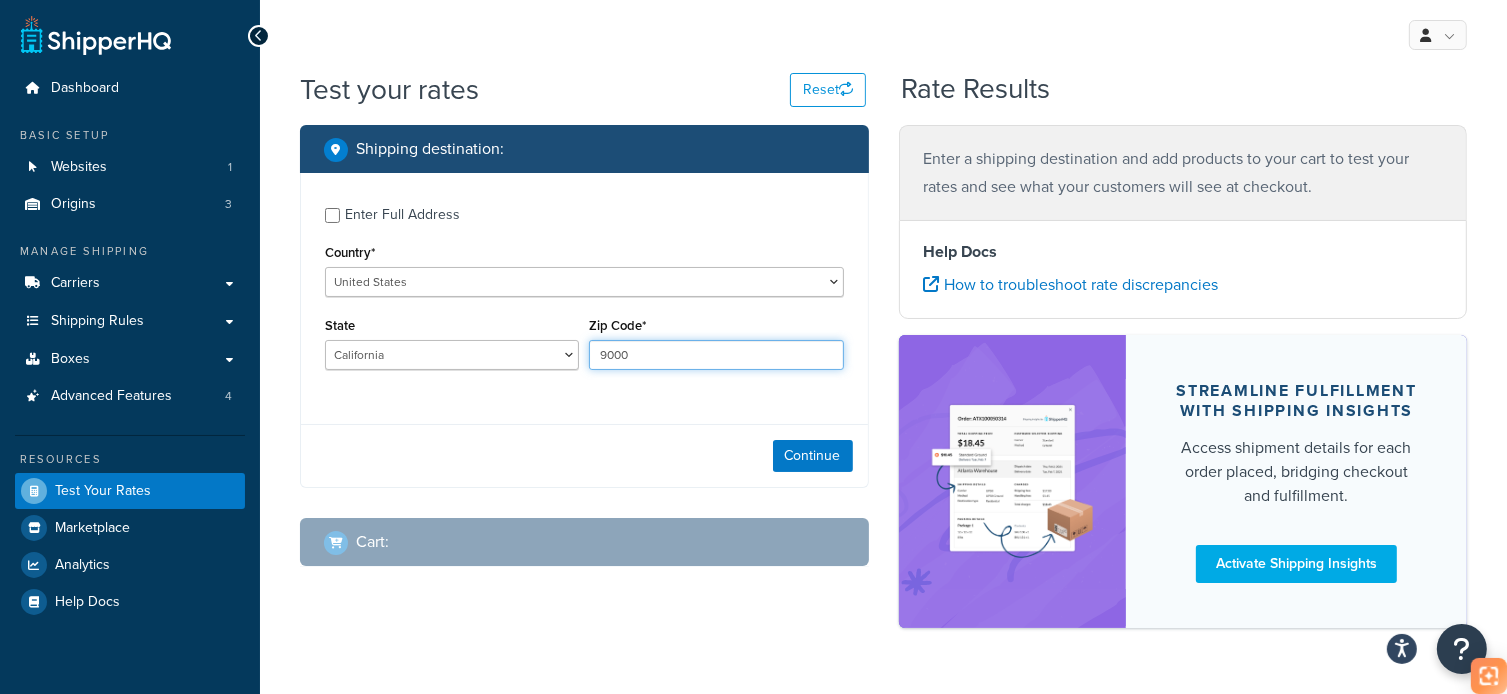 type on "[POSTAL_CODE]" 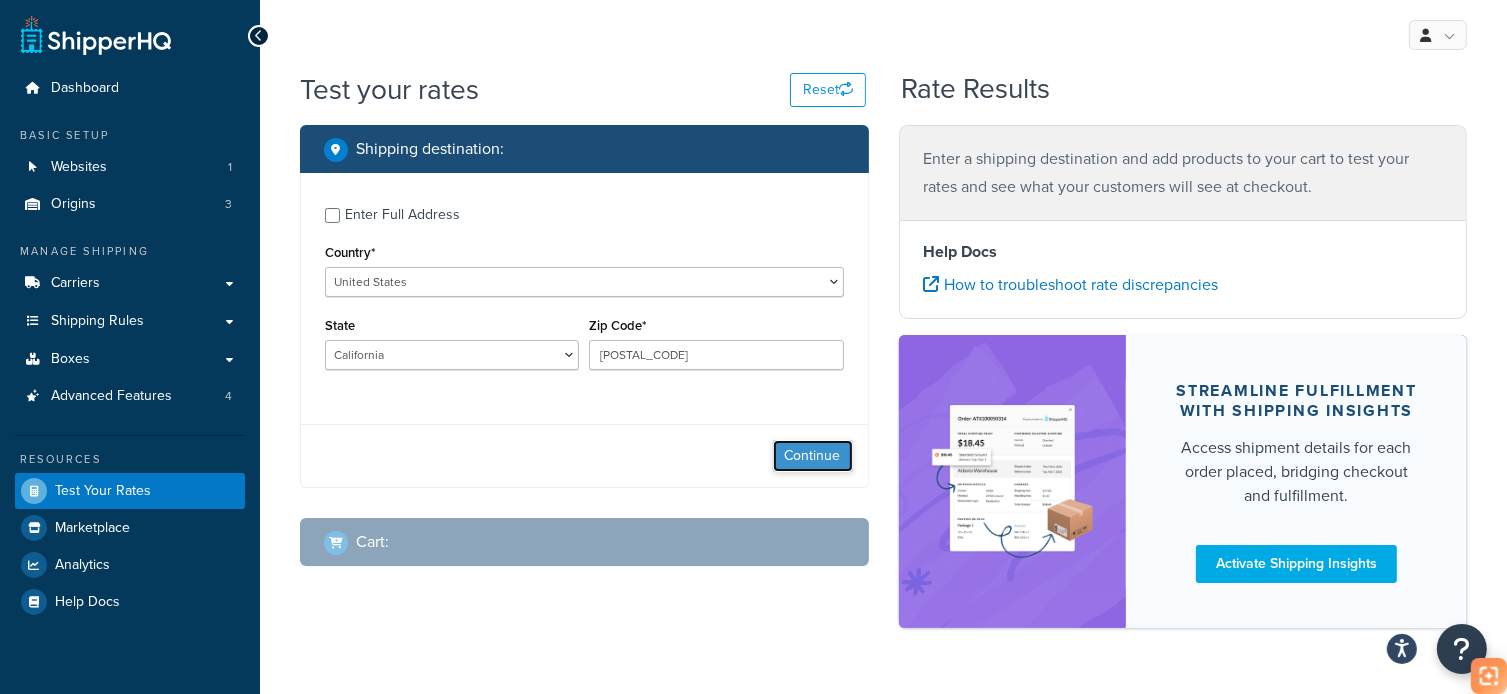 click on "Continue" at bounding box center (813, 456) 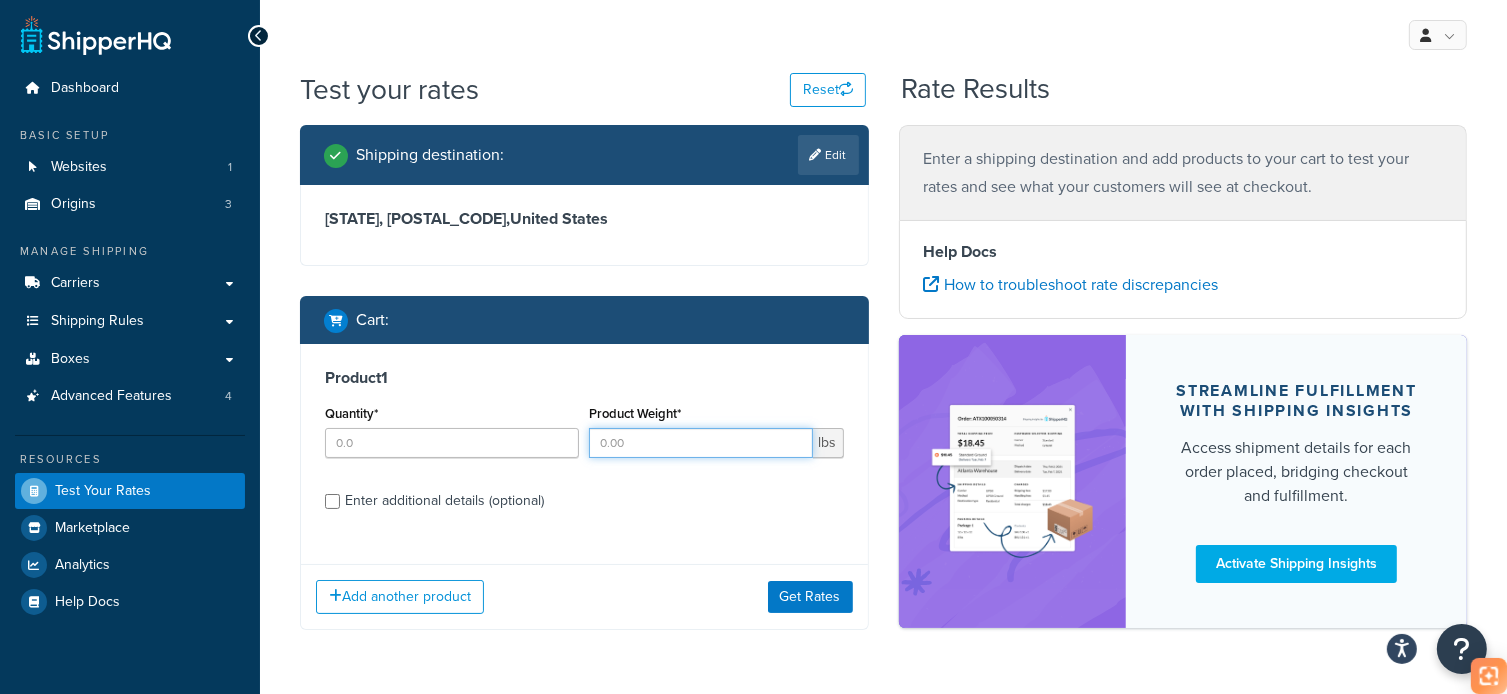 click on "Product Weight*" at bounding box center [700, 443] 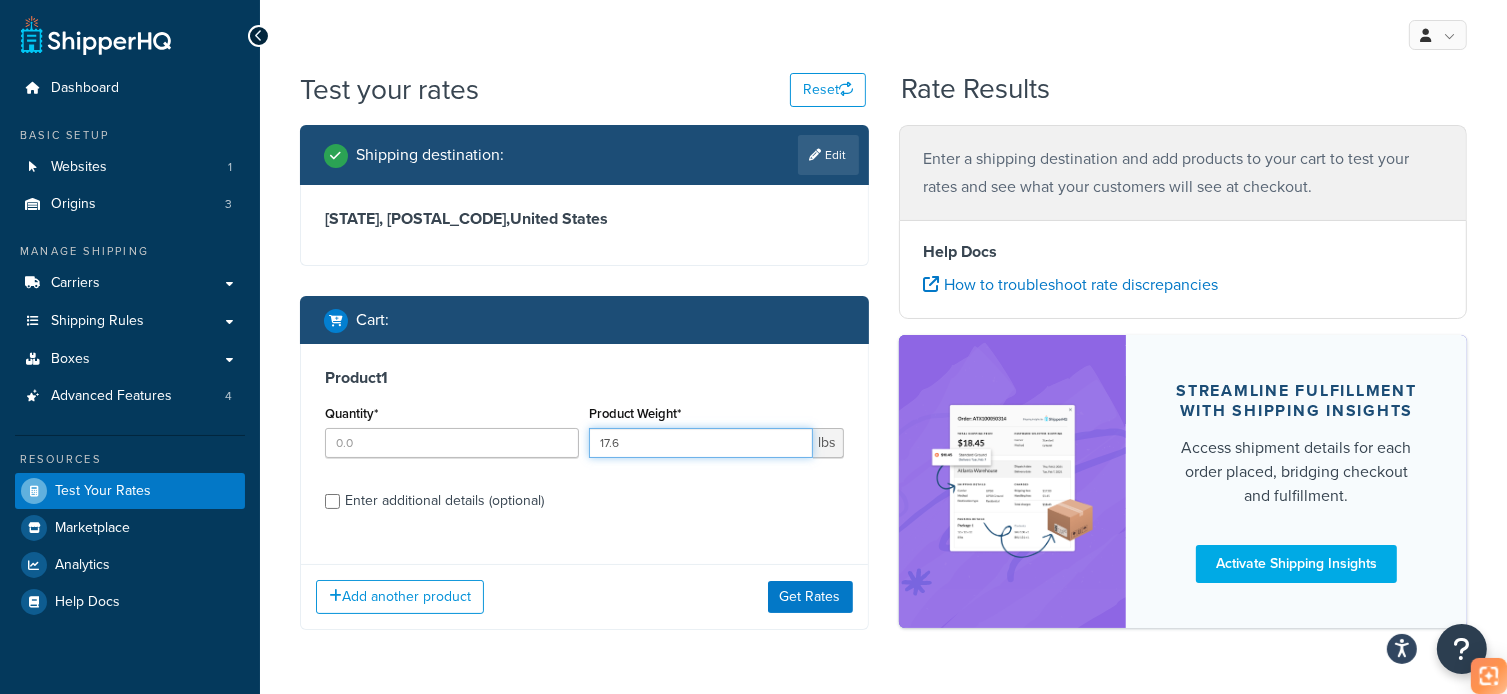 type on "17.6" 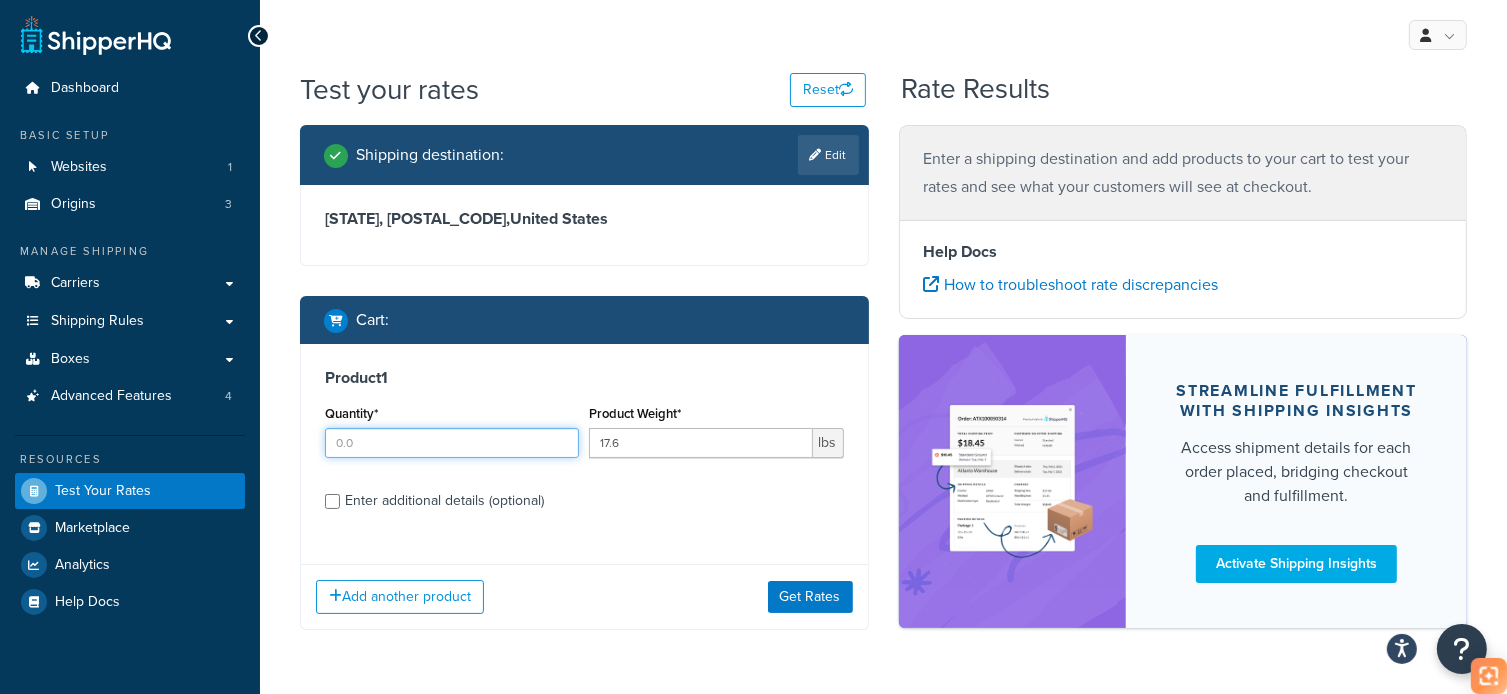 click on "Quantity*" at bounding box center (452, 443) 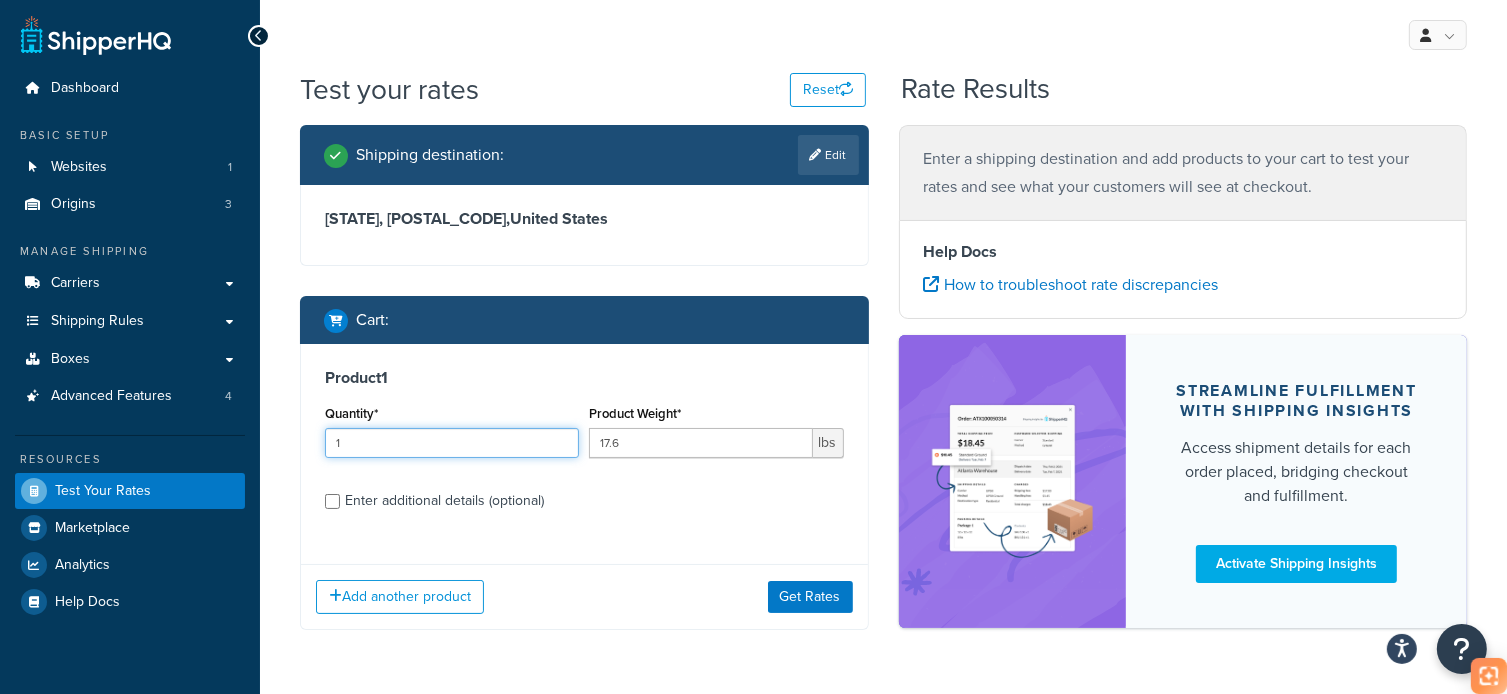 type on "1" 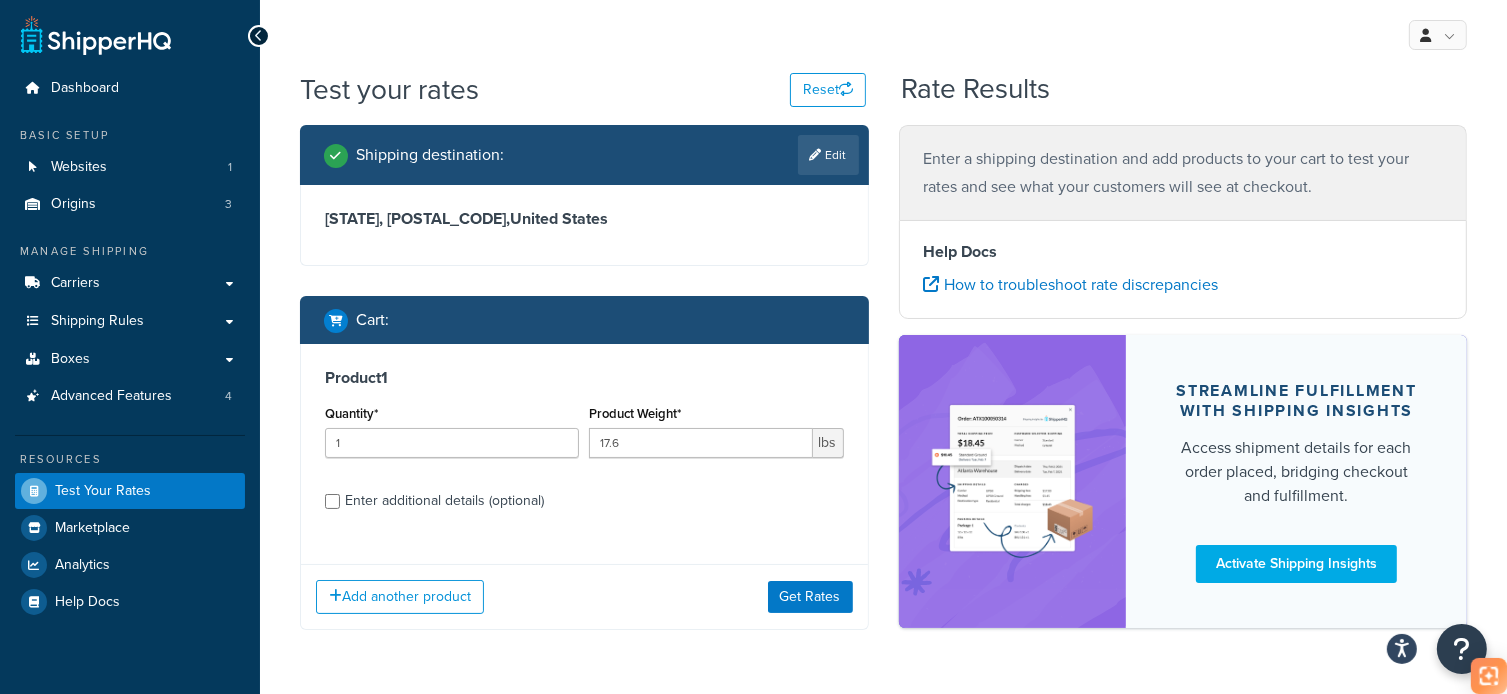 click on "Enter additional details (optional)" at bounding box center (444, 501) 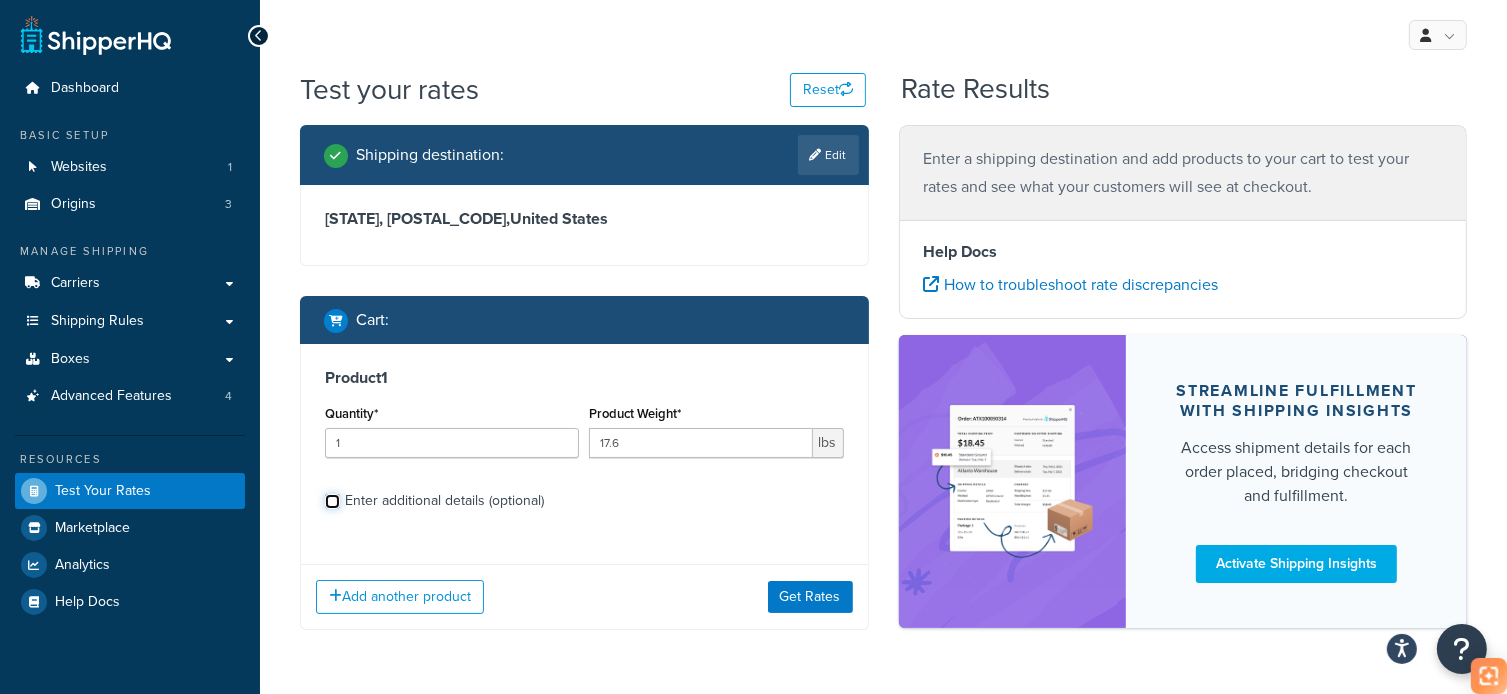 click on "Enter additional details (optional)" at bounding box center [332, 501] 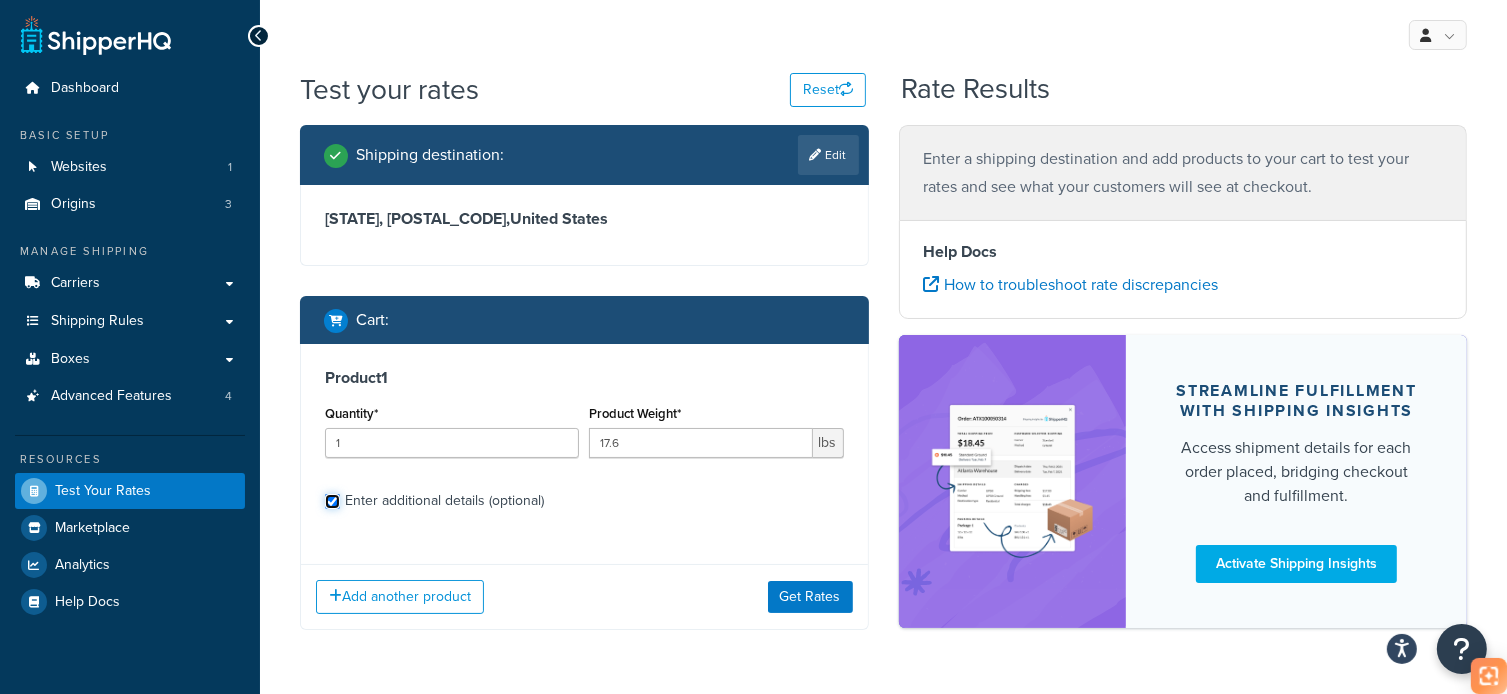 checkbox on "true" 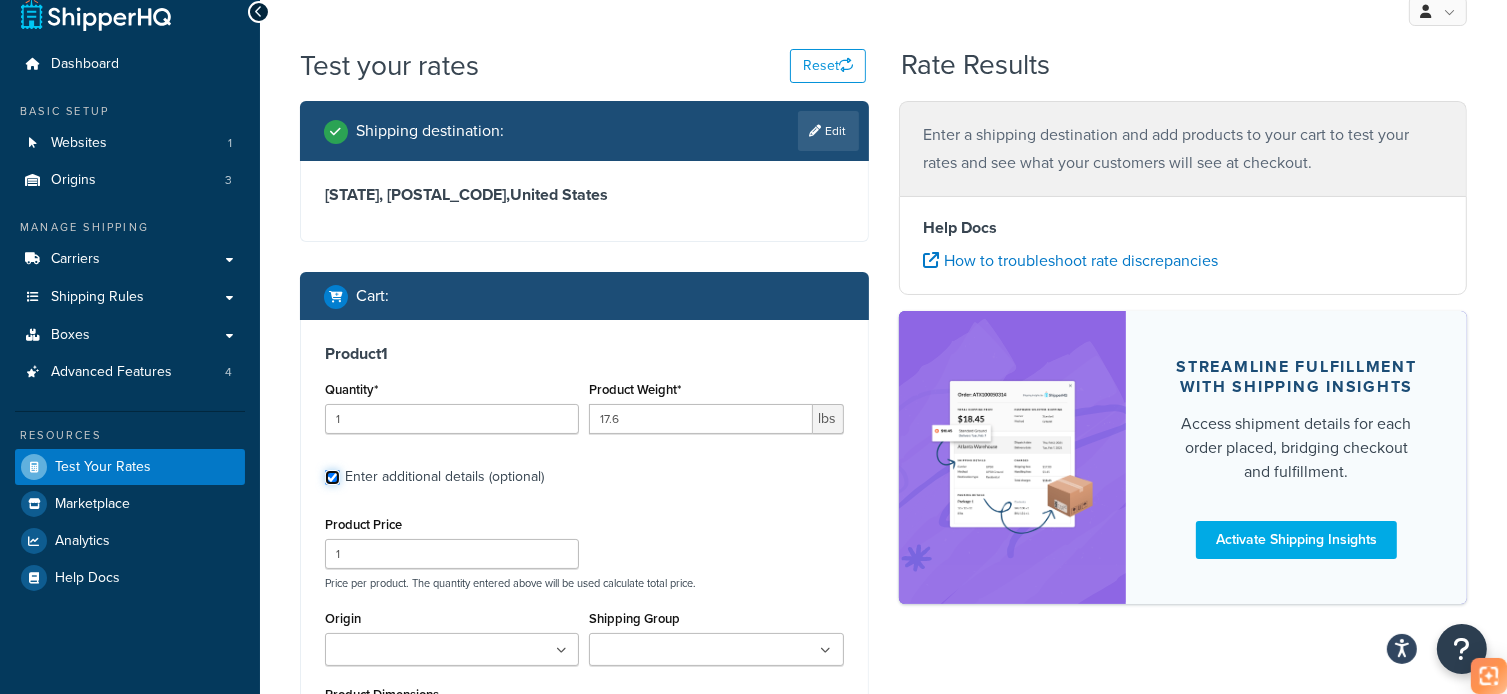 scroll, scrollTop: 200, scrollLeft: 0, axis: vertical 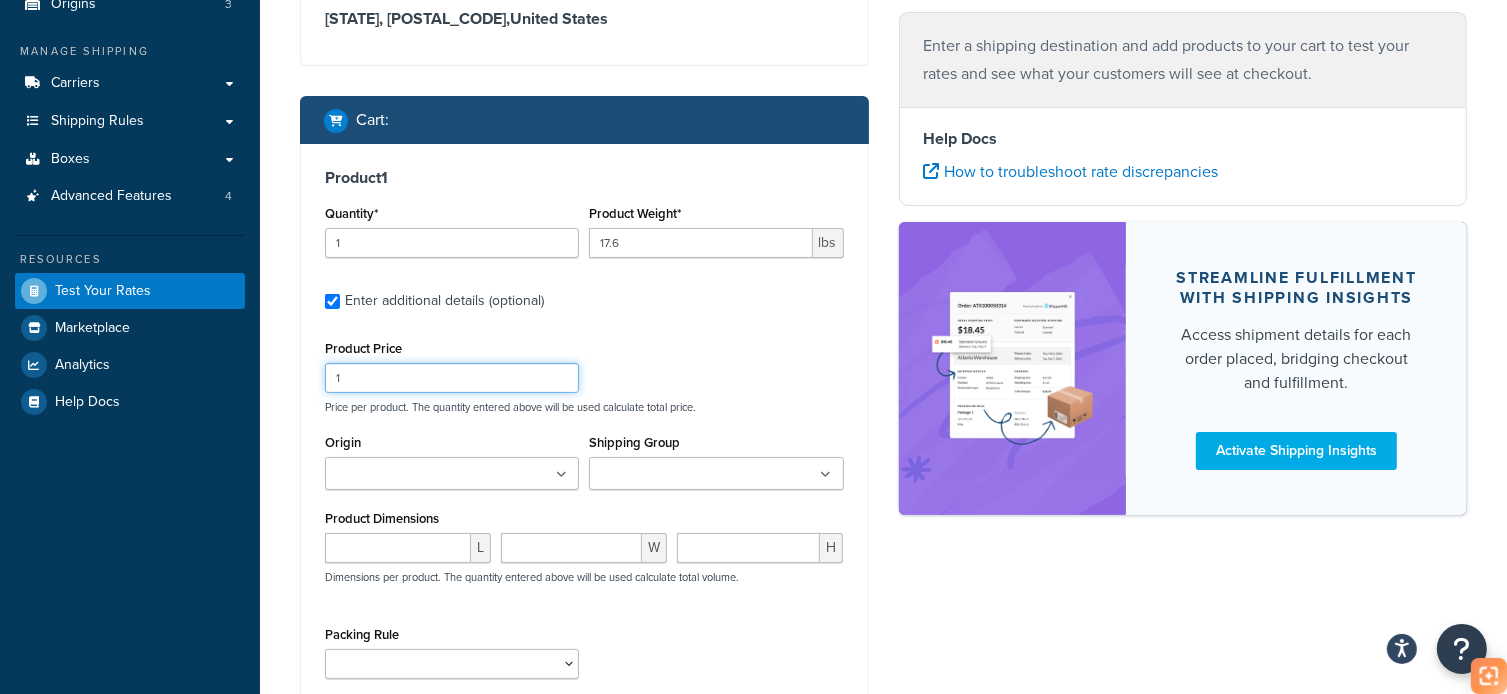drag, startPoint x: 404, startPoint y: 378, endPoint x: 276, endPoint y: 382, distance: 128.06248 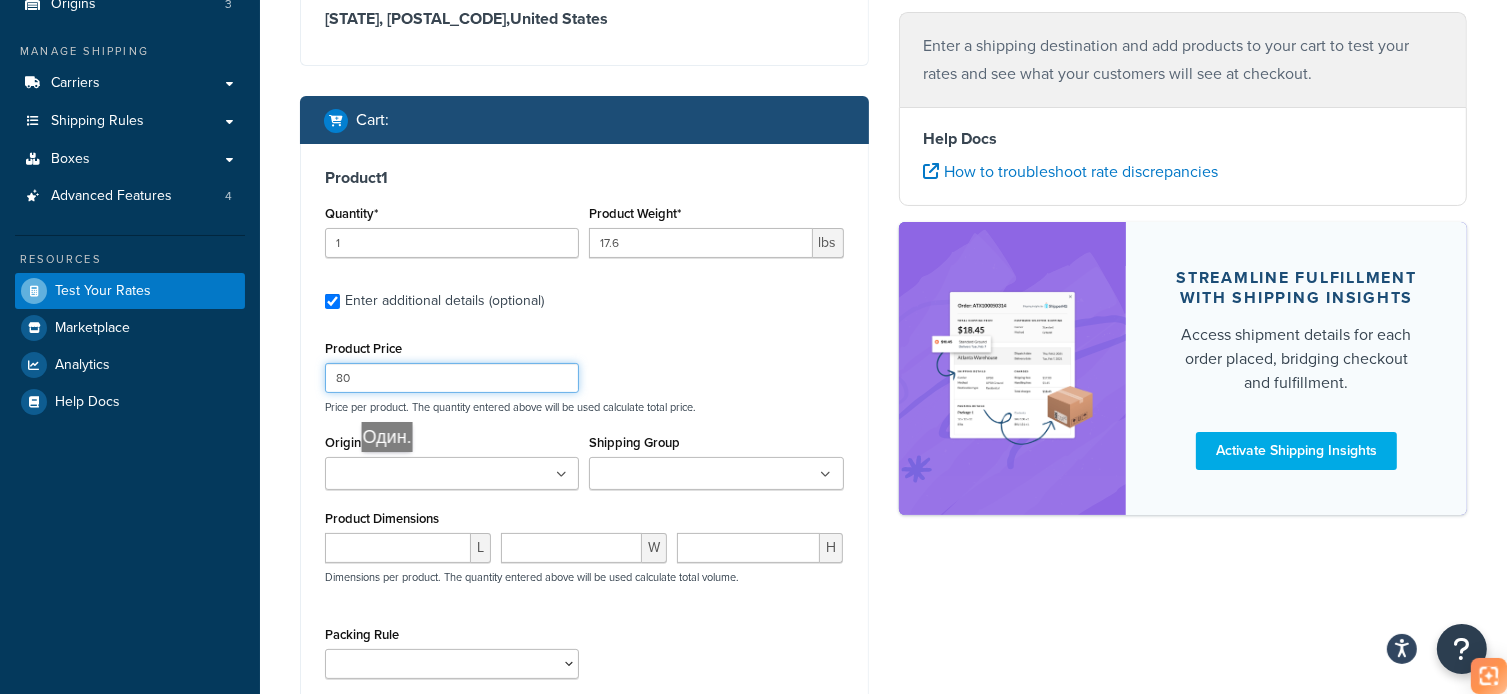 type on "80" 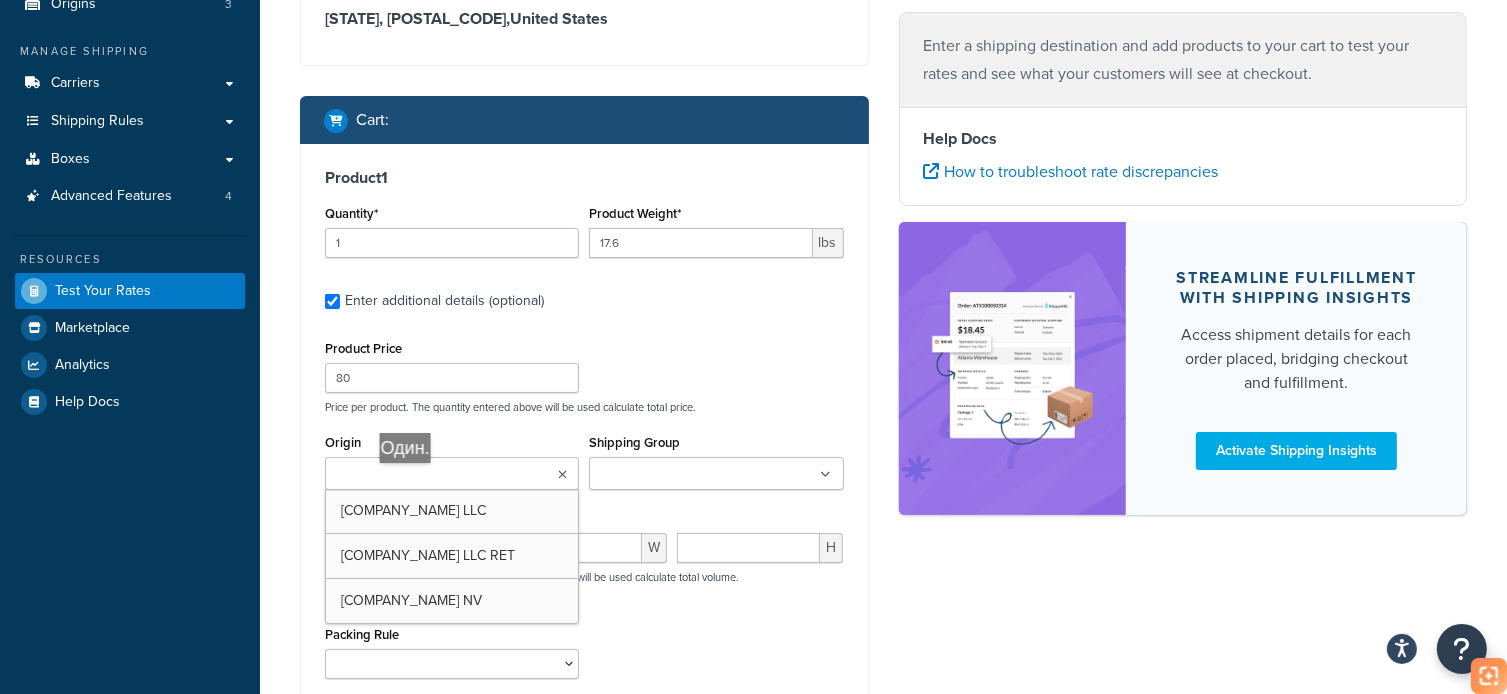 click on "Origin" at bounding box center (419, 475) 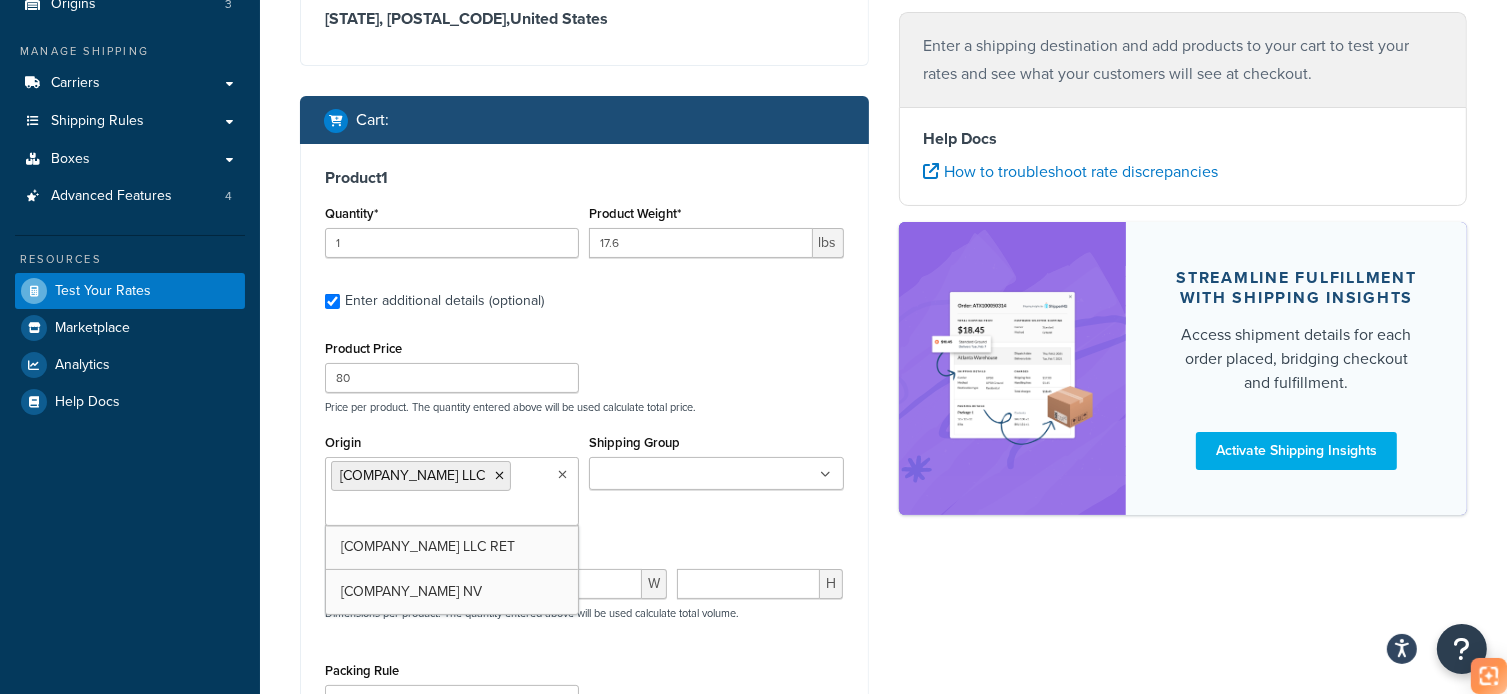 click on "Shipping Group" at bounding box center [683, 475] 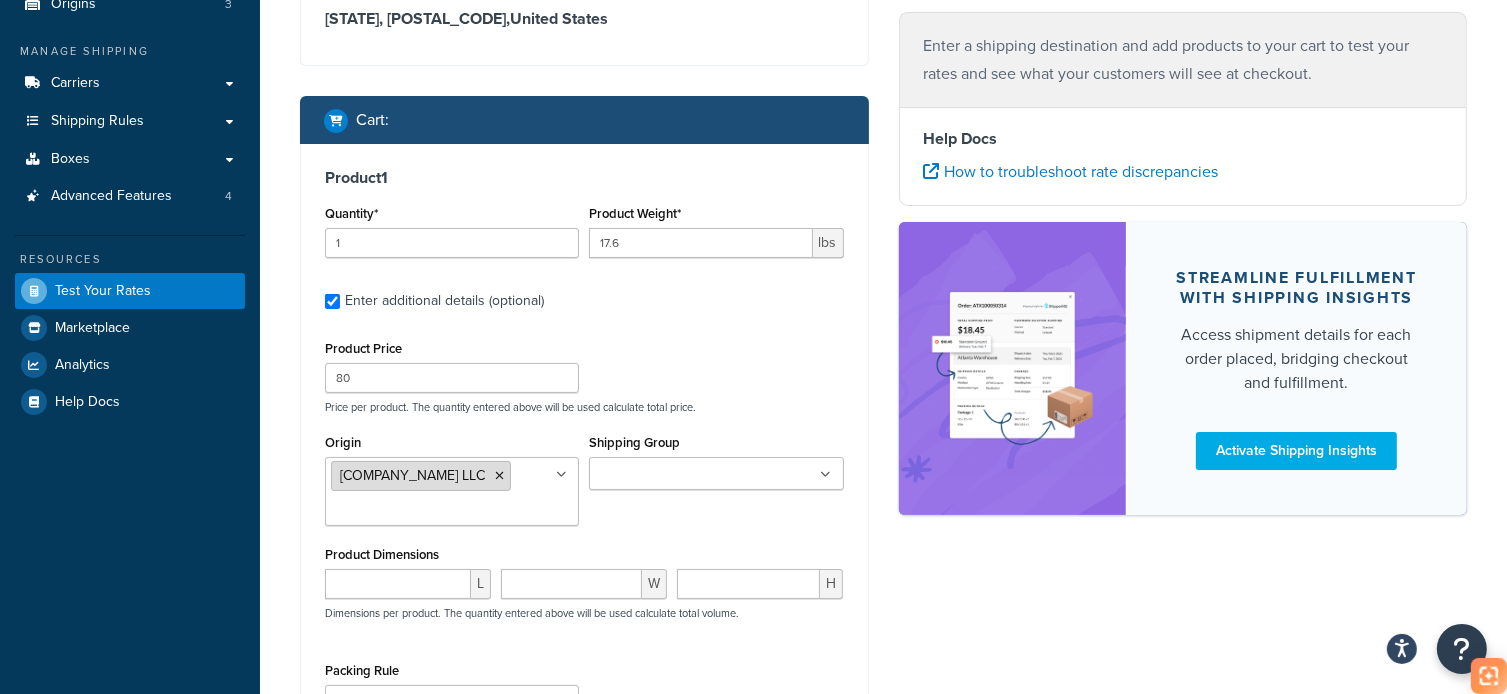 click on "Mamma Mia Covers LLC" at bounding box center (412, 475) 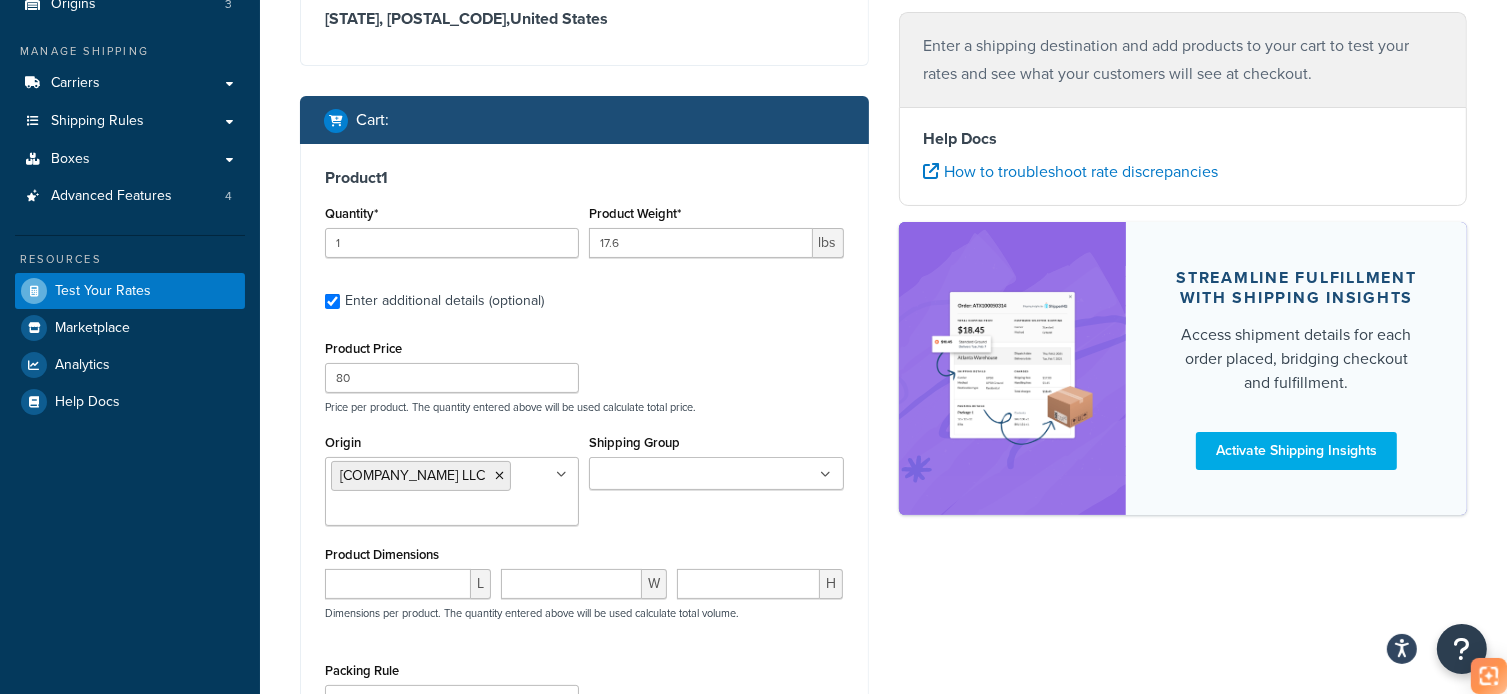 click on "Shipping Group" at bounding box center (683, 475) 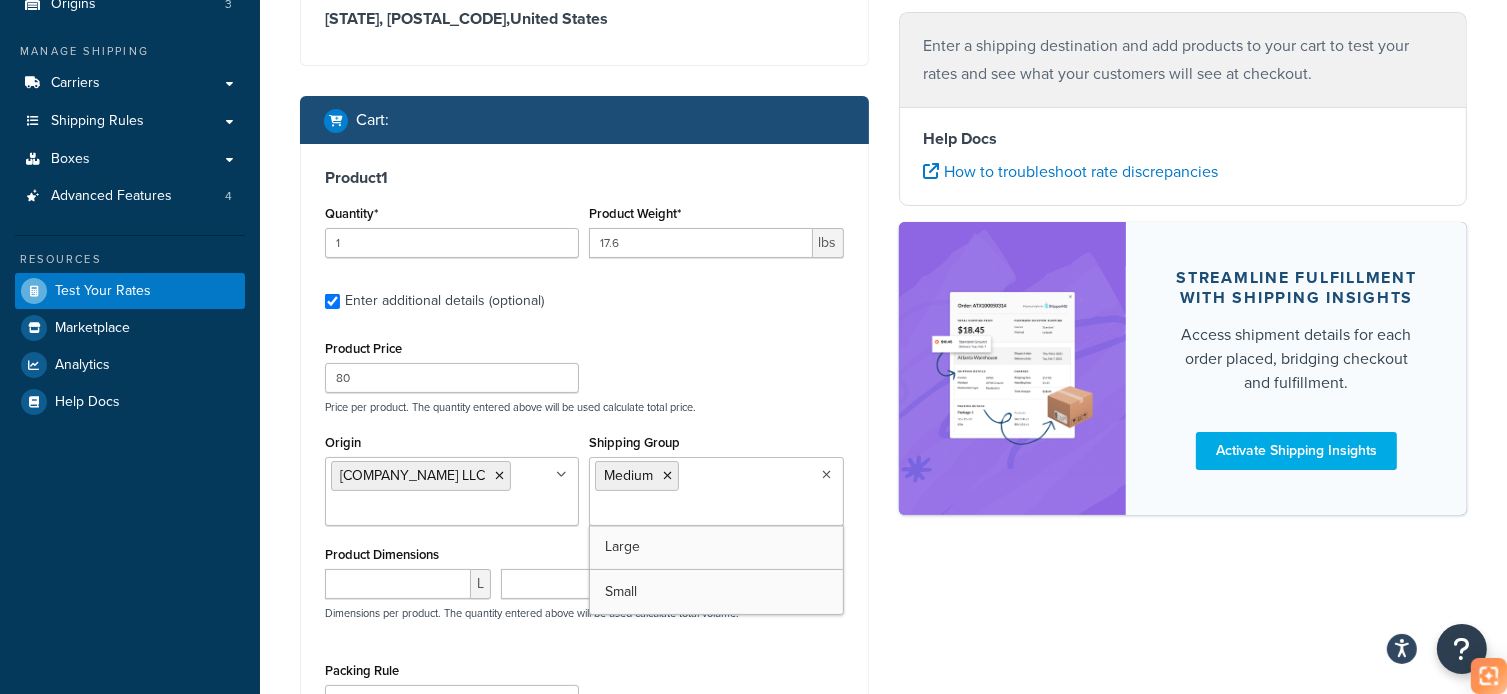 click at bounding box center (667, 476) 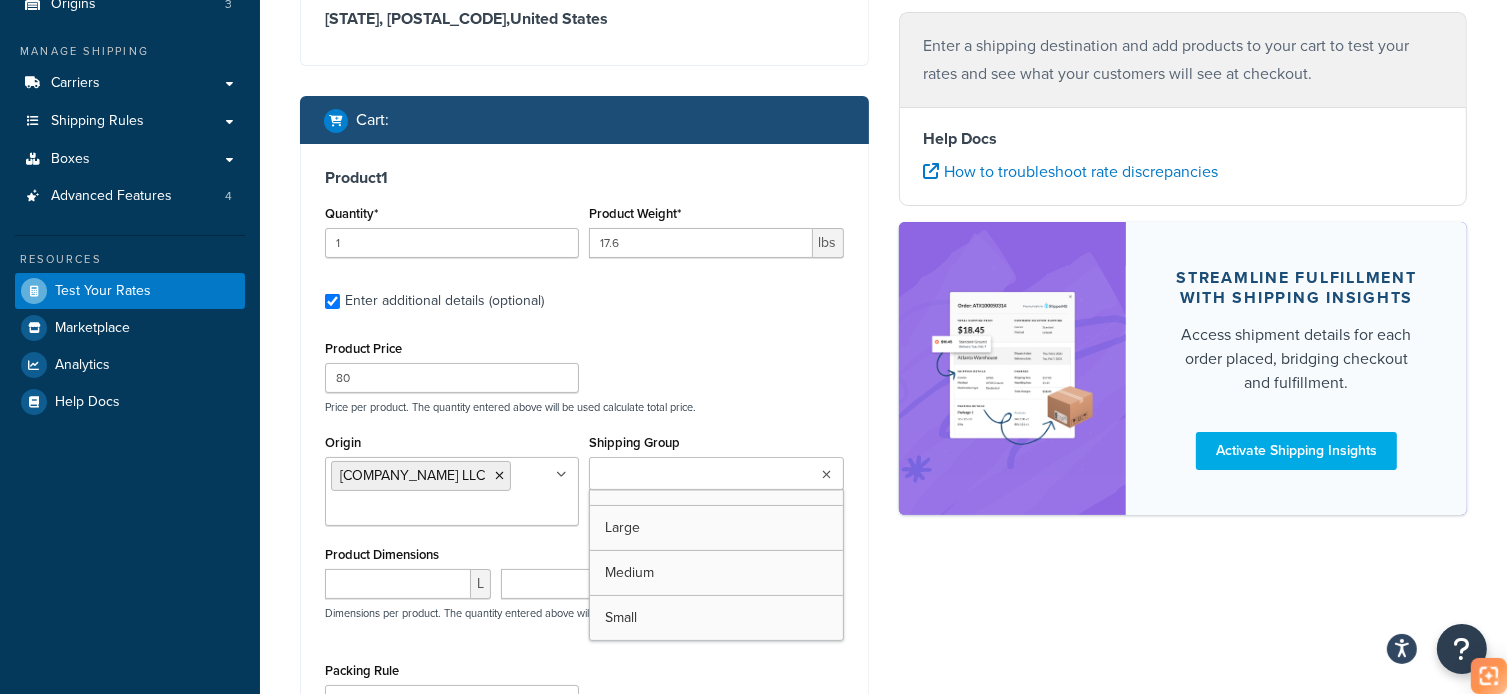 click at bounding box center [716, 473] 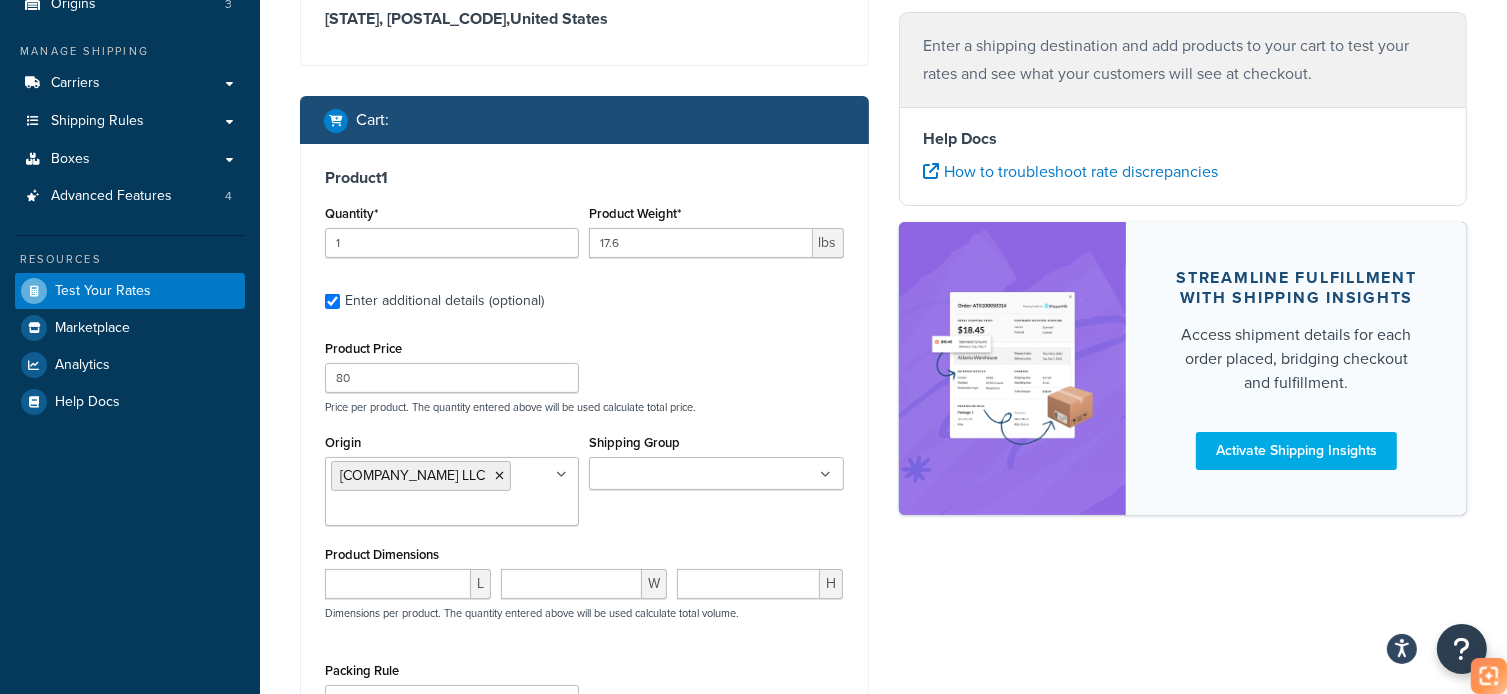 click on "Dimensions per product. The quantity entered above will be used calculate total volume." at bounding box center [529, 613] 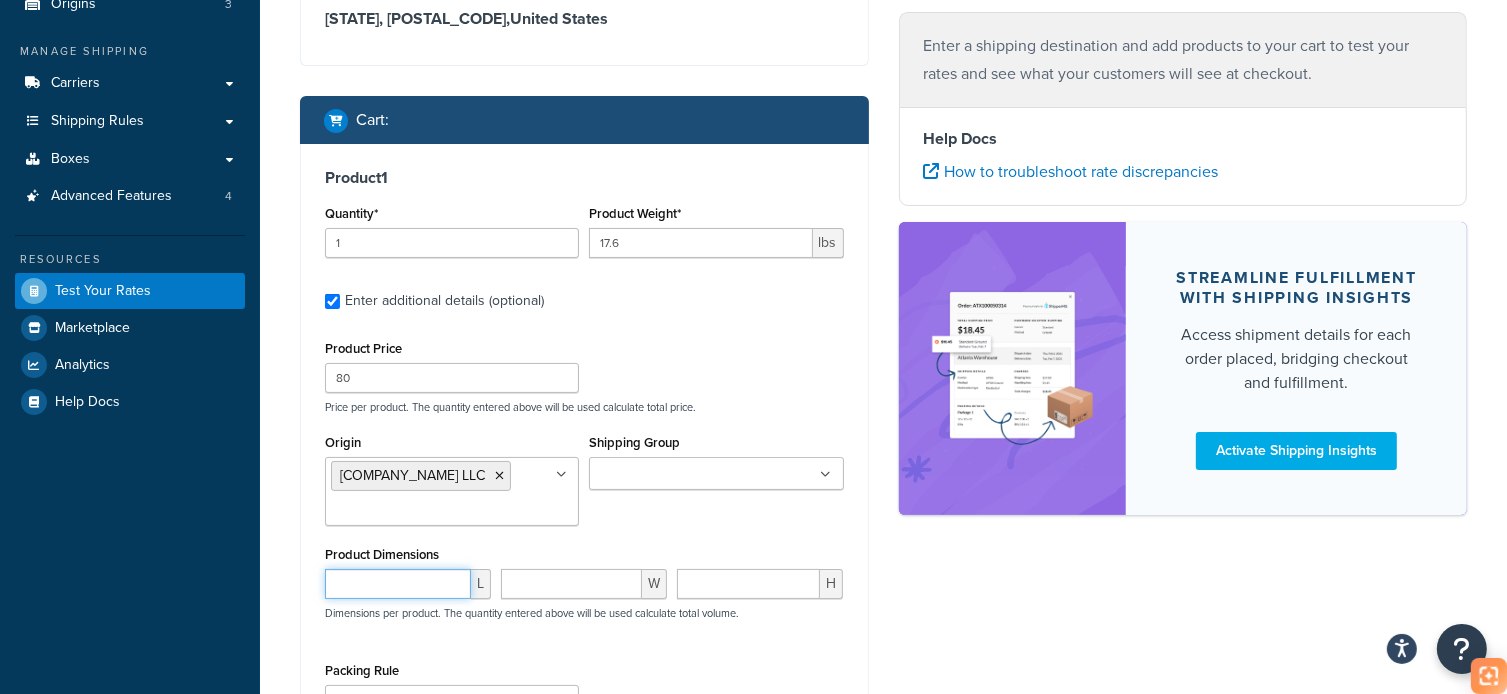 click at bounding box center (398, 584) 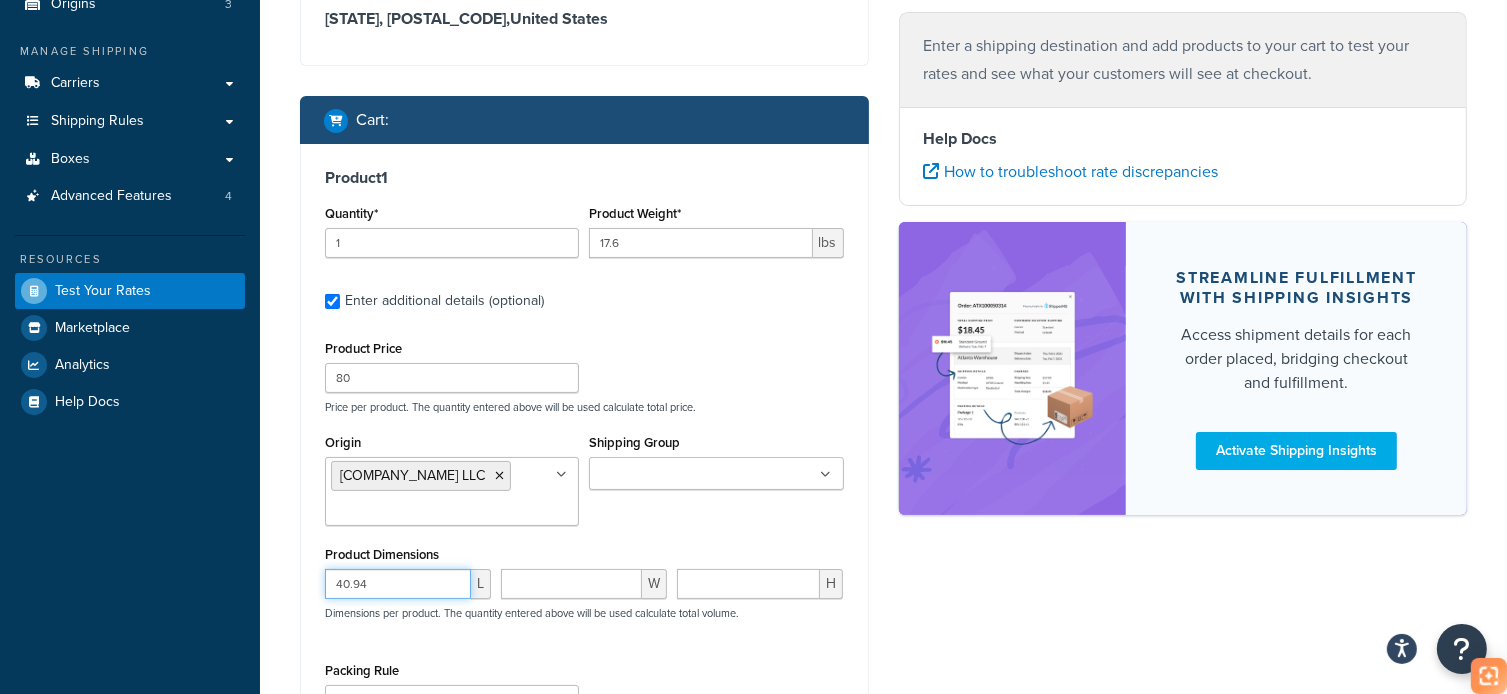 type on "40.94" 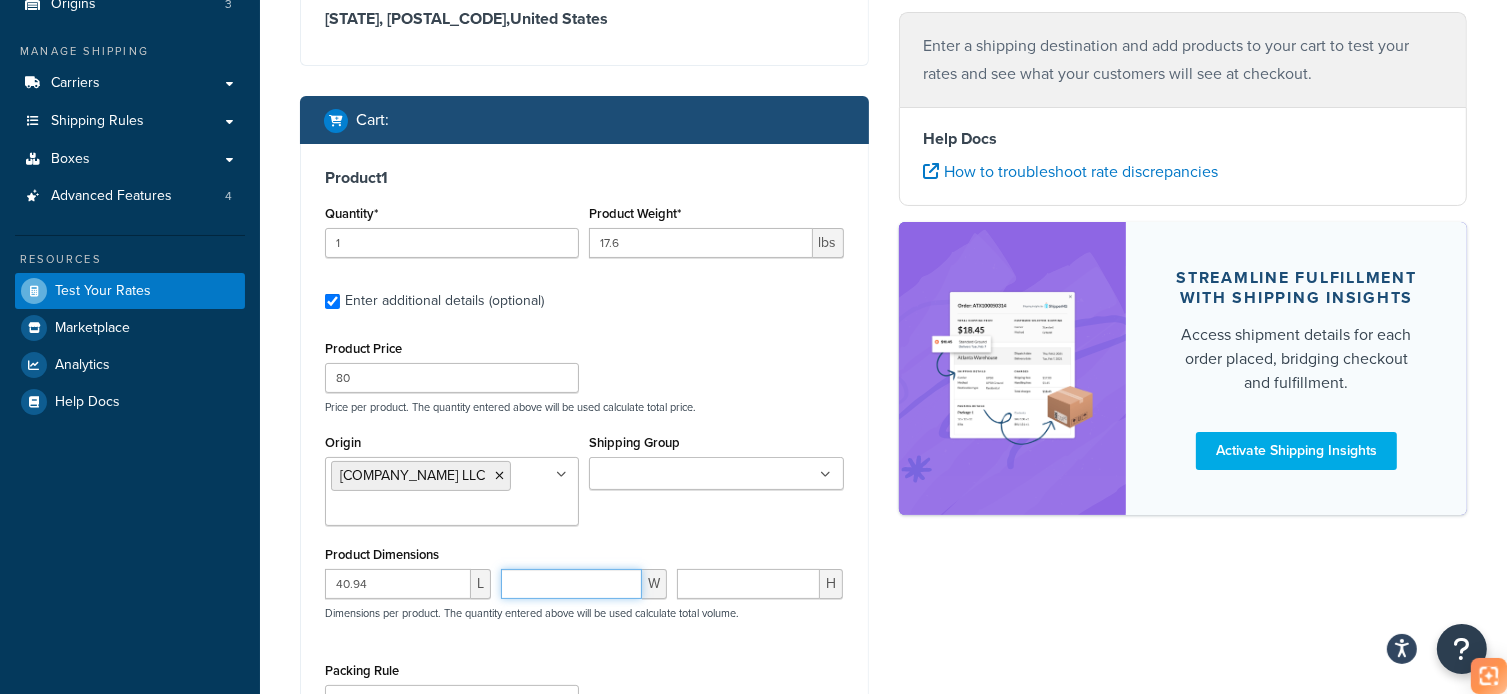 click at bounding box center [571, 584] 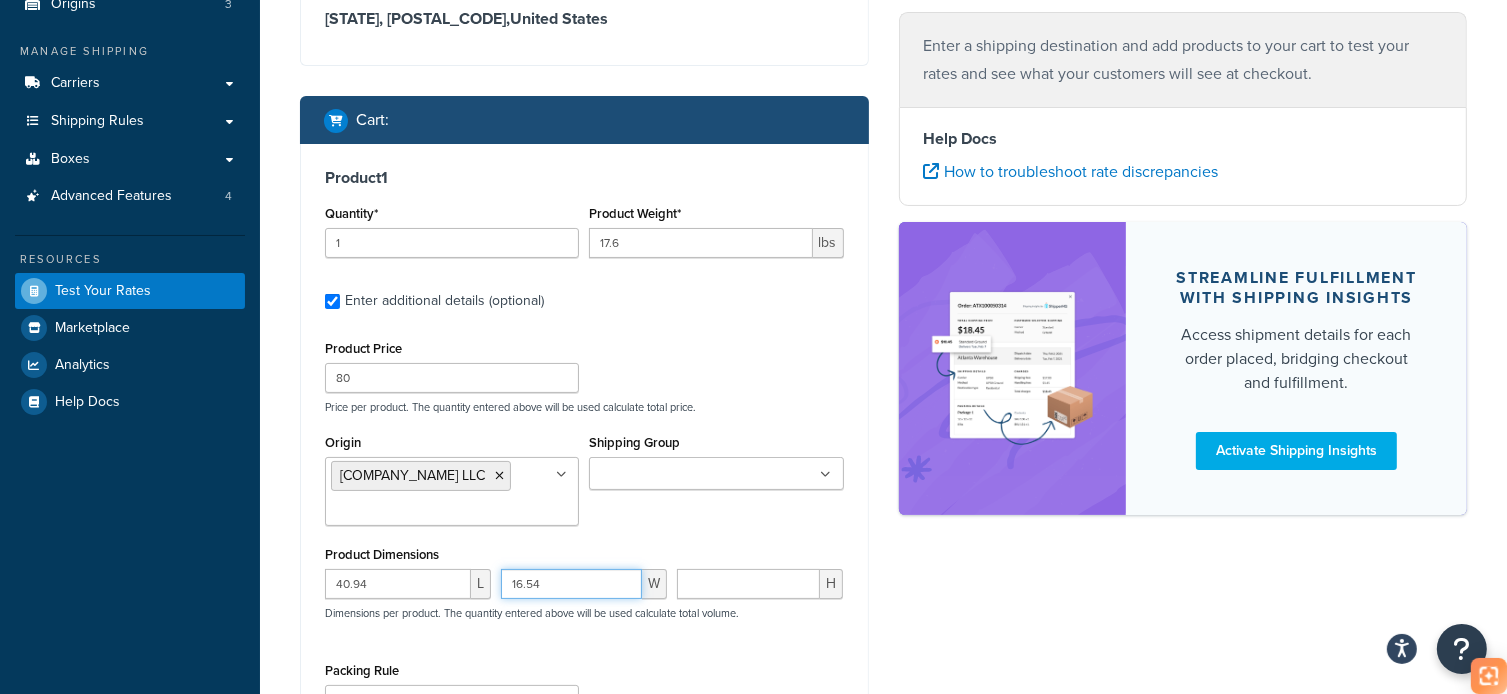 type on "16.54" 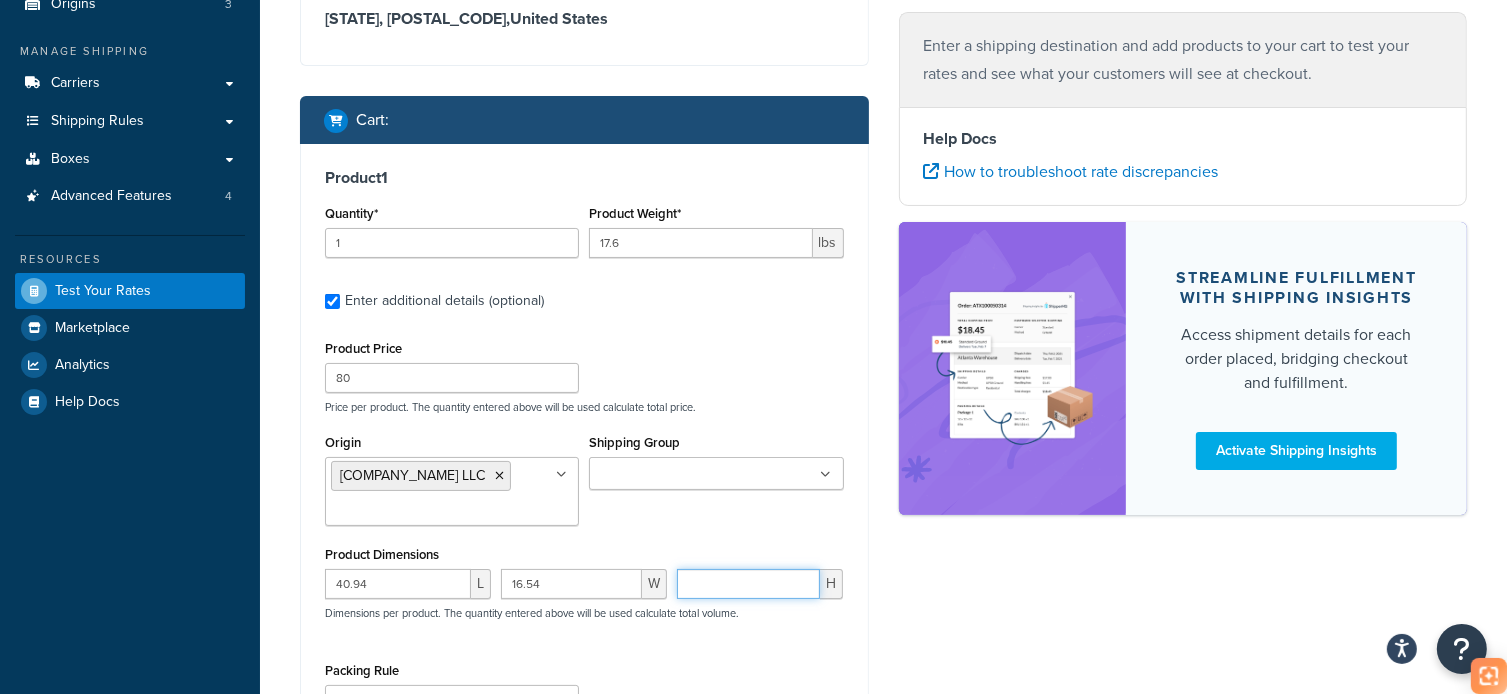 click at bounding box center [748, 584] 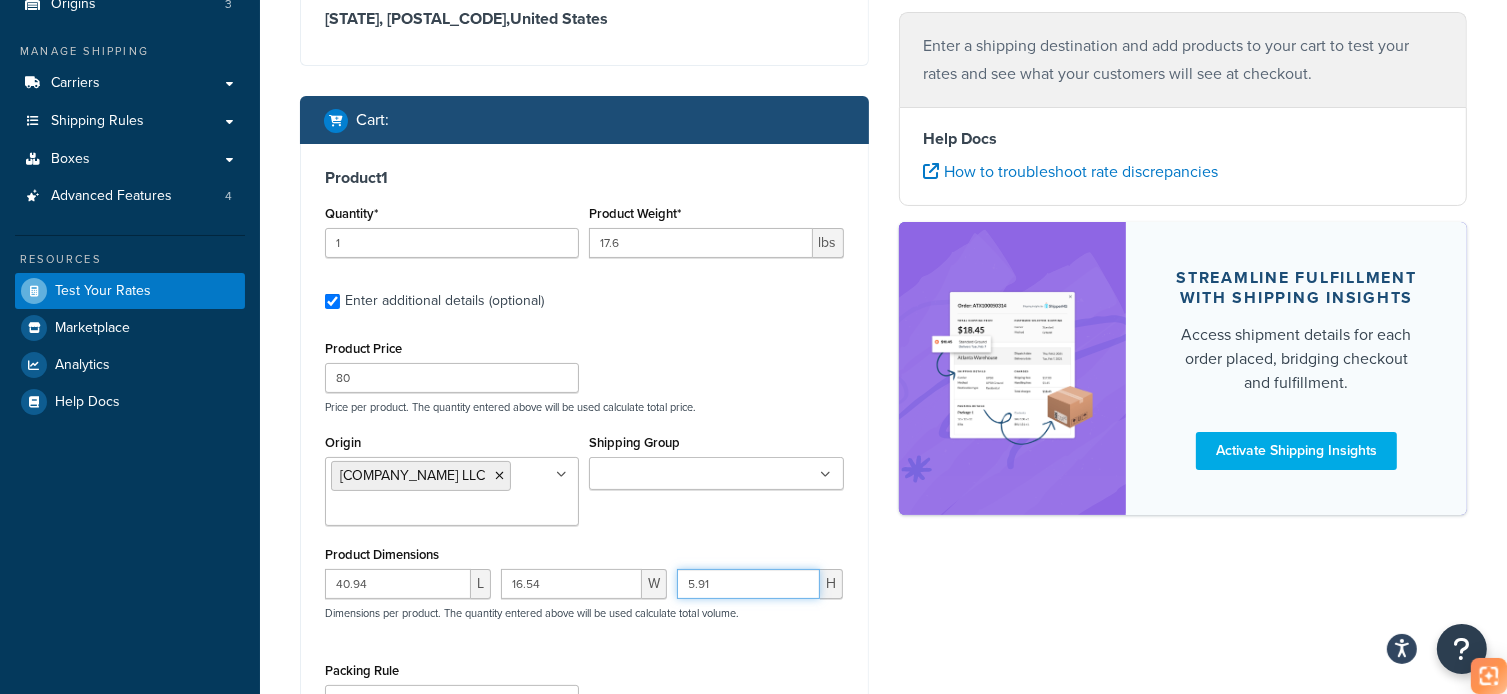 scroll, scrollTop: 300, scrollLeft: 0, axis: vertical 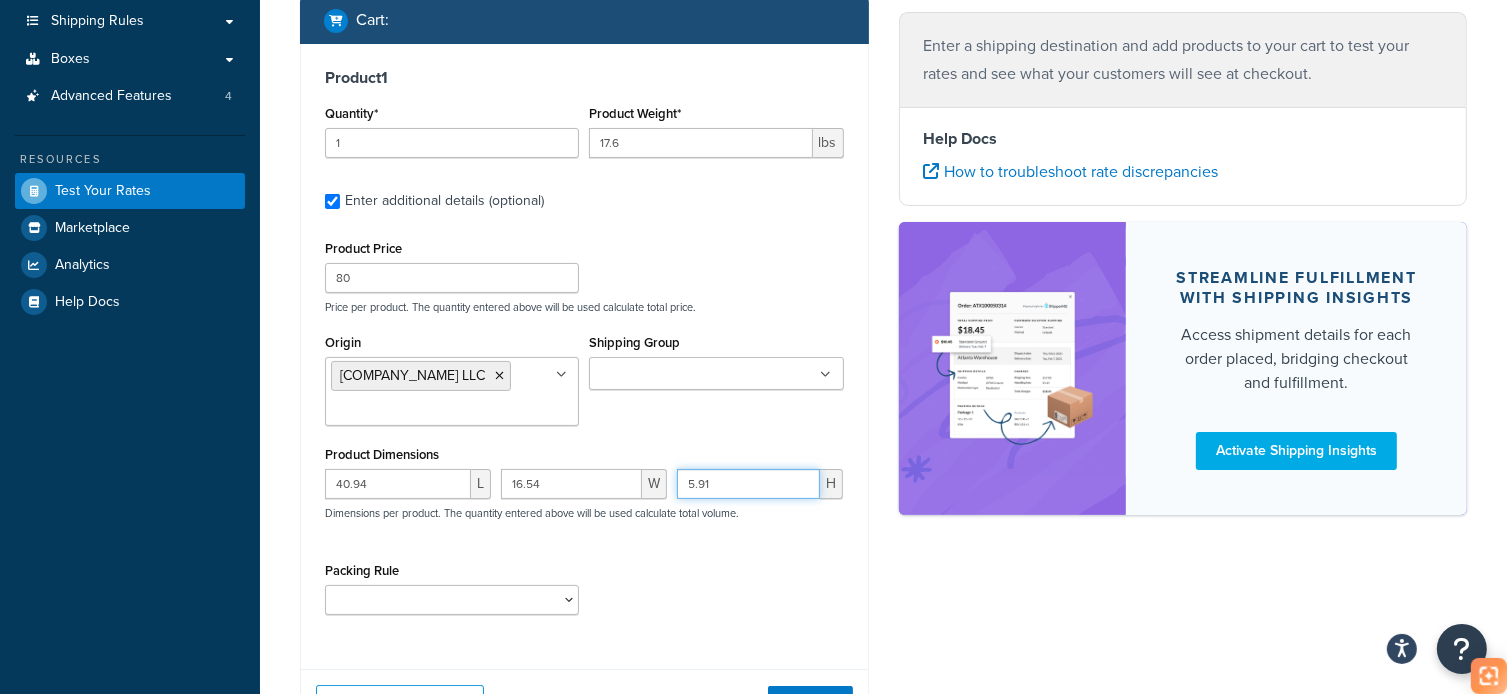 type on "5.91" 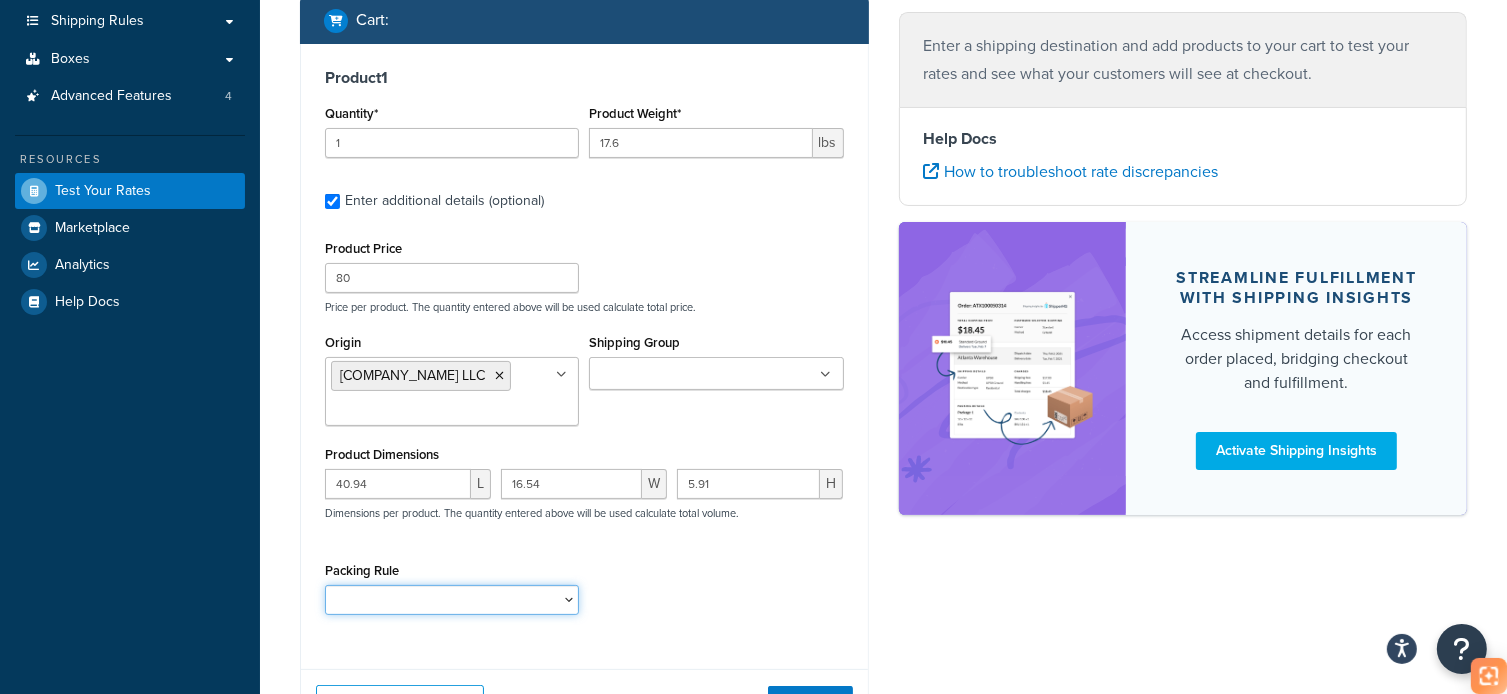 drag, startPoint x: 472, startPoint y: 594, endPoint x: 460, endPoint y: 608, distance: 18.439089 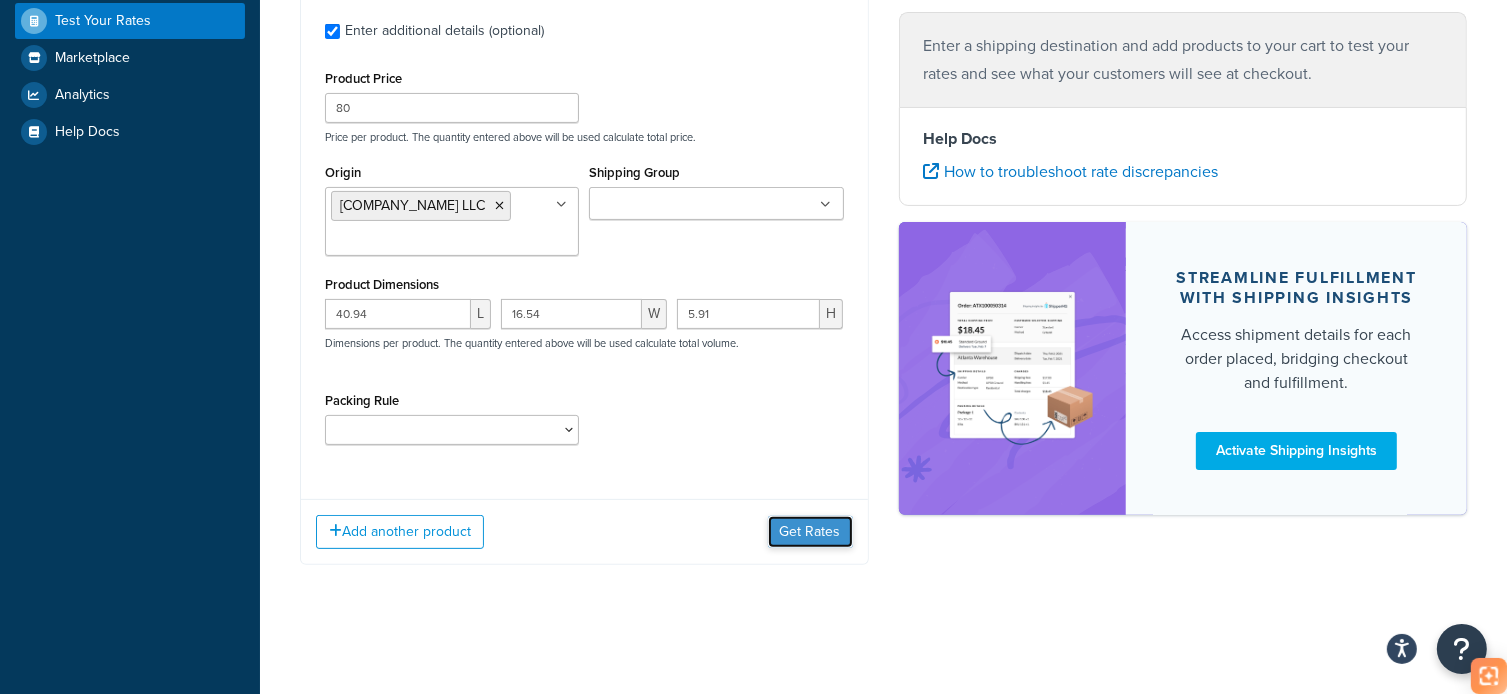 click on "Get Rates" at bounding box center [810, 532] 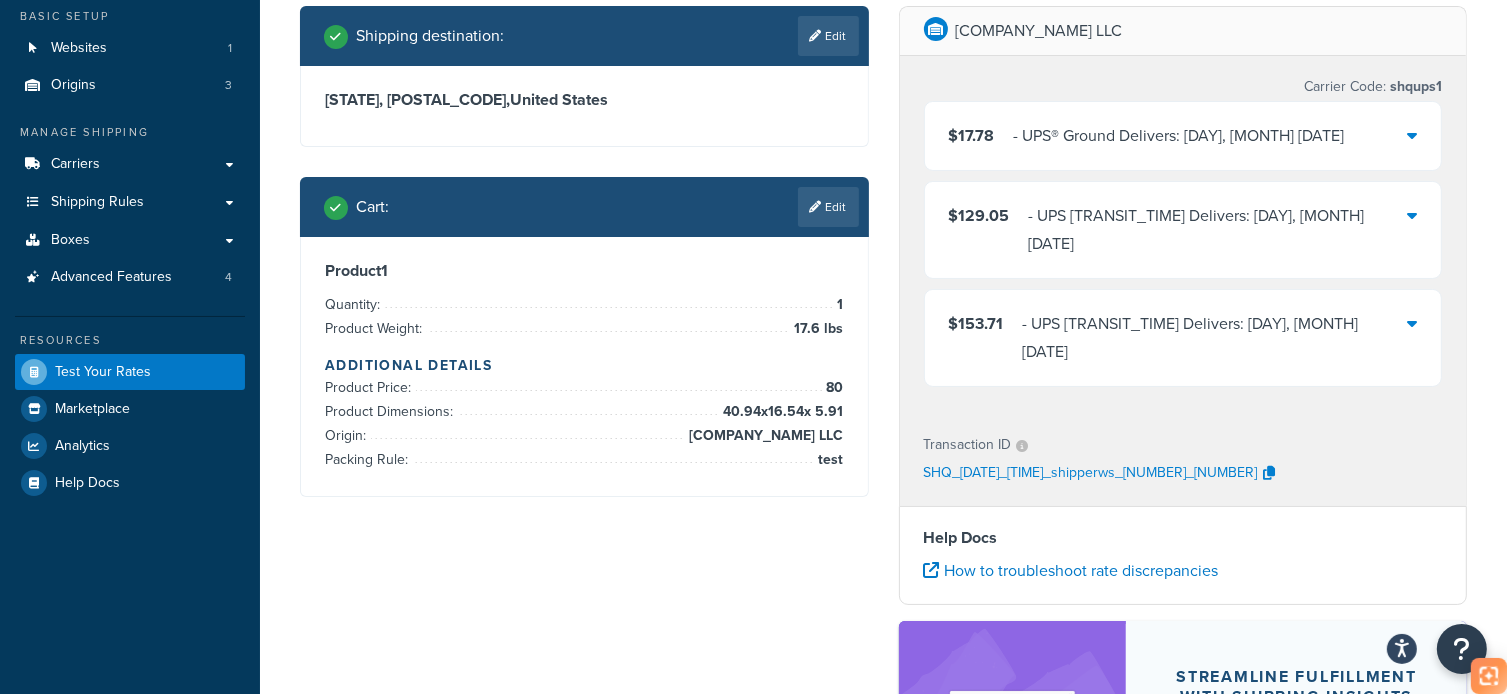 scroll, scrollTop: 101, scrollLeft: 0, axis: vertical 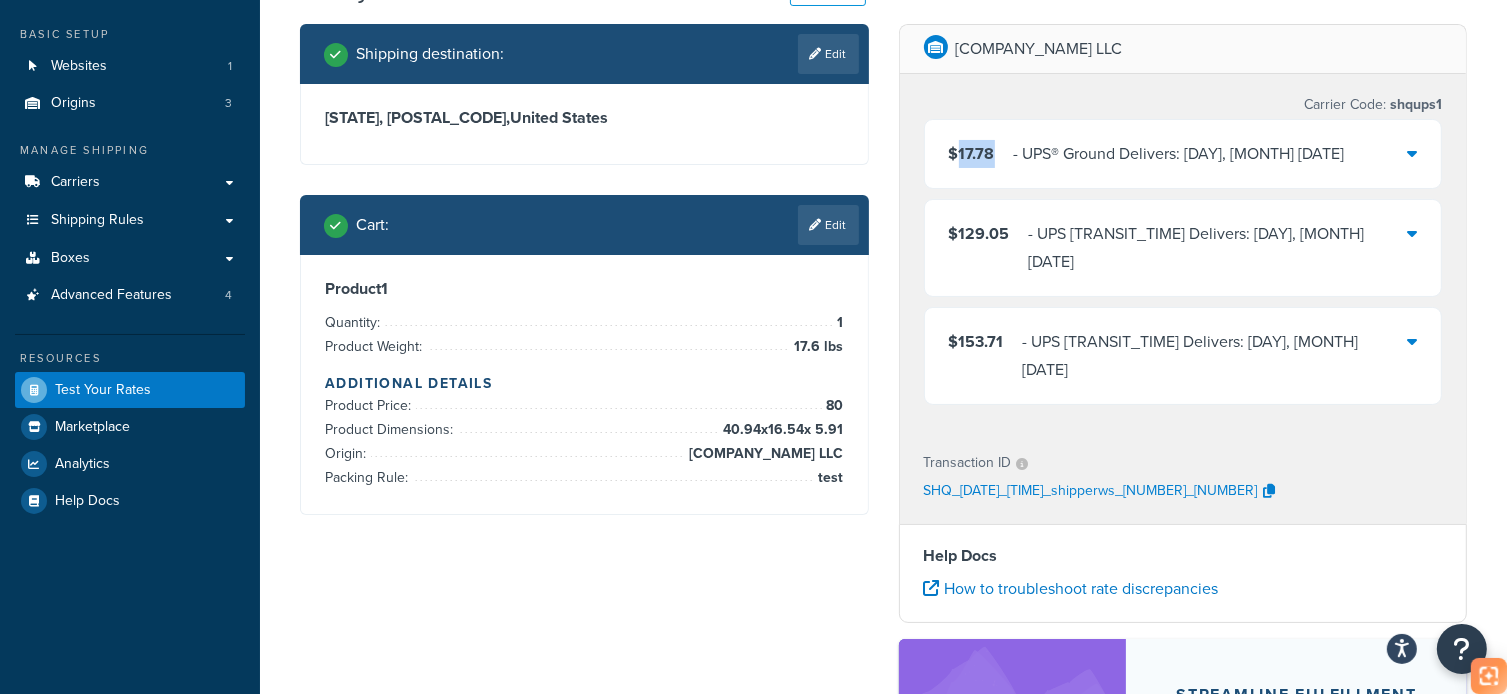 drag, startPoint x: 996, startPoint y: 151, endPoint x: 959, endPoint y: 158, distance: 37.65634 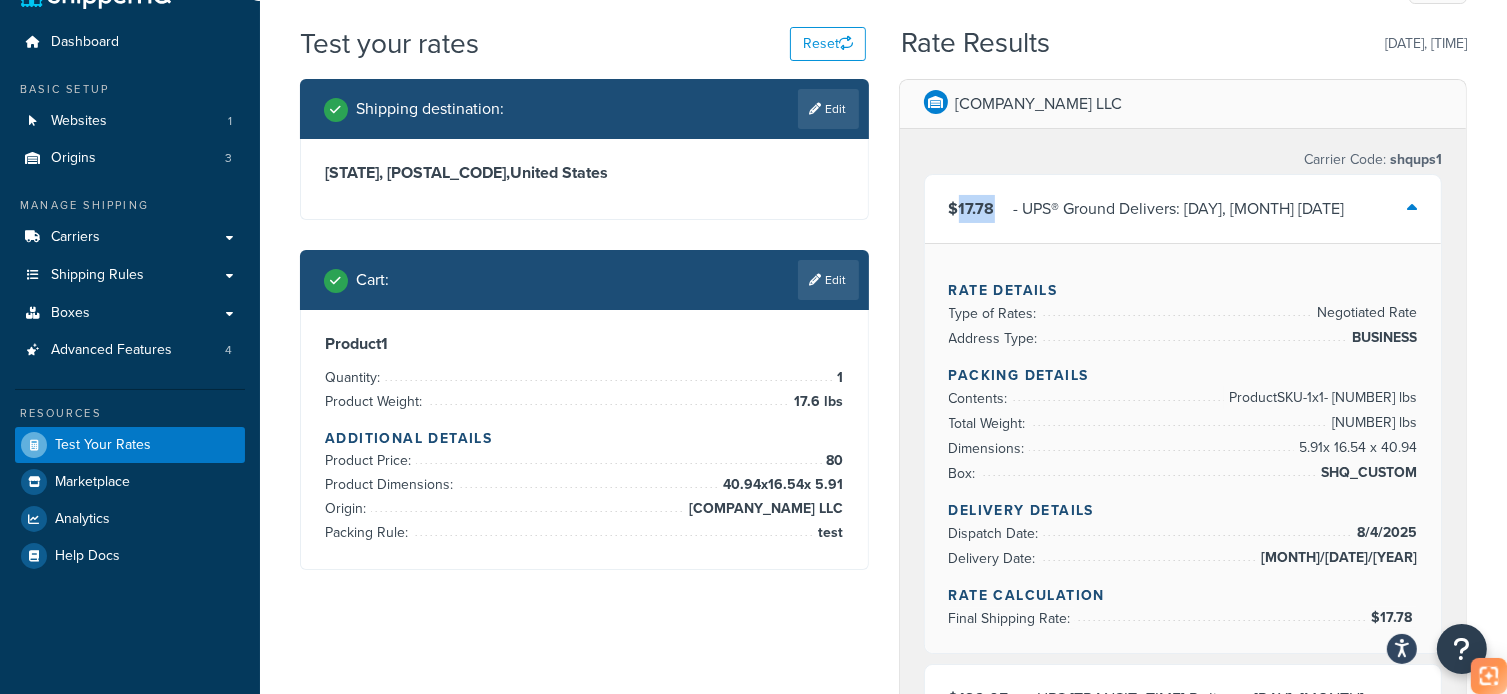 scroll, scrollTop: 0, scrollLeft: 0, axis: both 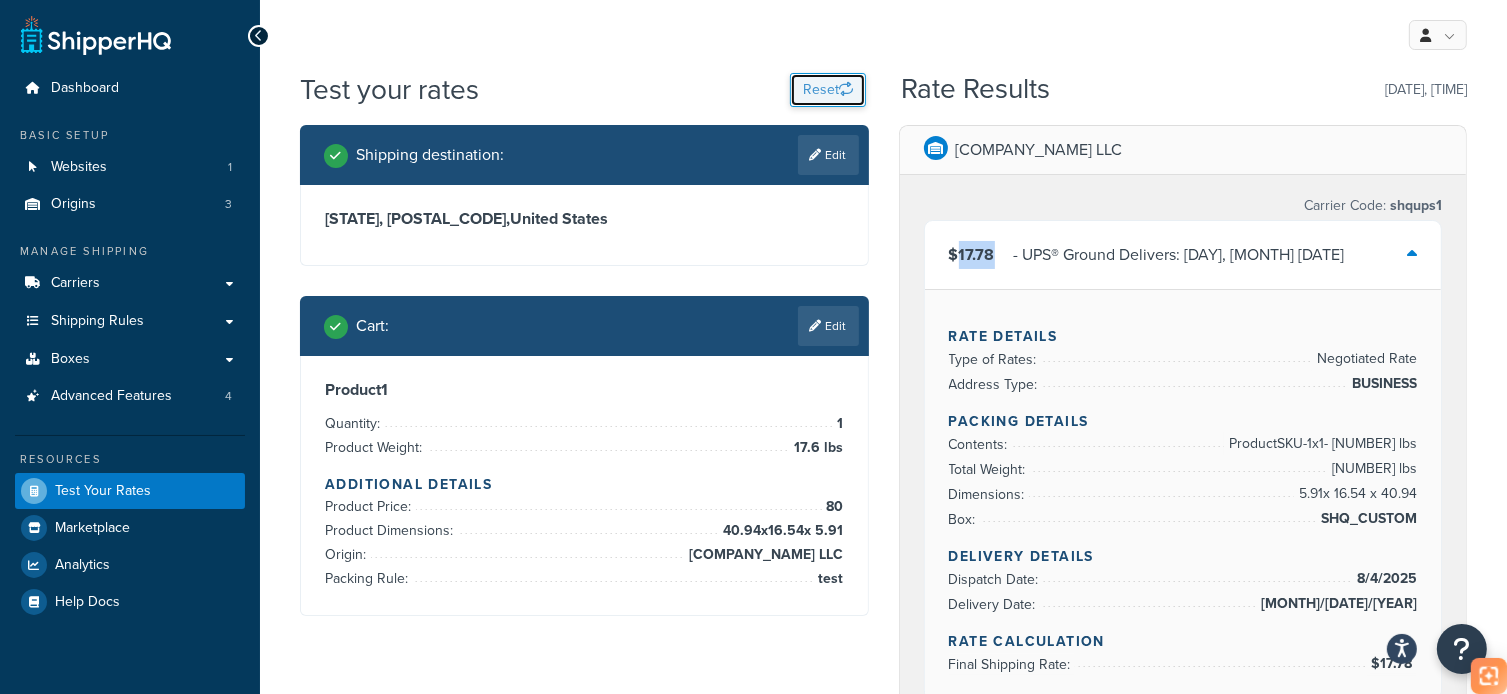 click on "Reset" at bounding box center (828, 90) 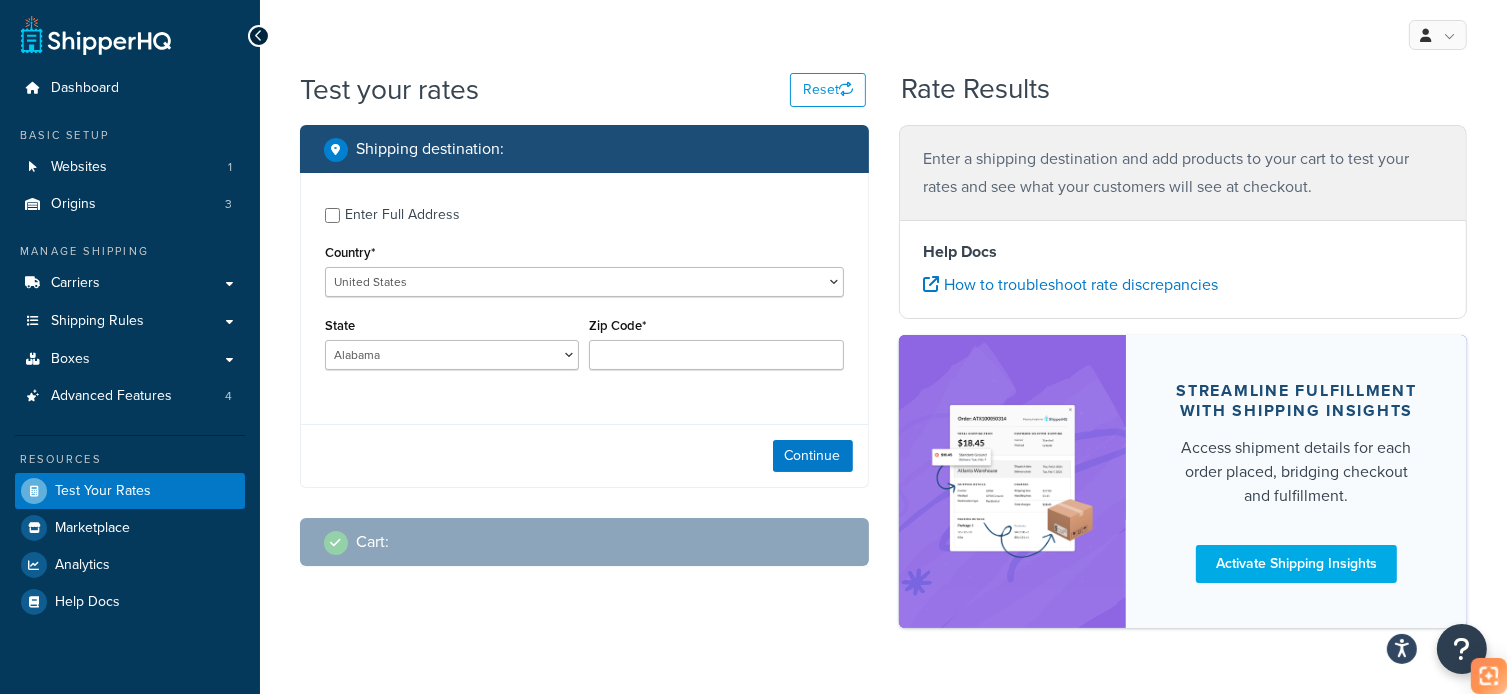 click on "State   Alabama  Alaska  American Samoa  Arizona  Arkansas  Armed Forces Americas  Armed Forces Europe, Middle East, Africa, Canada  Armed Forces Pacific  California  Colorado  Connecticut  Delaware  District of Columbia  Federated States of Micronesia  Florida  Georgia  Guam  Hawaii  Idaho  Illinois  Indiana  Iowa  Kansas  Kentucky  Louisiana  Maine  Marshall Islands  Maryland  Massachusetts  Michigan  Minnesota  Mississippi  Missouri  Montana  Nebraska  Nevada  New Hampshire  New Jersey  New Mexico  New York  North Carolina  North Dakota  Northern Mariana Islands  Ohio  Oklahoma  Oregon  Palau  Pennsylvania  Puerto Rico  Rhode Island  South Carolina  South Dakota  Tennessee  Texas  United States Minor Outlying Islands  Utah  Vermont  Virgin Islands  Virginia  Washington  West Virginia  Wisconsin  Wyoming" at bounding box center [452, 341] 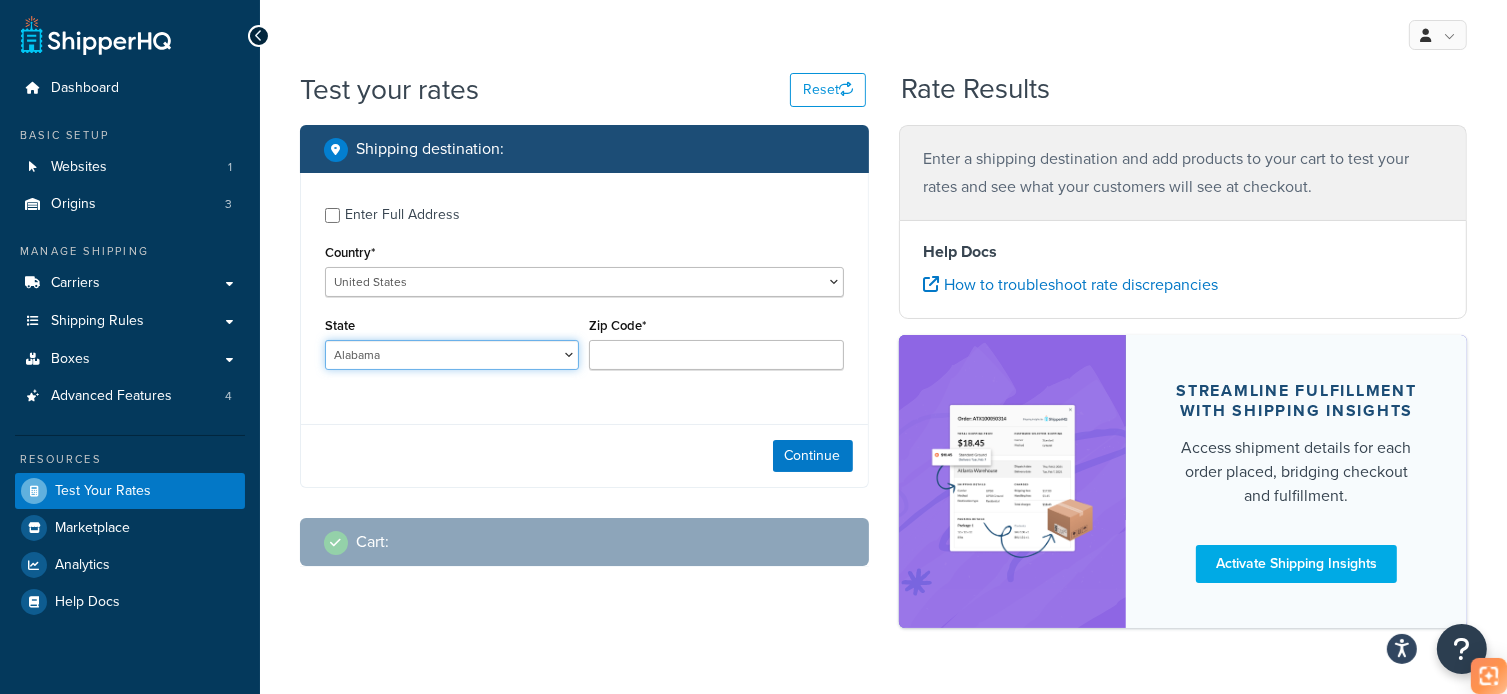 click on "Alabama  Alaska  American Samoa  Arizona  Arkansas  Armed Forces Americas  Armed Forces Europe, Middle East, Africa, Canada  Armed Forces Pacific  California  Colorado  Connecticut  Delaware  District of Columbia  Federated States of Micronesia  Florida  Georgia  Guam  Hawaii  Idaho  Illinois  Indiana  Iowa  Kansas  Kentucky  Louisiana  Maine  Marshall Islands  Maryland  Massachusetts  Michigan  Minnesota  Mississippi  Missouri  Montana  Nebraska  Nevada  New Hampshire  New Jersey  New Mexico  New York  North Carolina  North Dakota  Northern Mariana Islands  Ohio  Oklahoma  Oregon  Palau  Pennsylvania  Puerto Rico  Rhode Island  South Carolina  South Dakota  Tennessee  Texas  United States Minor Outlying Islands  Utah  Vermont  Virgin Islands  Virginia  Washington  West Virginia  Wisconsin  Wyoming" at bounding box center [452, 355] 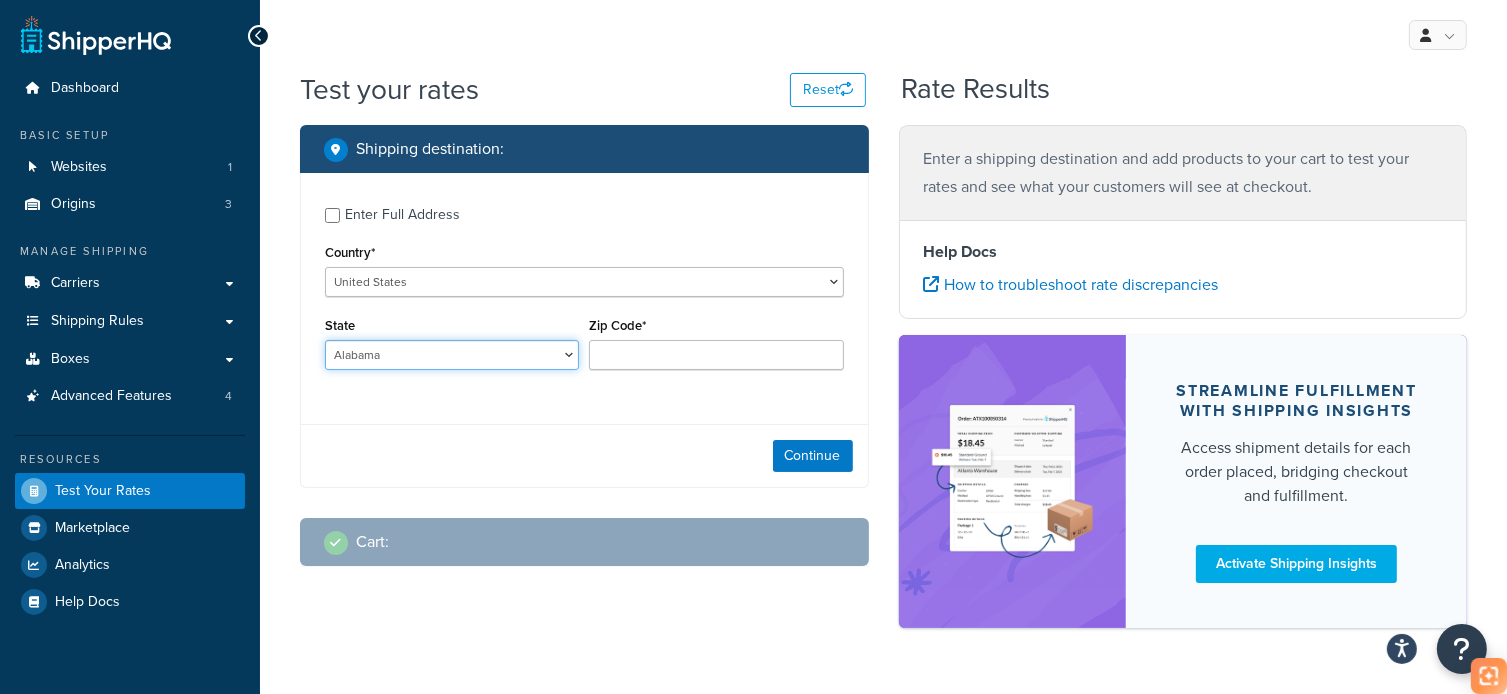 select on "CA" 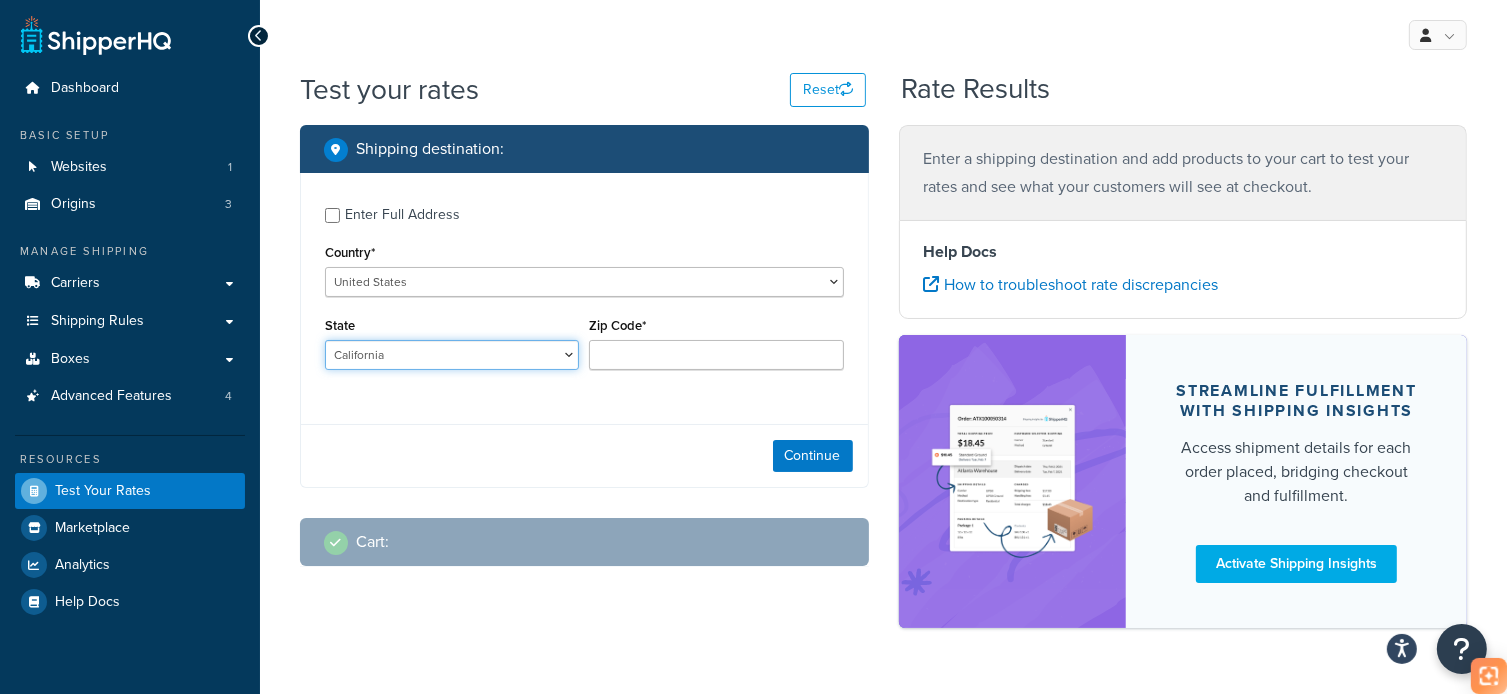 click on "Alabama  Alaska  American Samoa  Arizona  Arkansas  Armed Forces Americas  Armed Forces Europe, Middle East, Africa, Canada  Armed Forces Pacific  California  Colorado  Connecticut  Delaware  District of Columbia  Federated States of Micronesia  Florida  Georgia  Guam  Hawaii  Idaho  Illinois  Indiana  Iowa  Kansas  Kentucky  Louisiana  Maine  Marshall Islands  Maryland  Massachusetts  Michigan  Minnesota  Mississippi  Missouri  Montana  Nebraska  Nevada  New Hampshire  New Jersey  New Mexico  New York  North Carolina  North Dakota  Northern Mariana Islands  Ohio  Oklahoma  Oregon  Palau  Pennsylvania  Puerto Rico  Rhode Island  South Carolina  South Dakota  Tennessee  Texas  United States Minor Outlying Islands  Utah  Vermont  Virgin Islands  Virginia  Washington  West Virginia  Wisconsin  Wyoming" at bounding box center [452, 355] 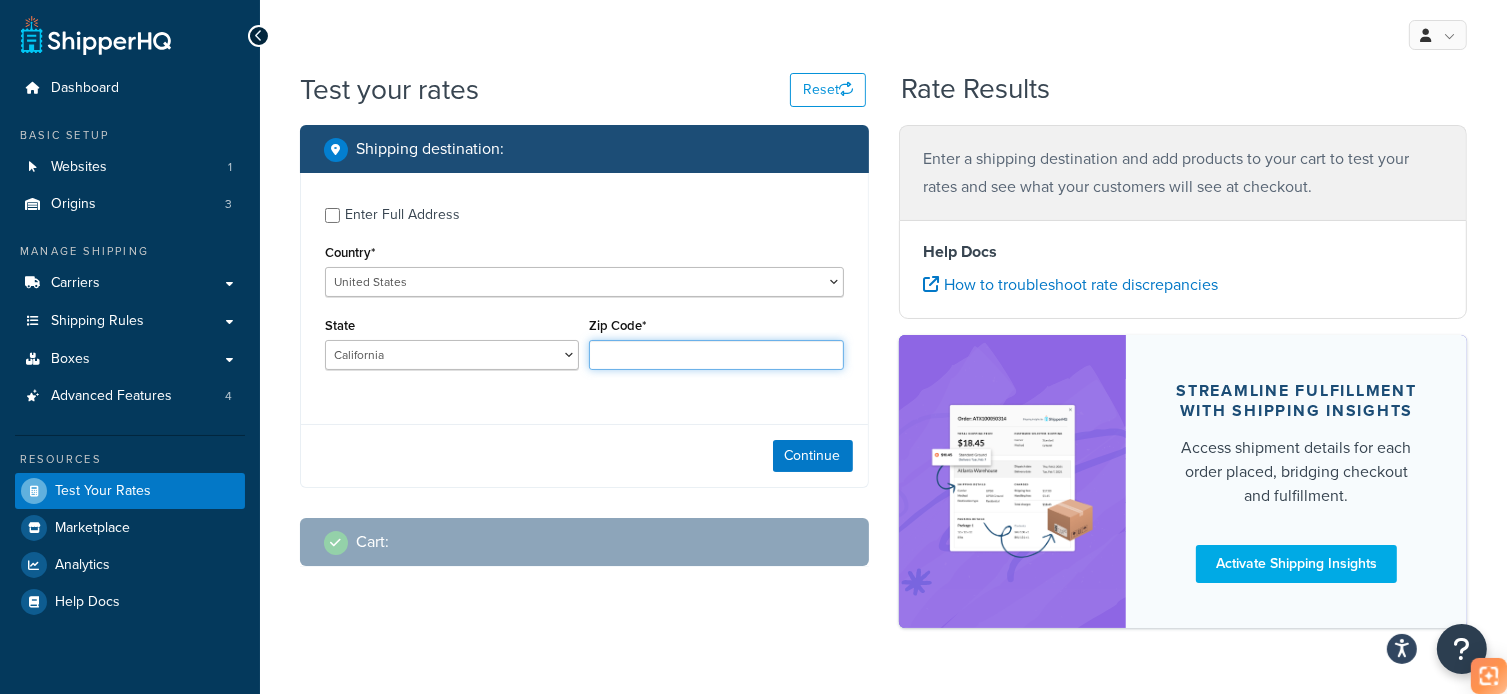 click on "Zip Code*" at bounding box center [716, 355] 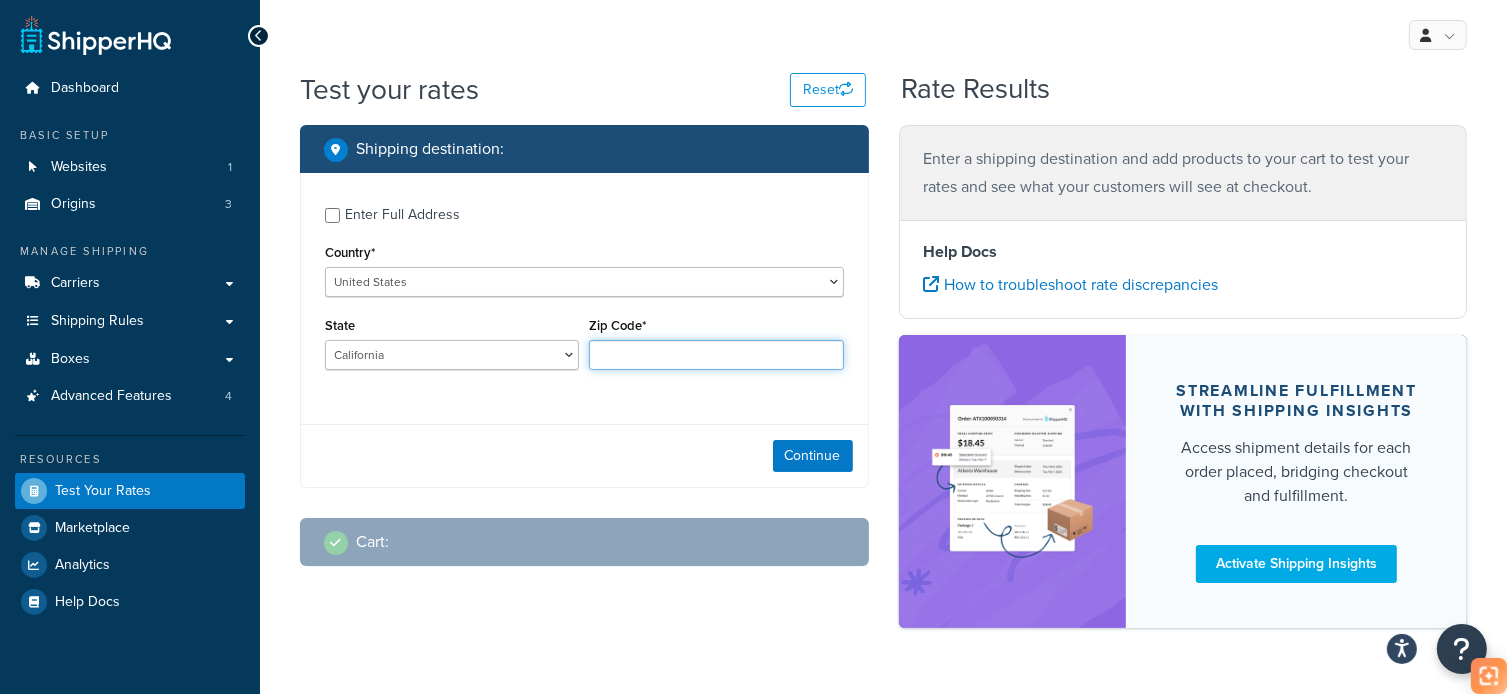 click on "Zip Code*" at bounding box center [716, 355] 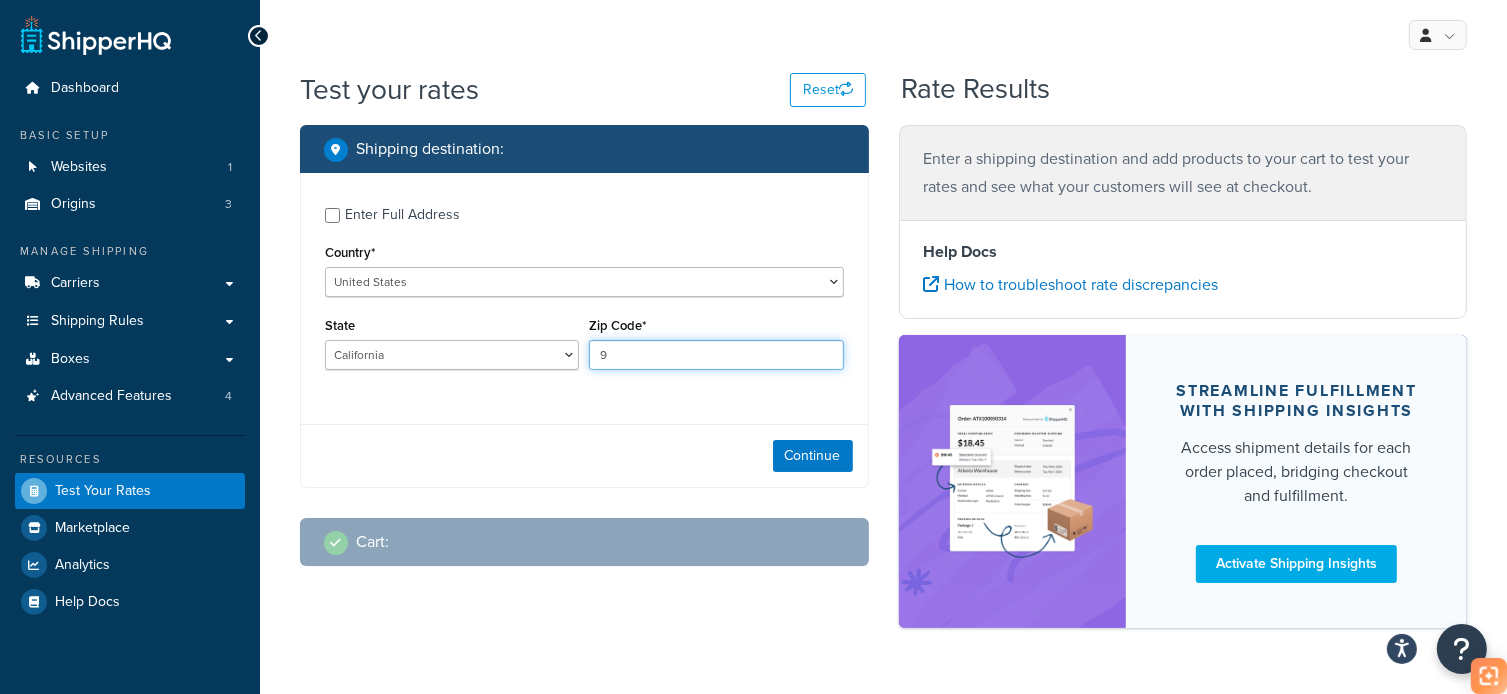 type on "[POSTAL_CODE]" 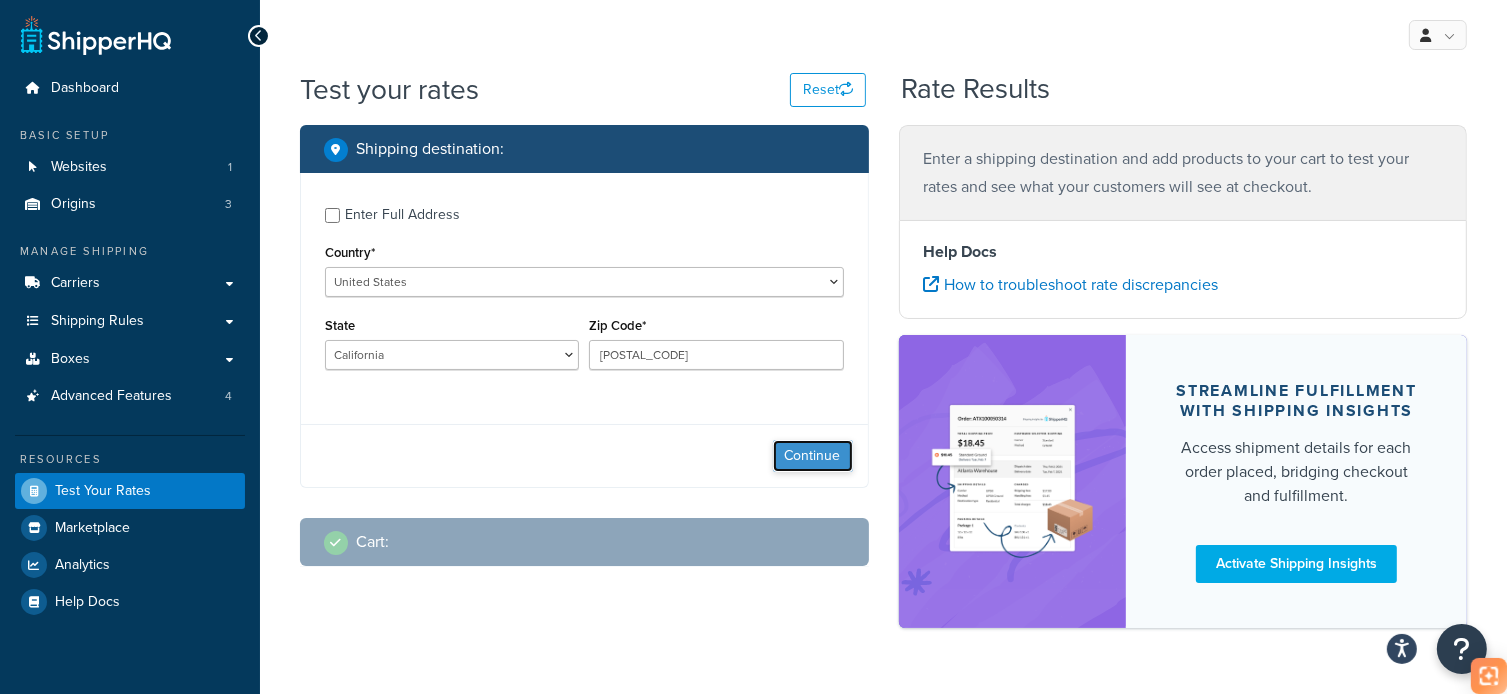 click on "Continue" at bounding box center [813, 456] 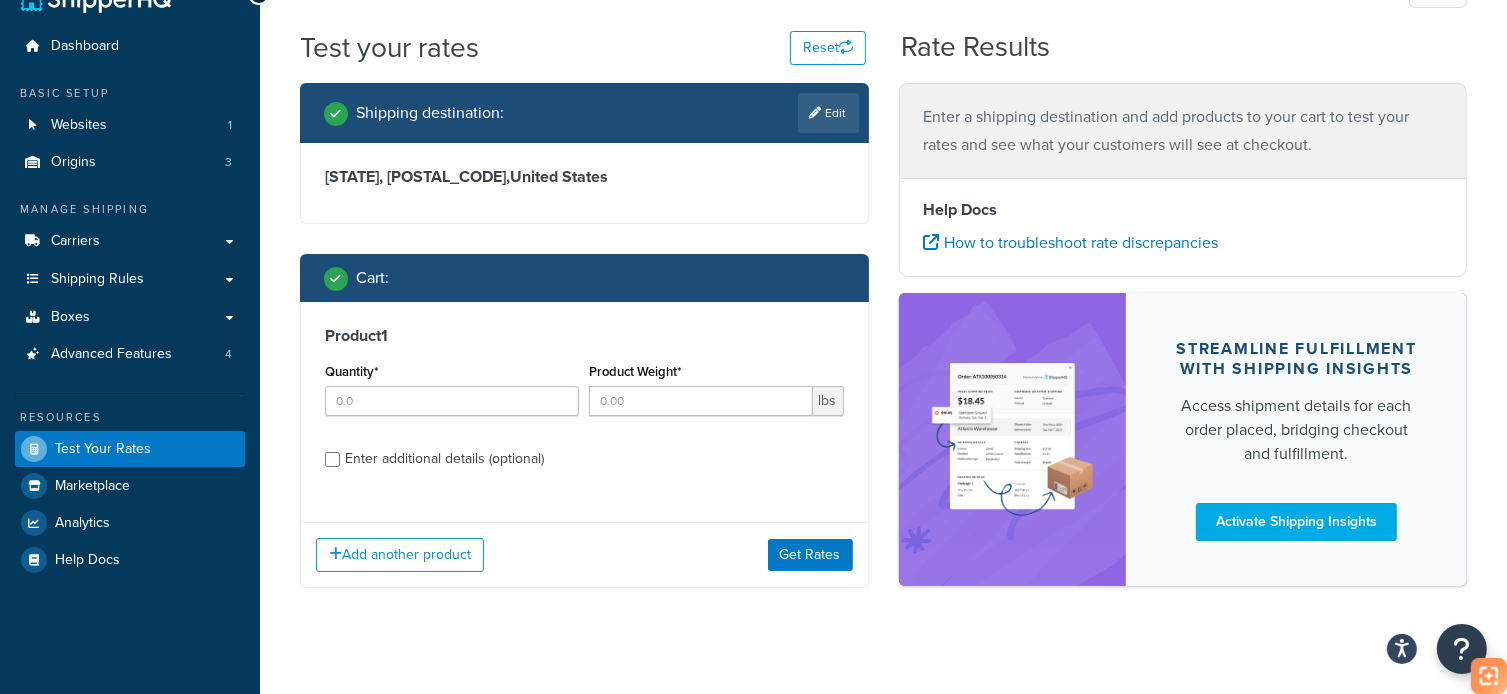 scroll, scrollTop: 65, scrollLeft: 0, axis: vertical 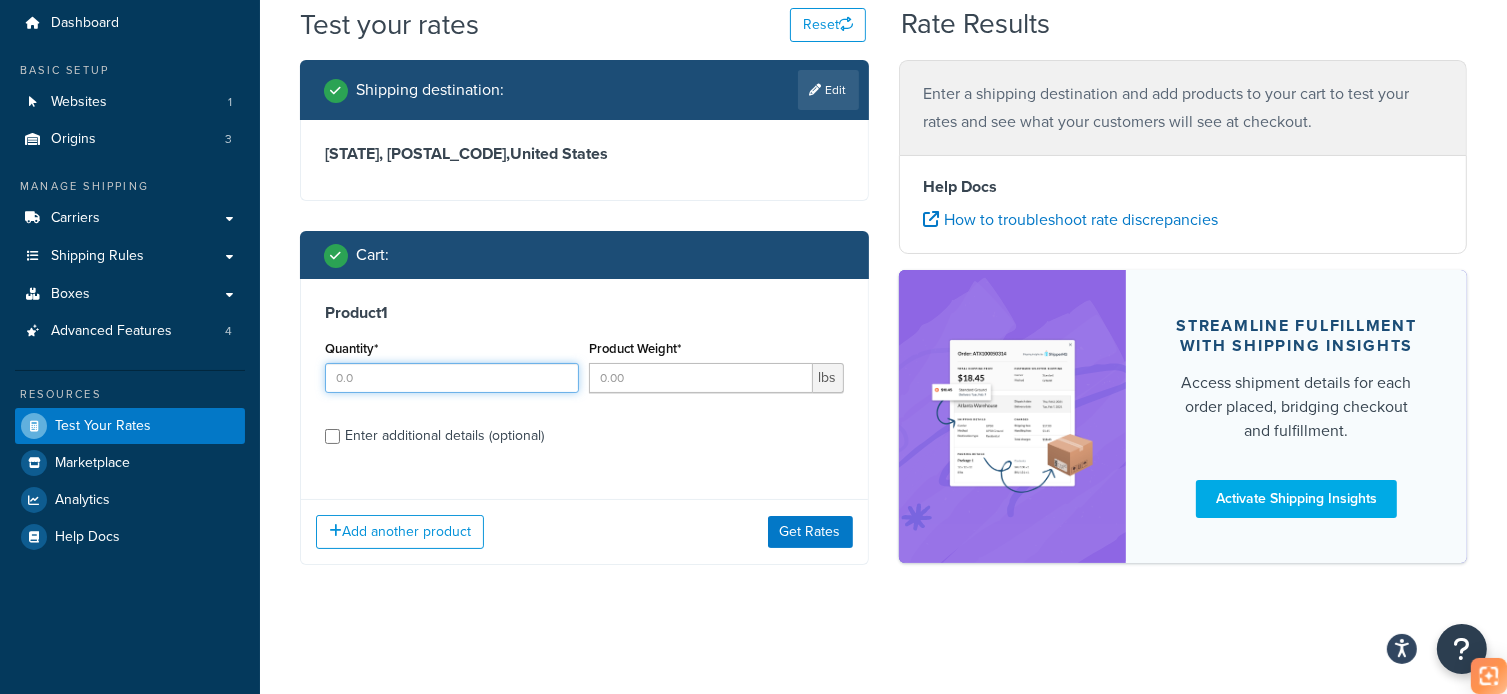 click on "Quantity*" at bounding box center (452, 378) 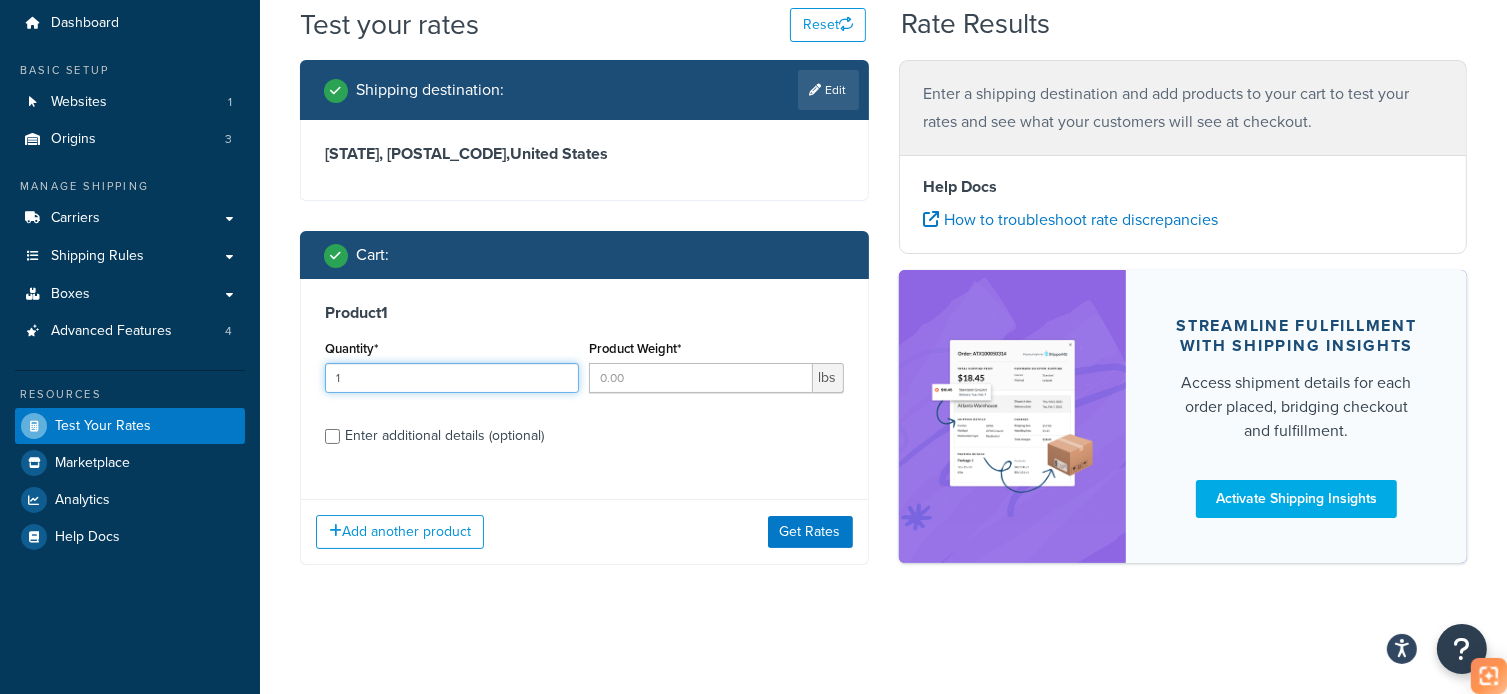 type on "1" 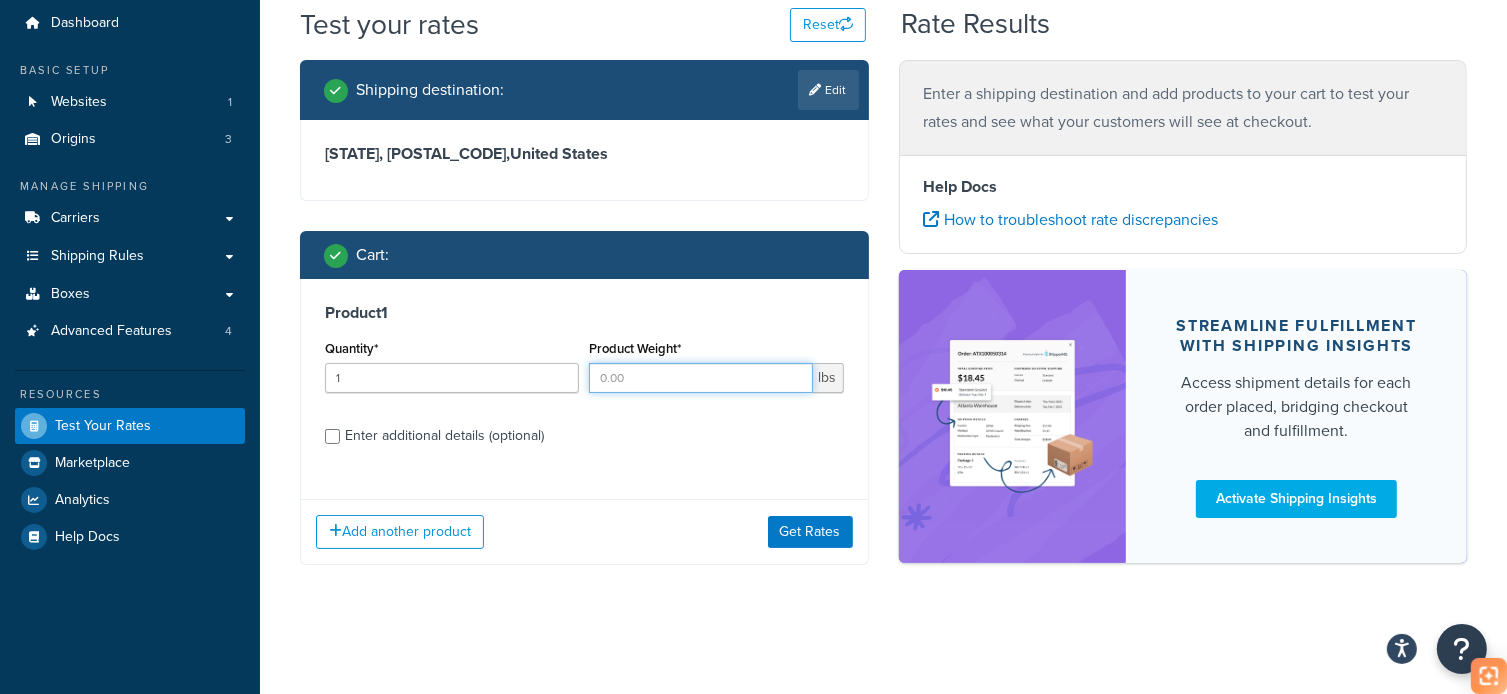 click on "Product Weight*" at bounding box center (700, 378) 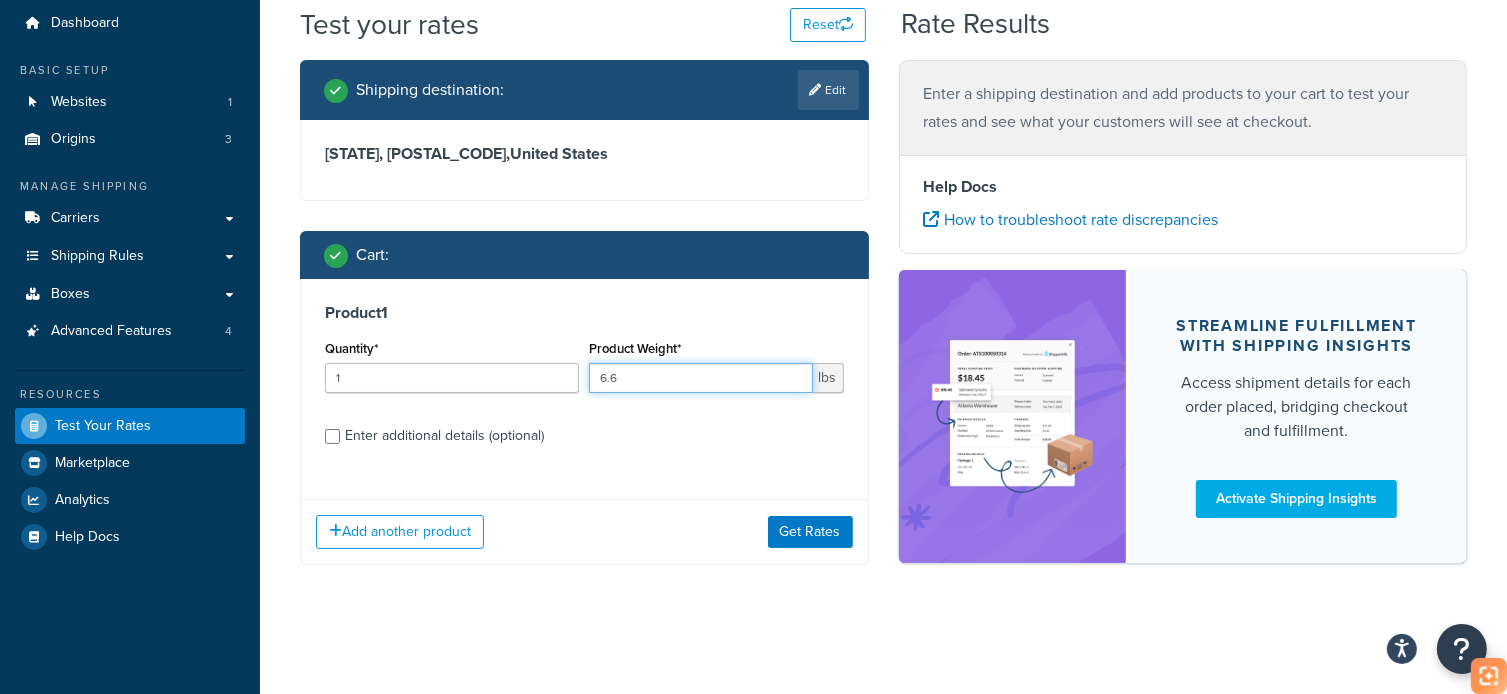 type on "6.6" 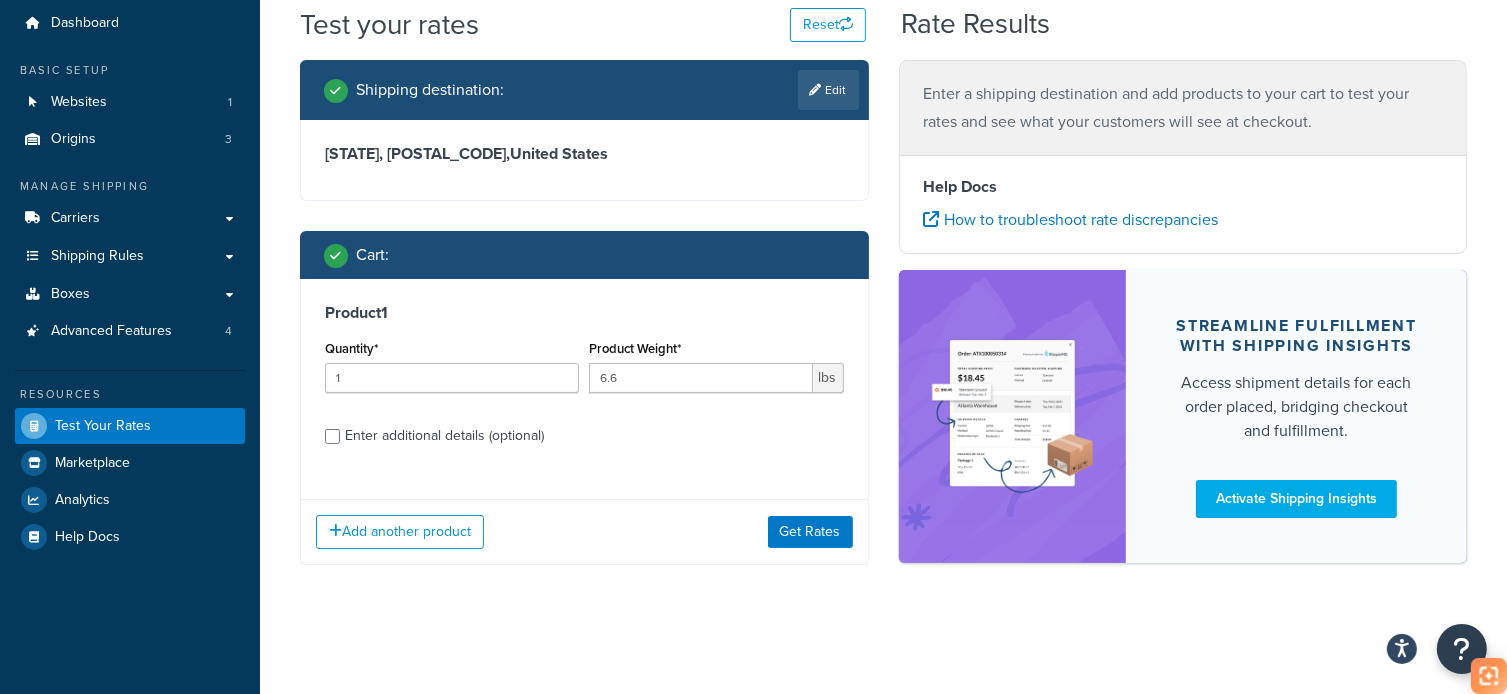 click on "Add another product Get Rates" at bounding box center [584, 531] 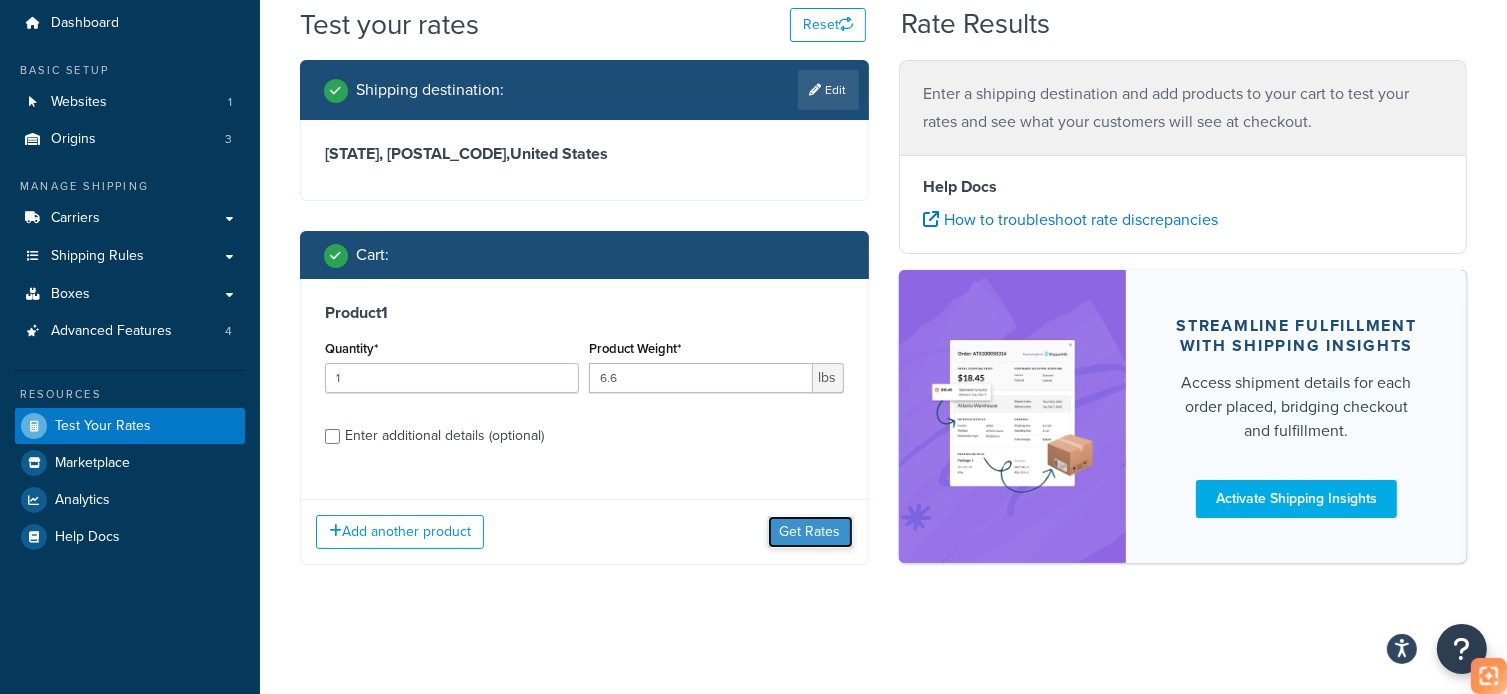 click on "Get Rates" at bounding box center [810, 532] 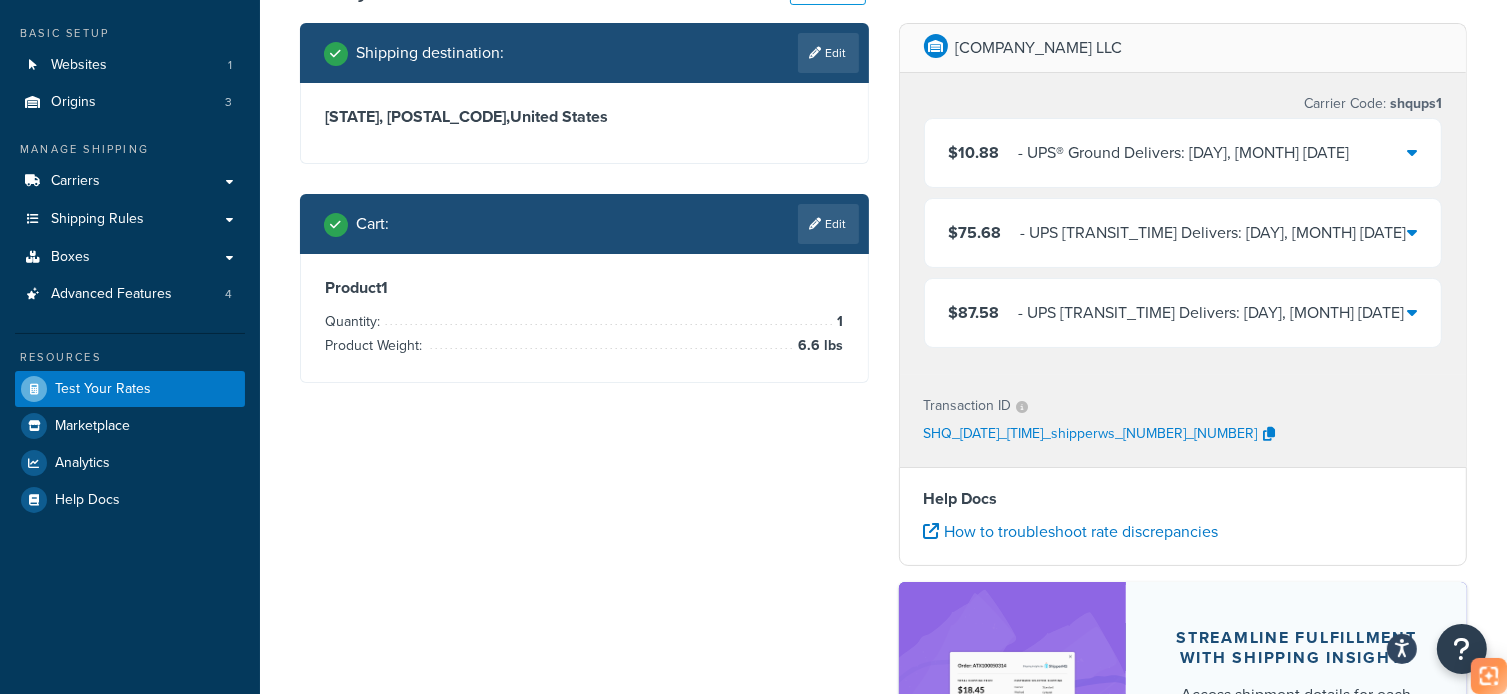 scroll, scrollTop: 100, scrollLeft: 0, axis: vertical 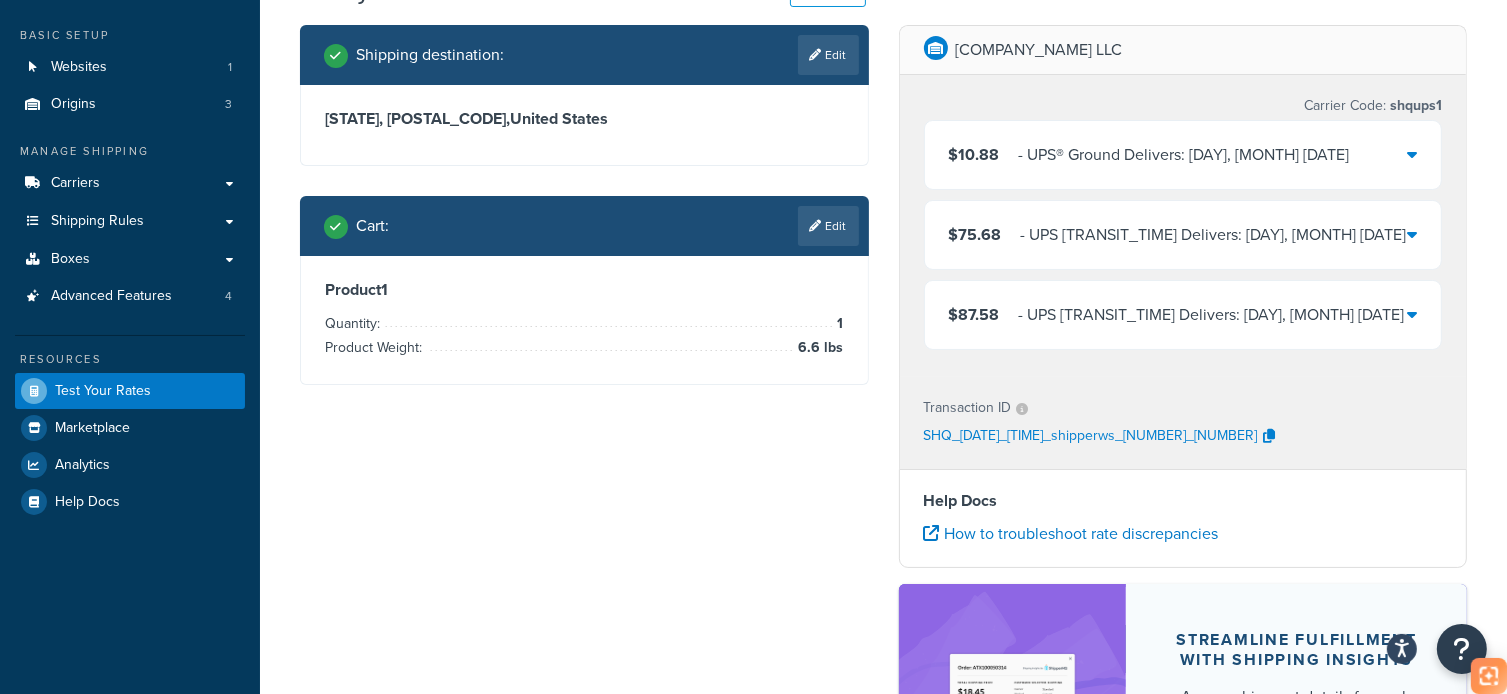click on "Product  1" at bounding box center [584, 290] 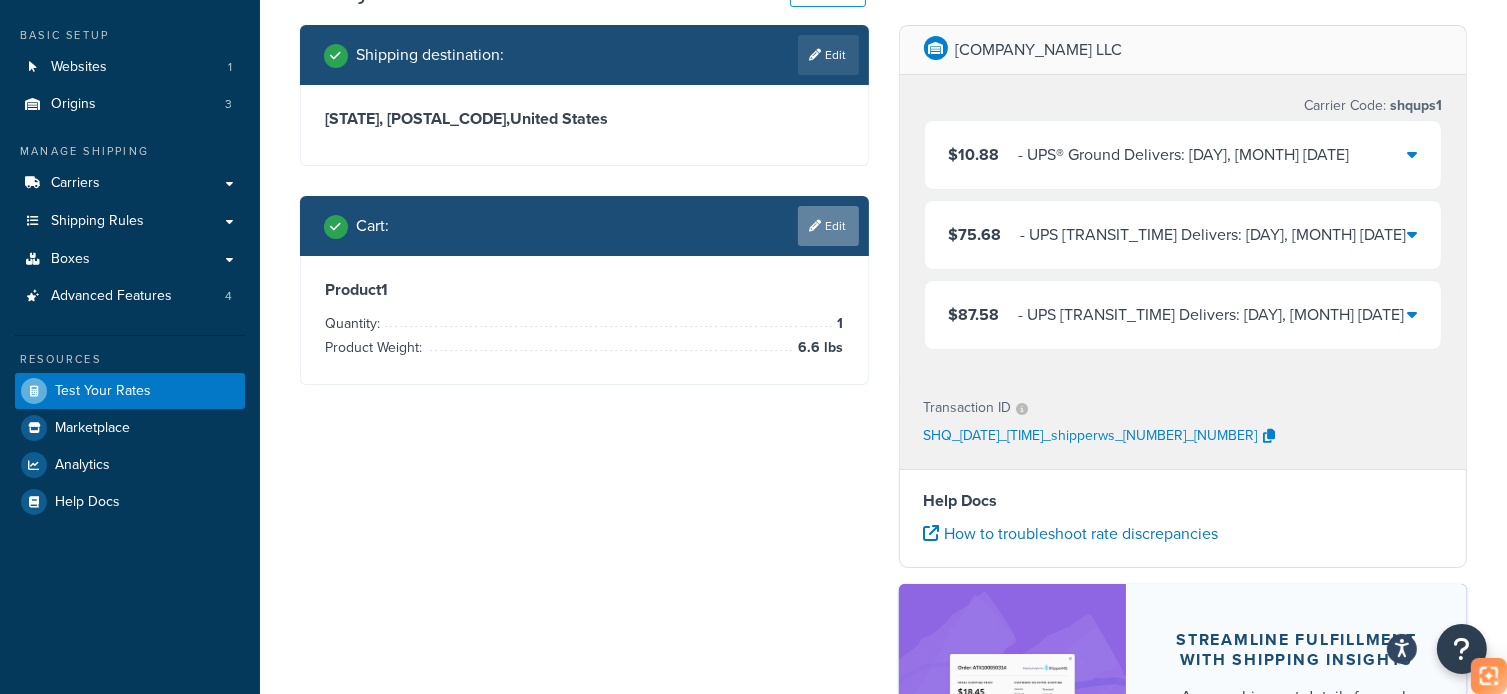 click on "Edit" at bounding box center [828, 226] 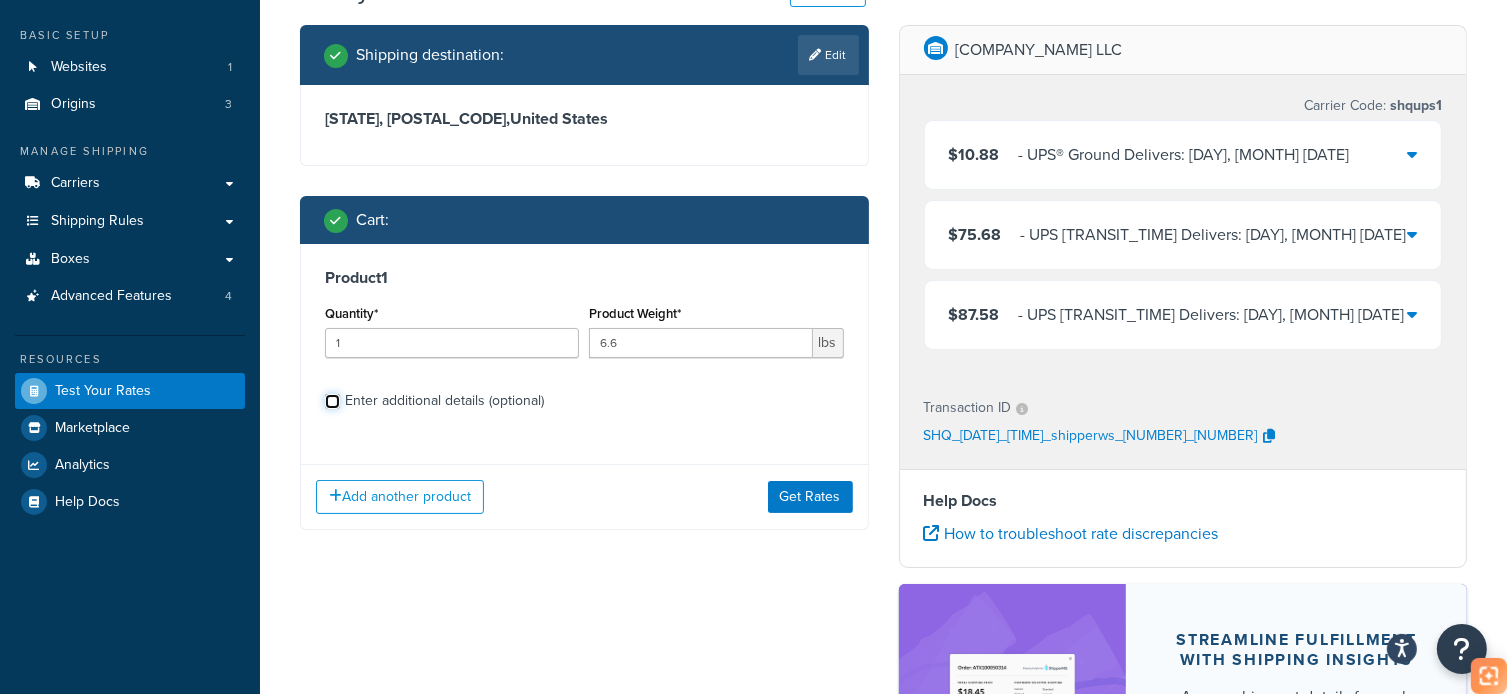 click on "Enter additional details (optional)" at bounding box center [332, 401] 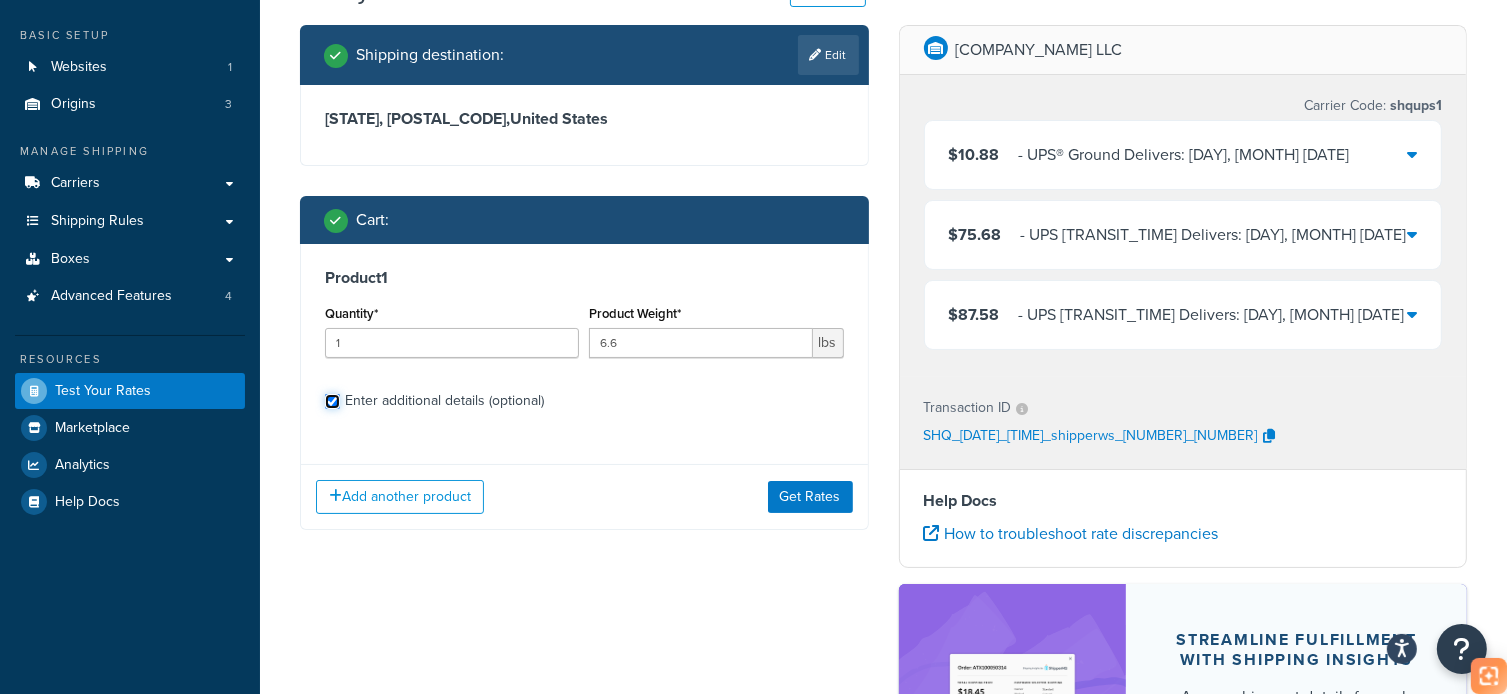 checkbox on "true" 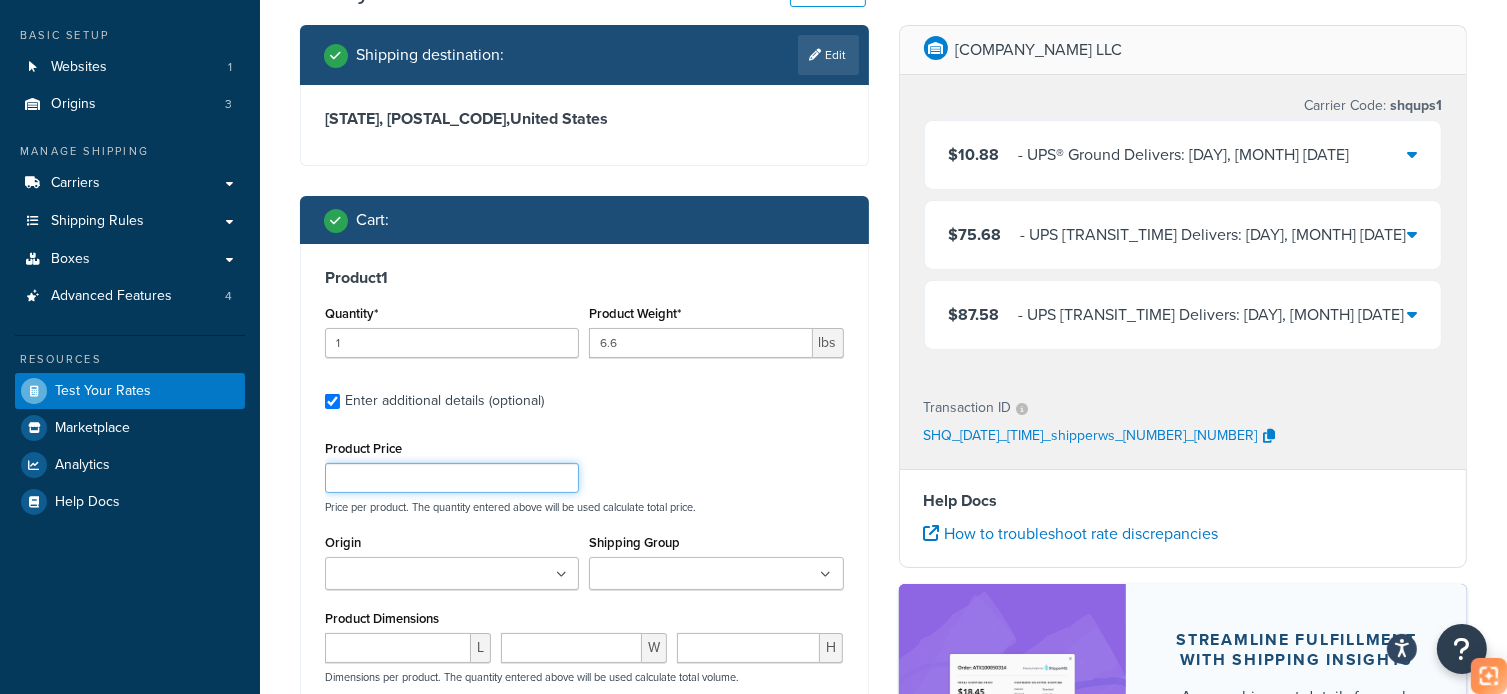 click on "Product Price" at bounding box center (452, 478) 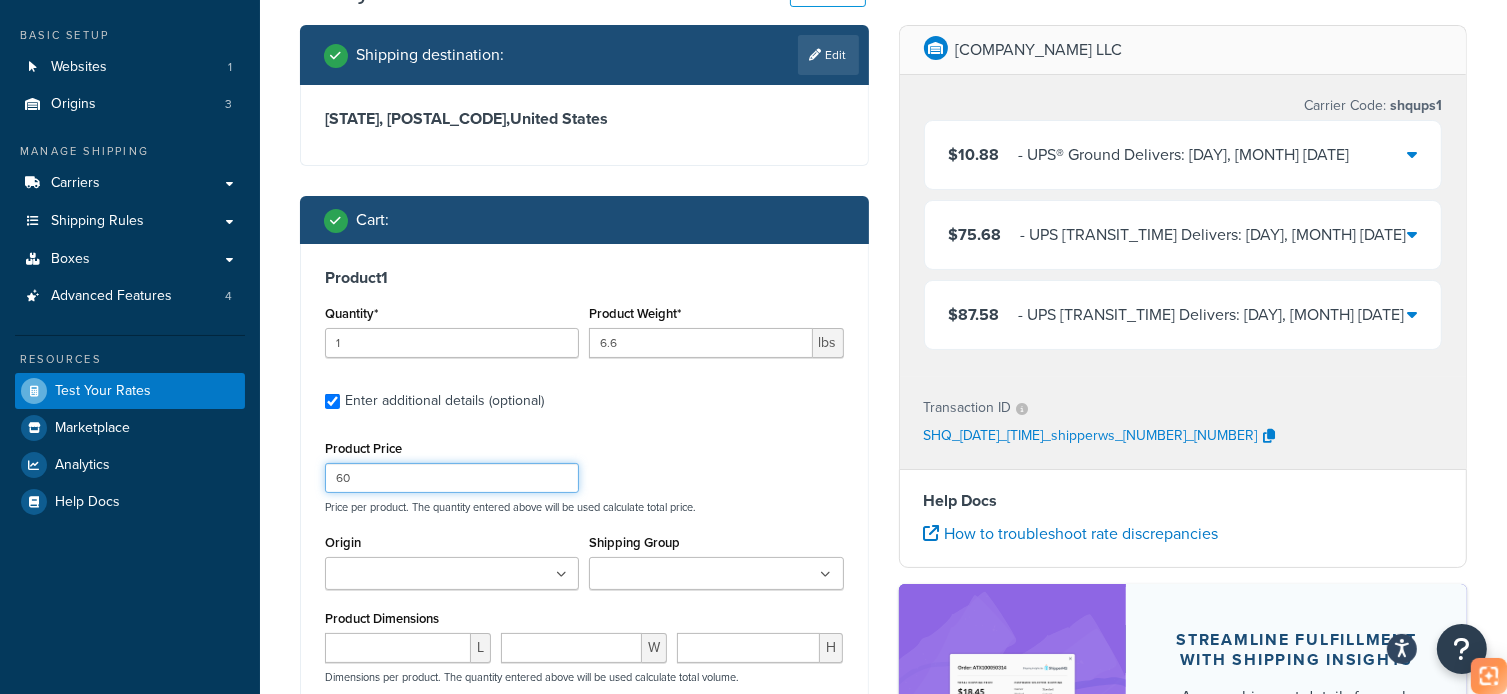 type on "60" 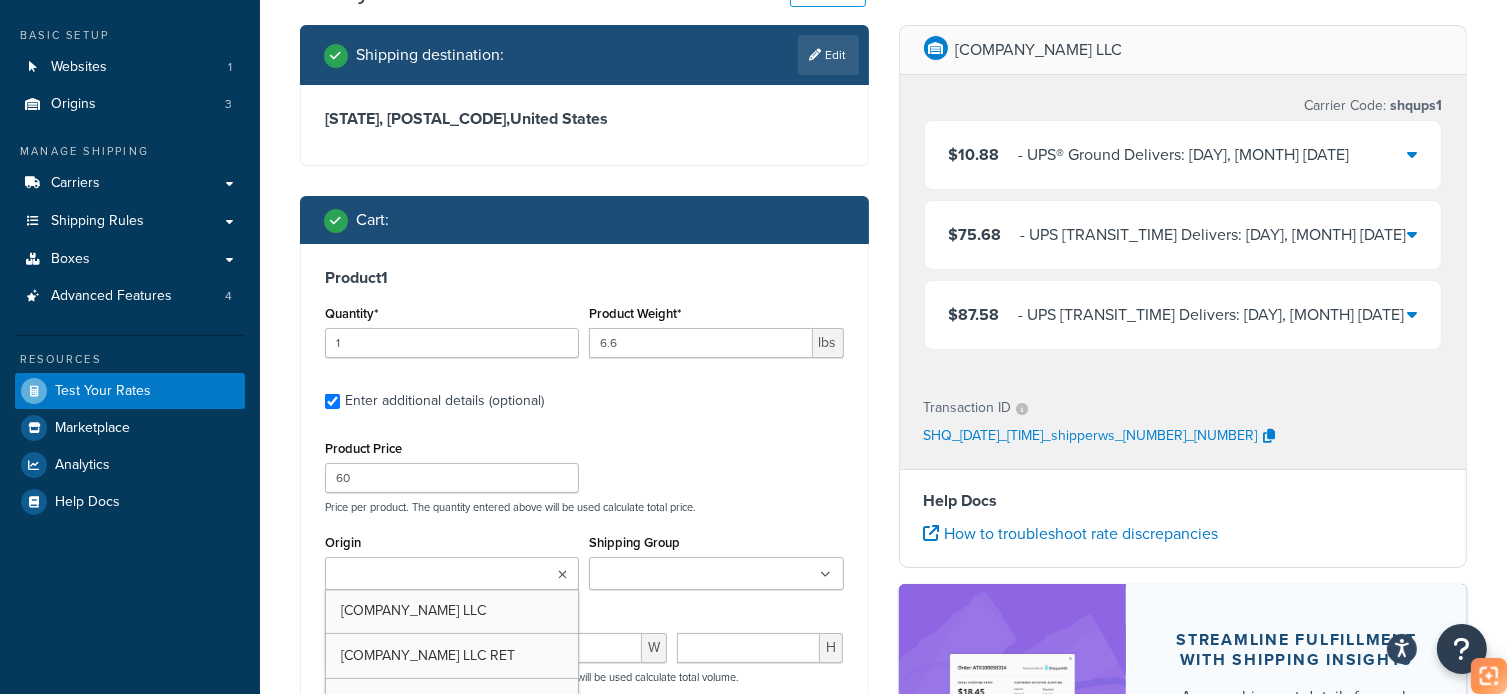 click on "Origin" at bounding box center (419, 575) 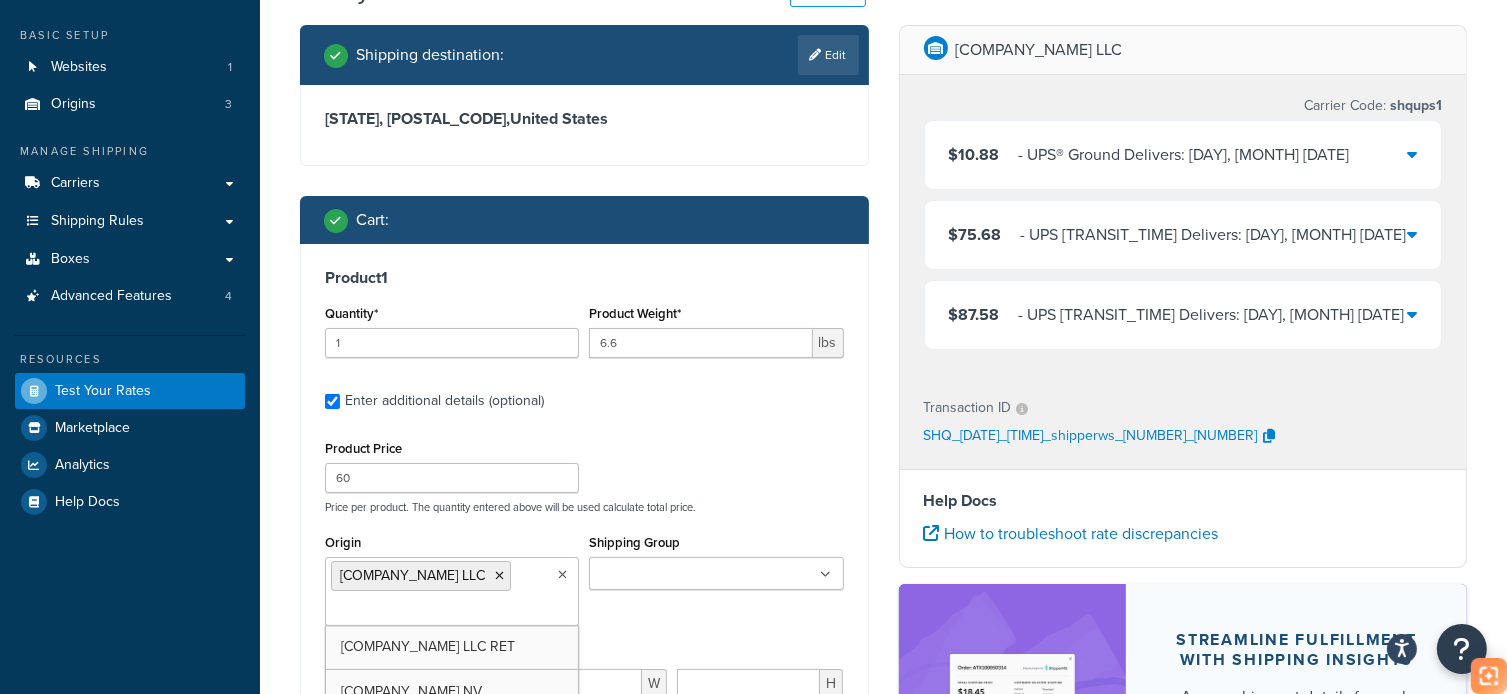 click on "Shipping Group" at bounding box center (683, 575) 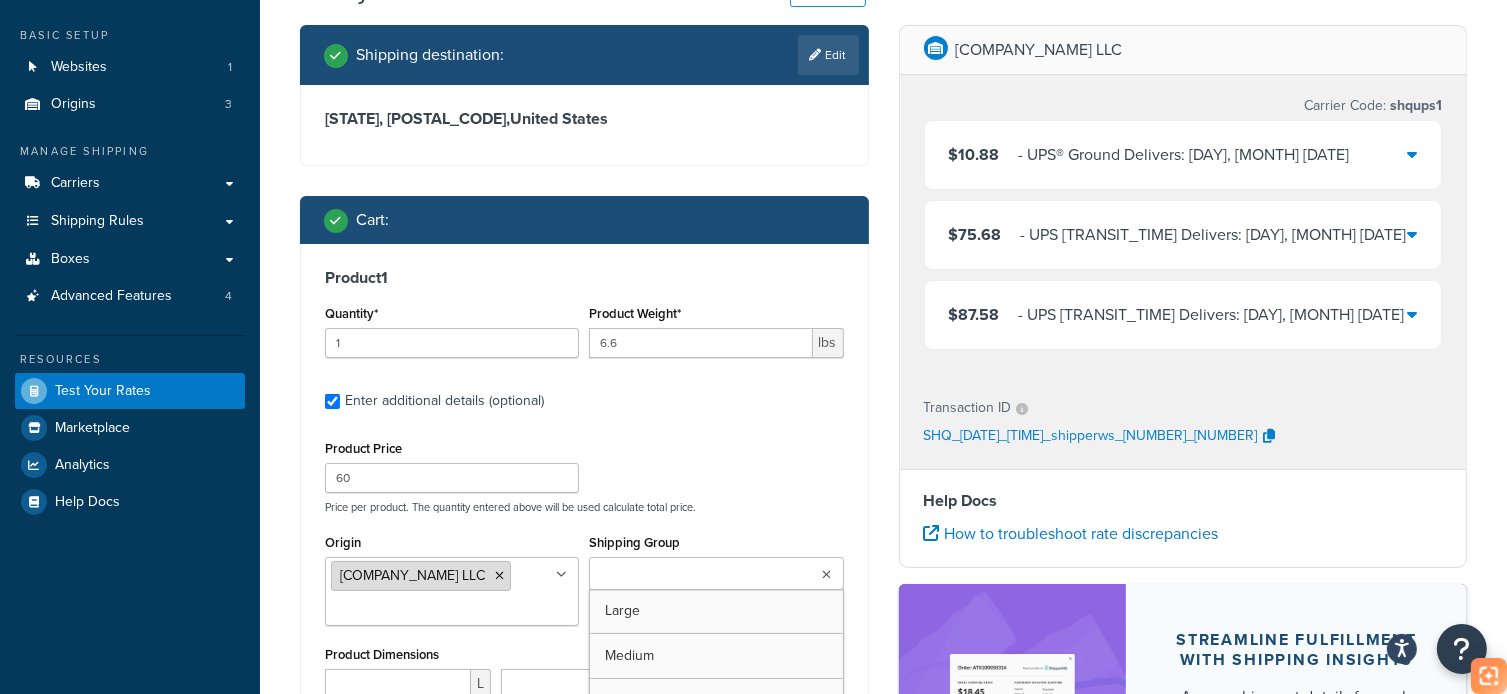 click at bounding box center (499, 576) 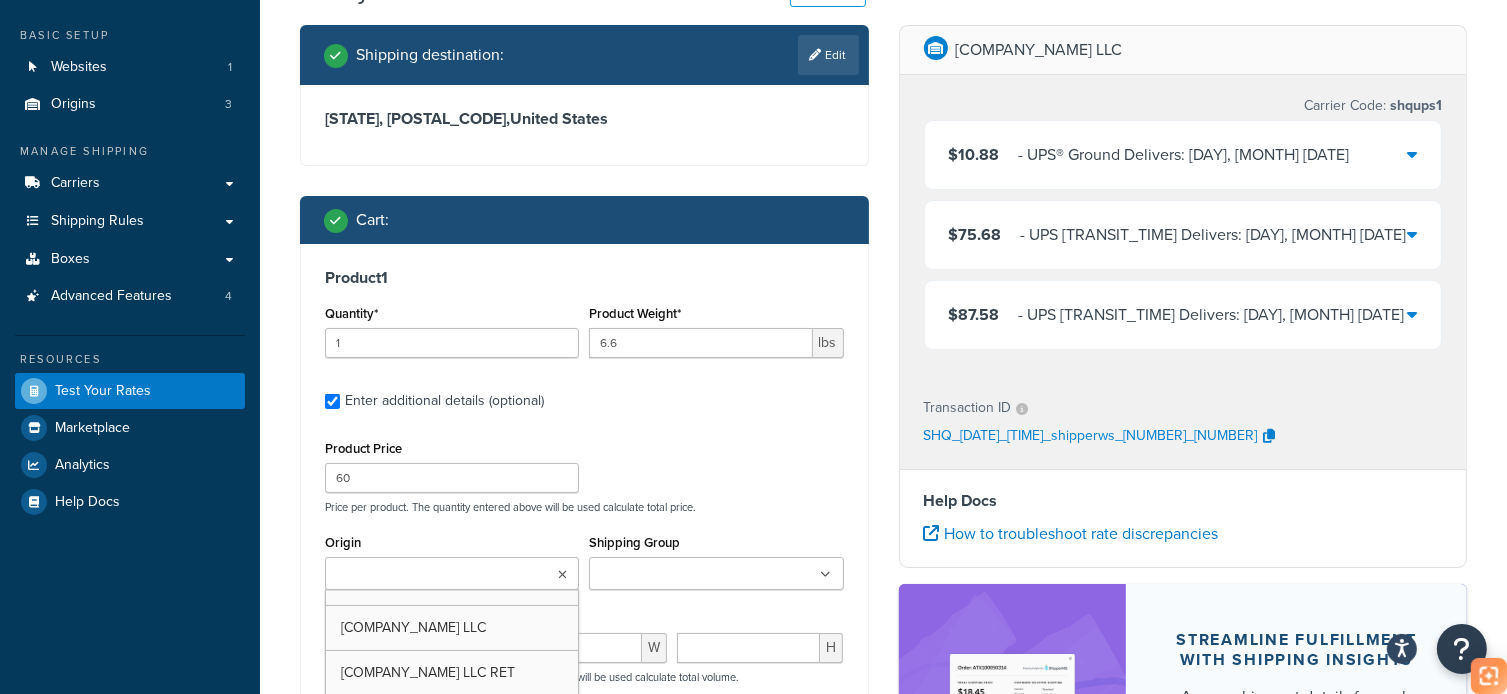 click on "Price per product. The quantity entered above will be used calculate total price." at bounding box center [584, 507] 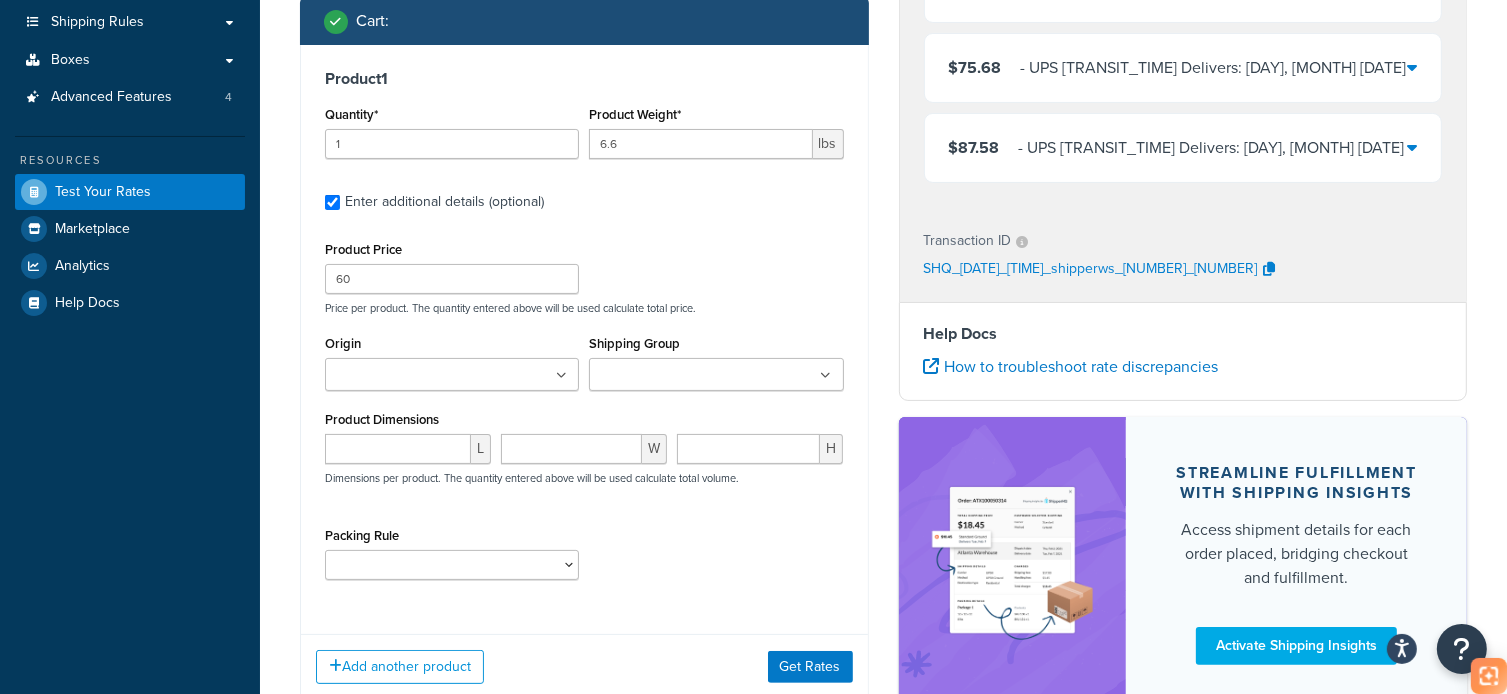 scroll, scrollTop: 300, scrollLeft: 0, axis: vertical 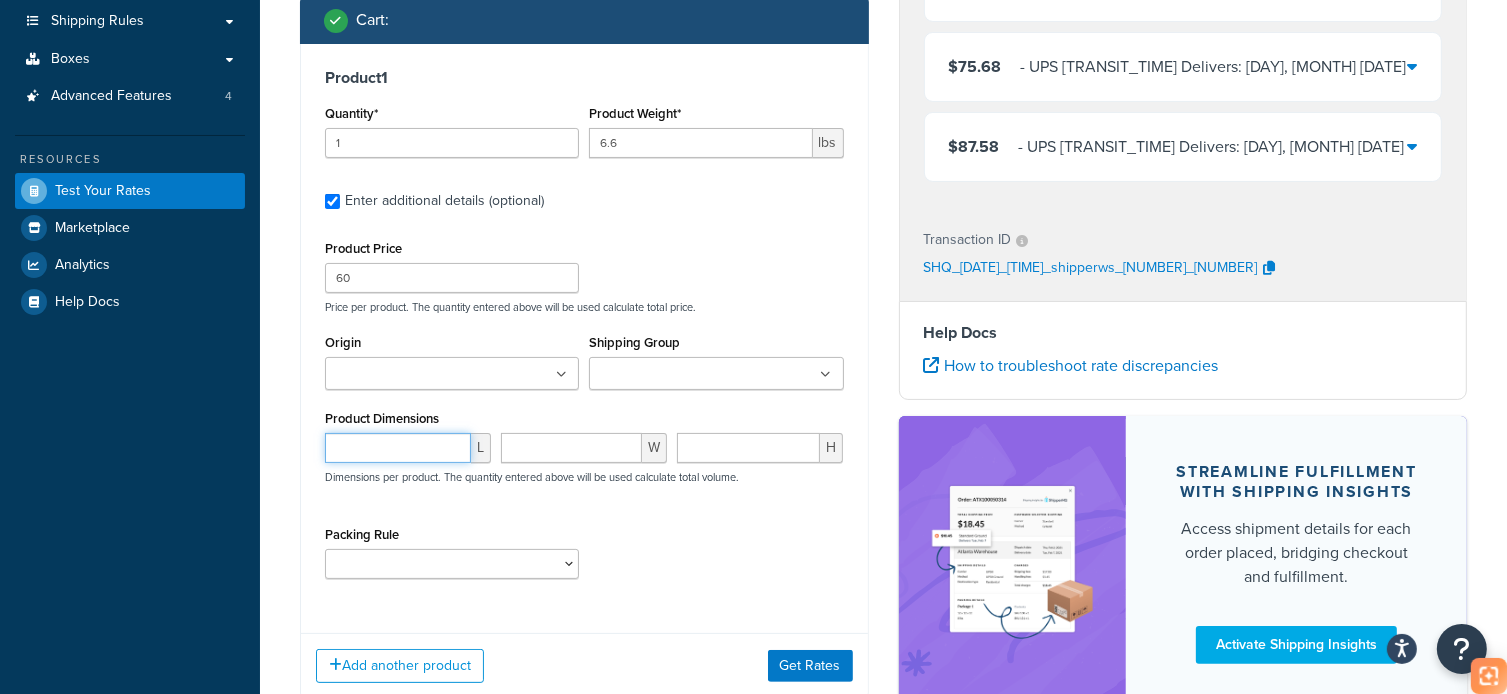 click at bounding box center (398, 448) 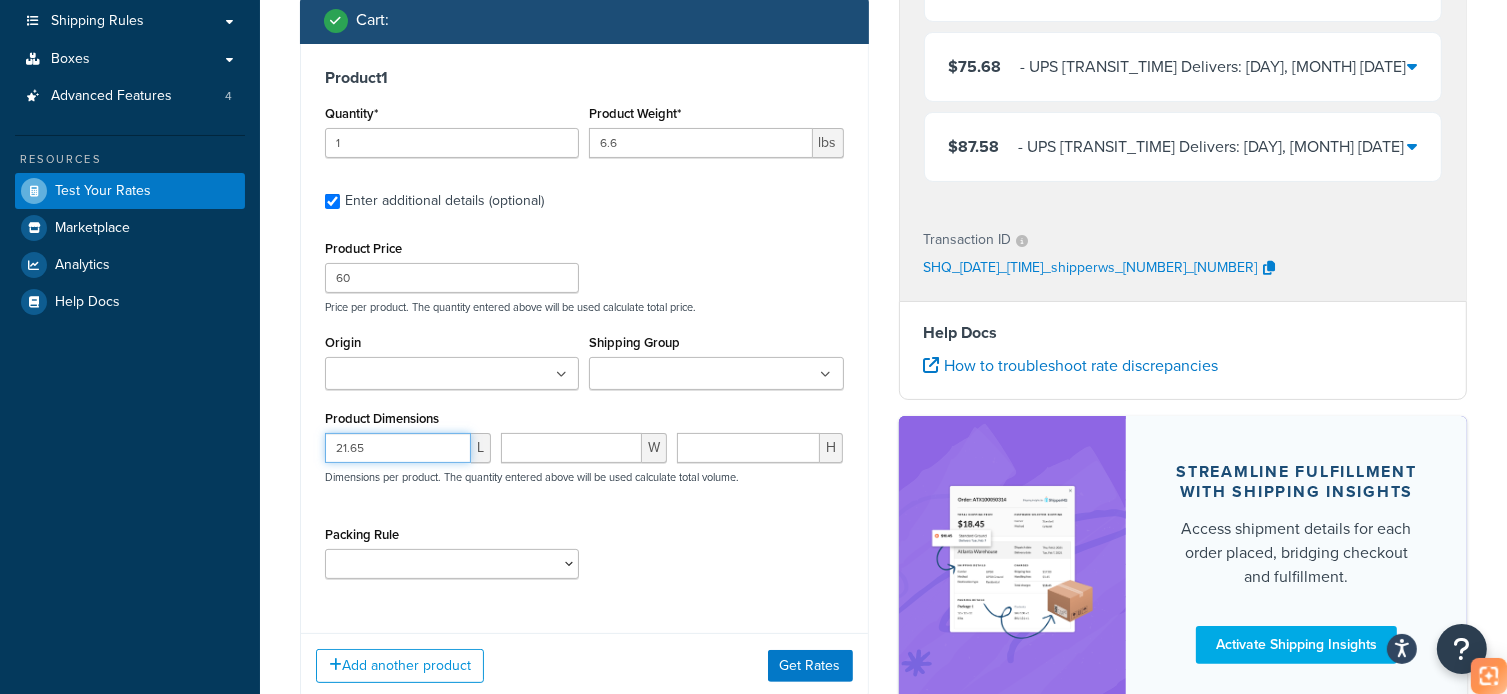 type on "21.65" 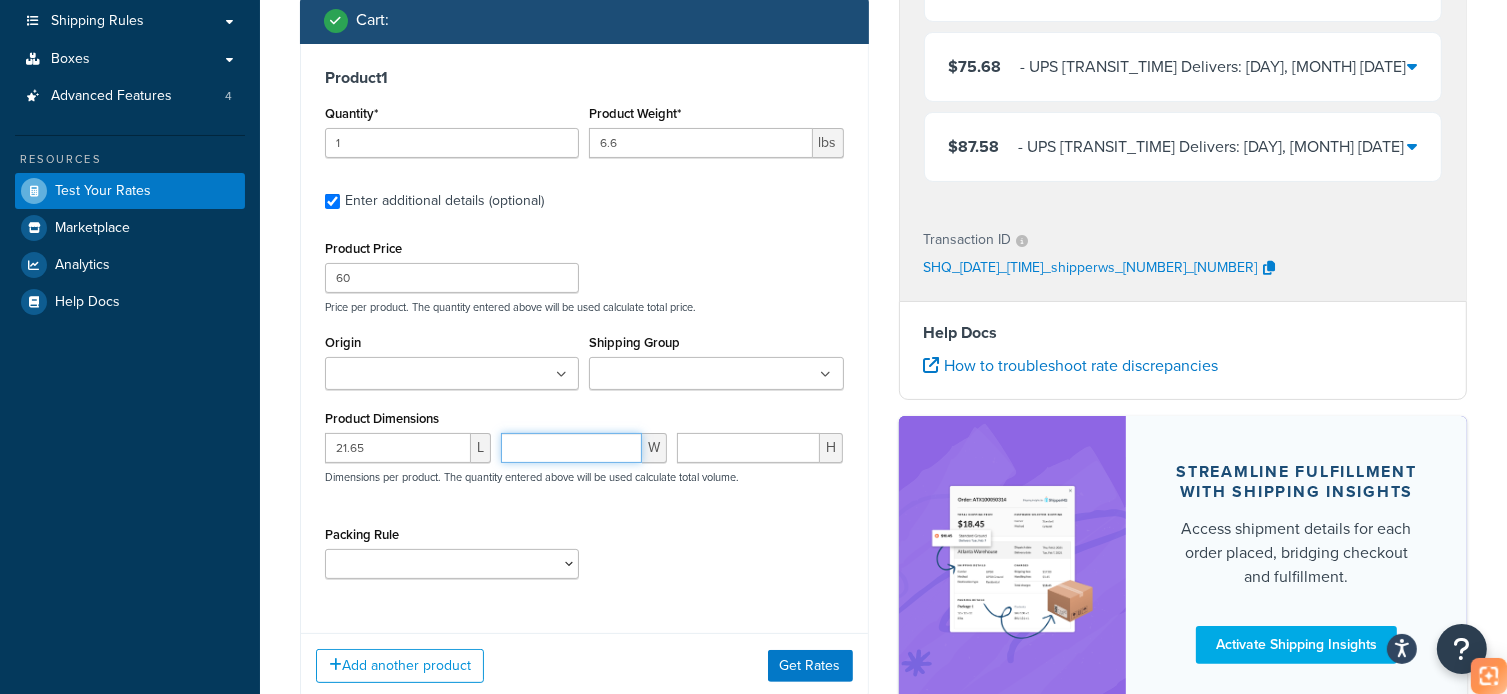 click at bounding box center [571, 448] 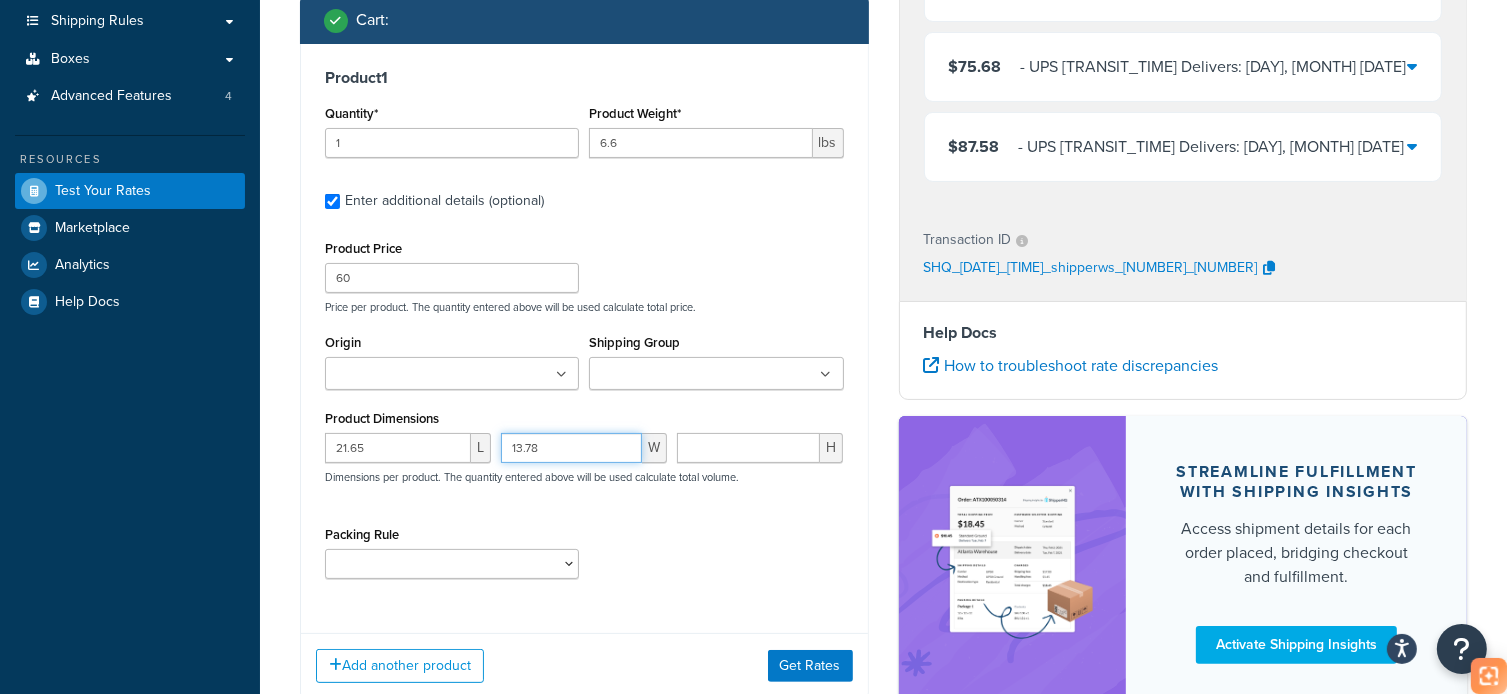 type on "13.78" 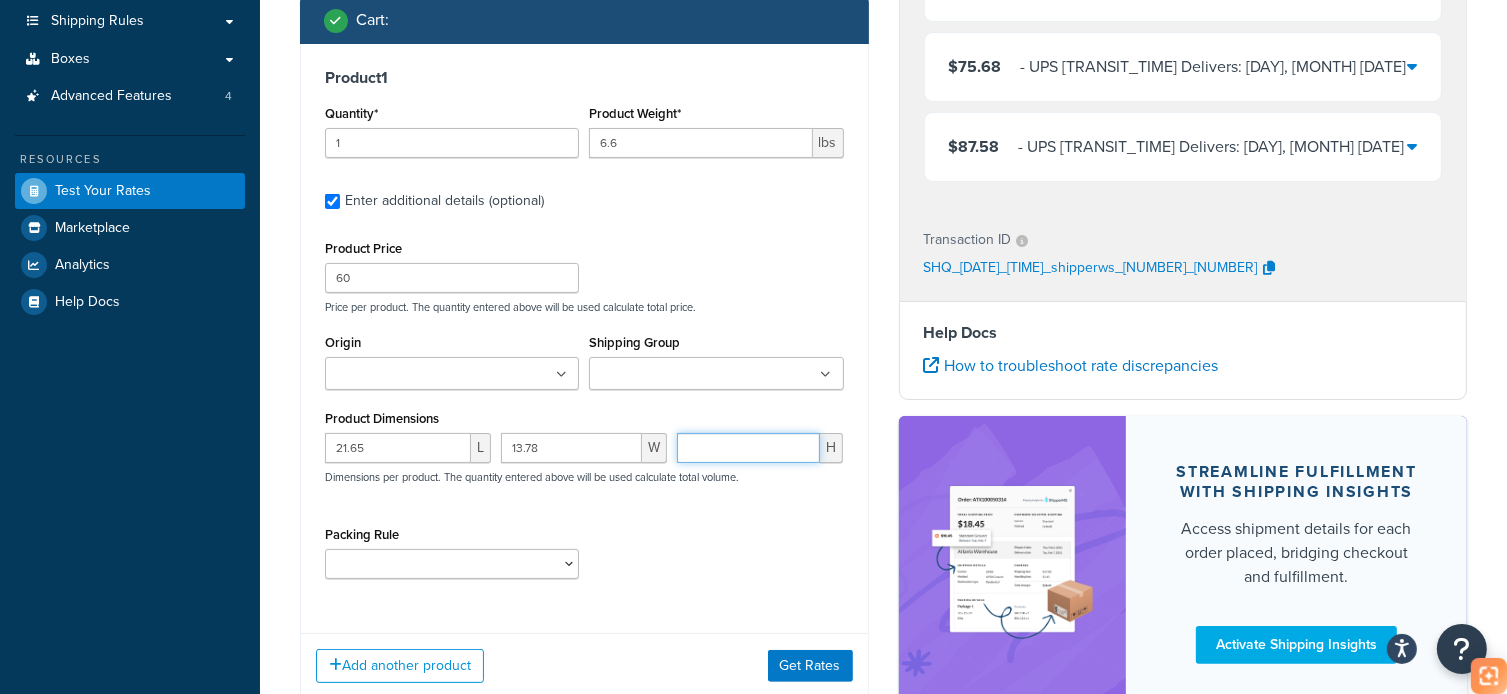 click at bounding box center (748, 448) 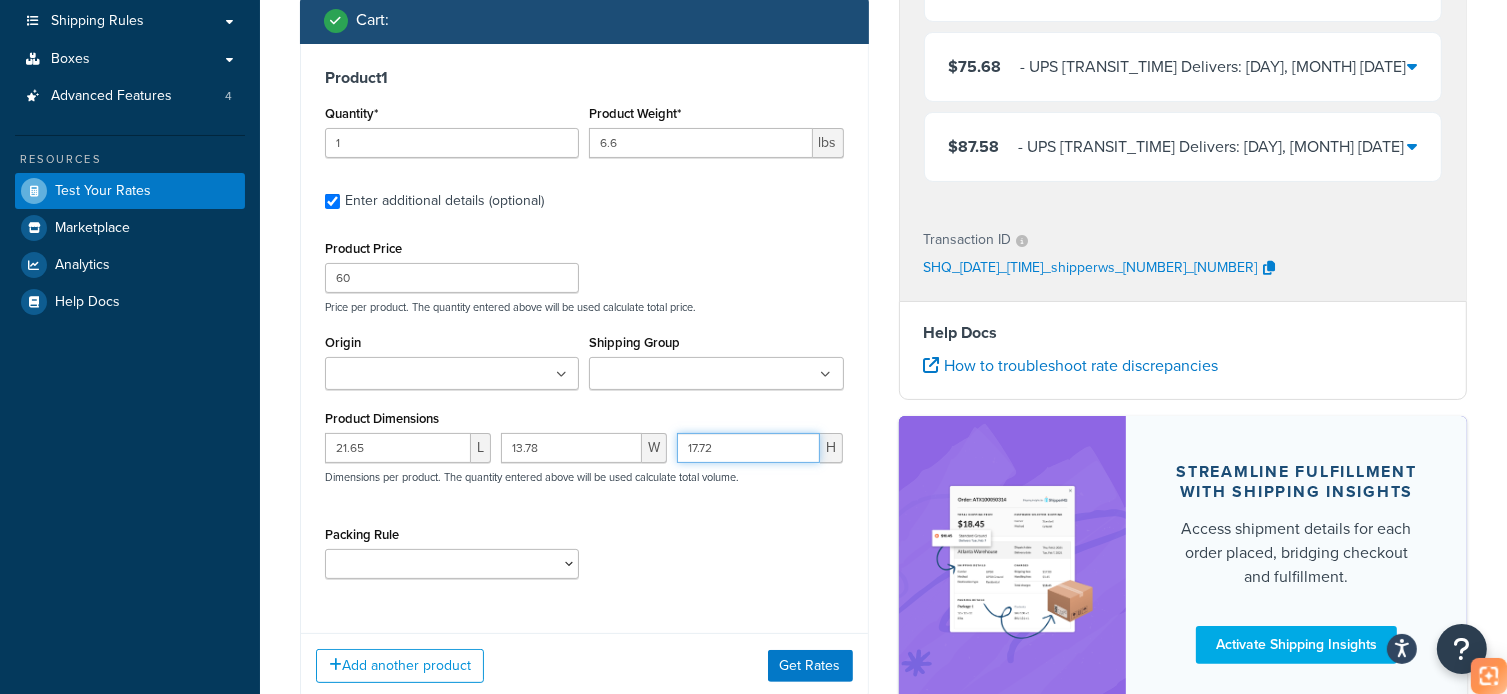 type on "17.72" 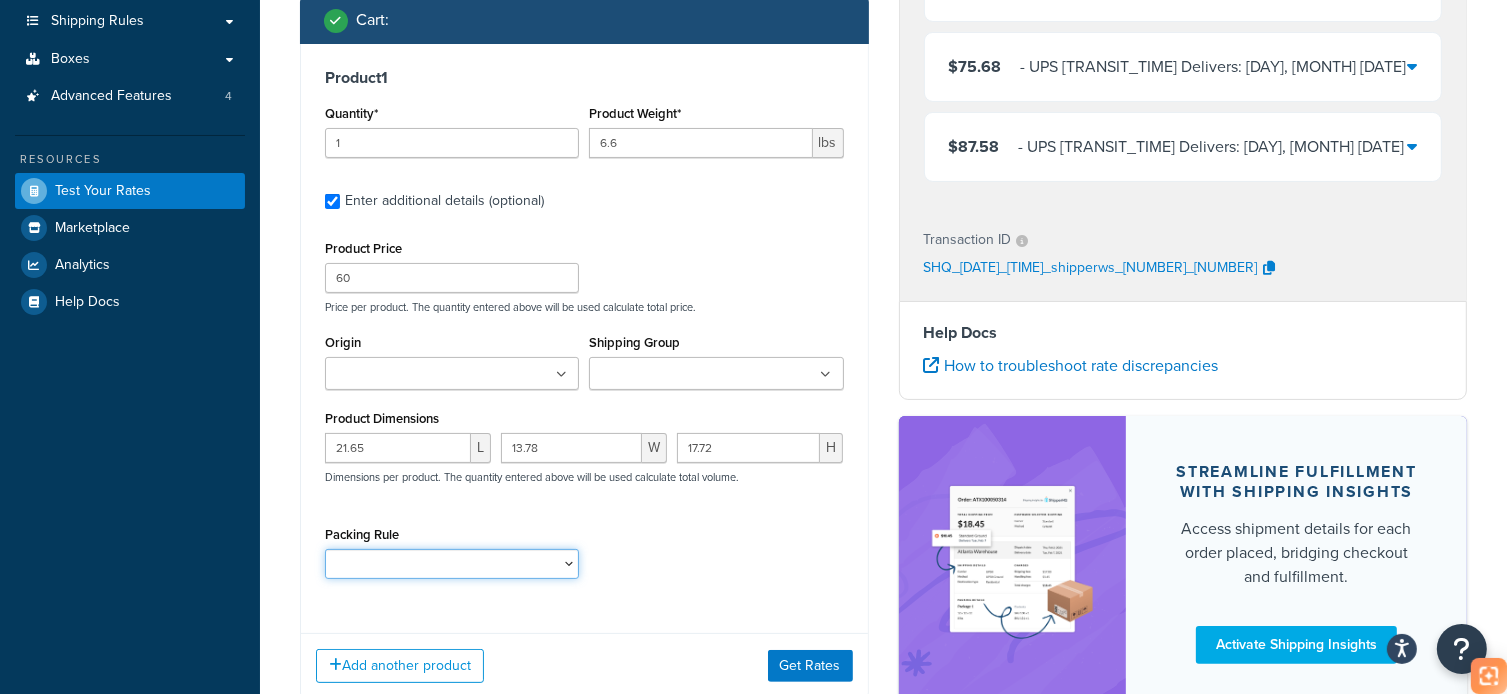 click on "test" at bounding box center (452, 564) 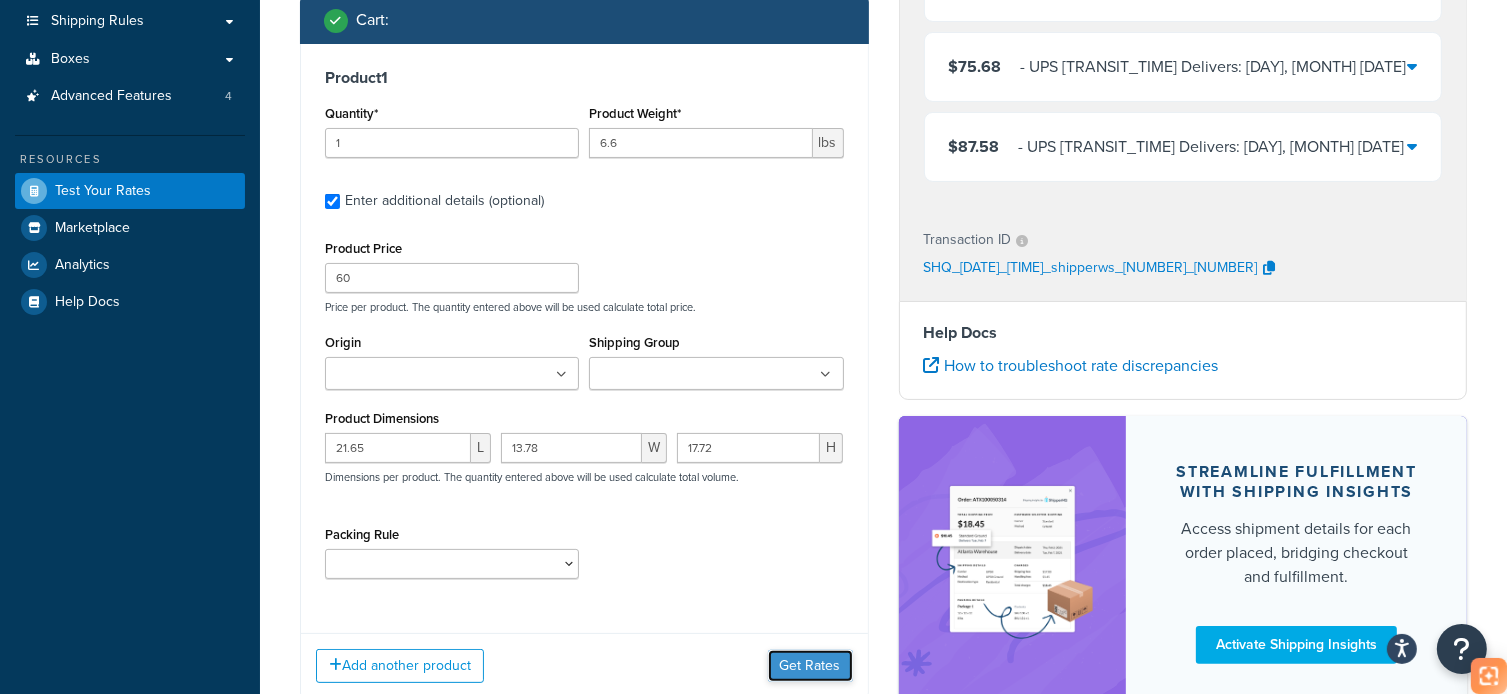 click on "Get Rates" at bounding box center (810, 666) 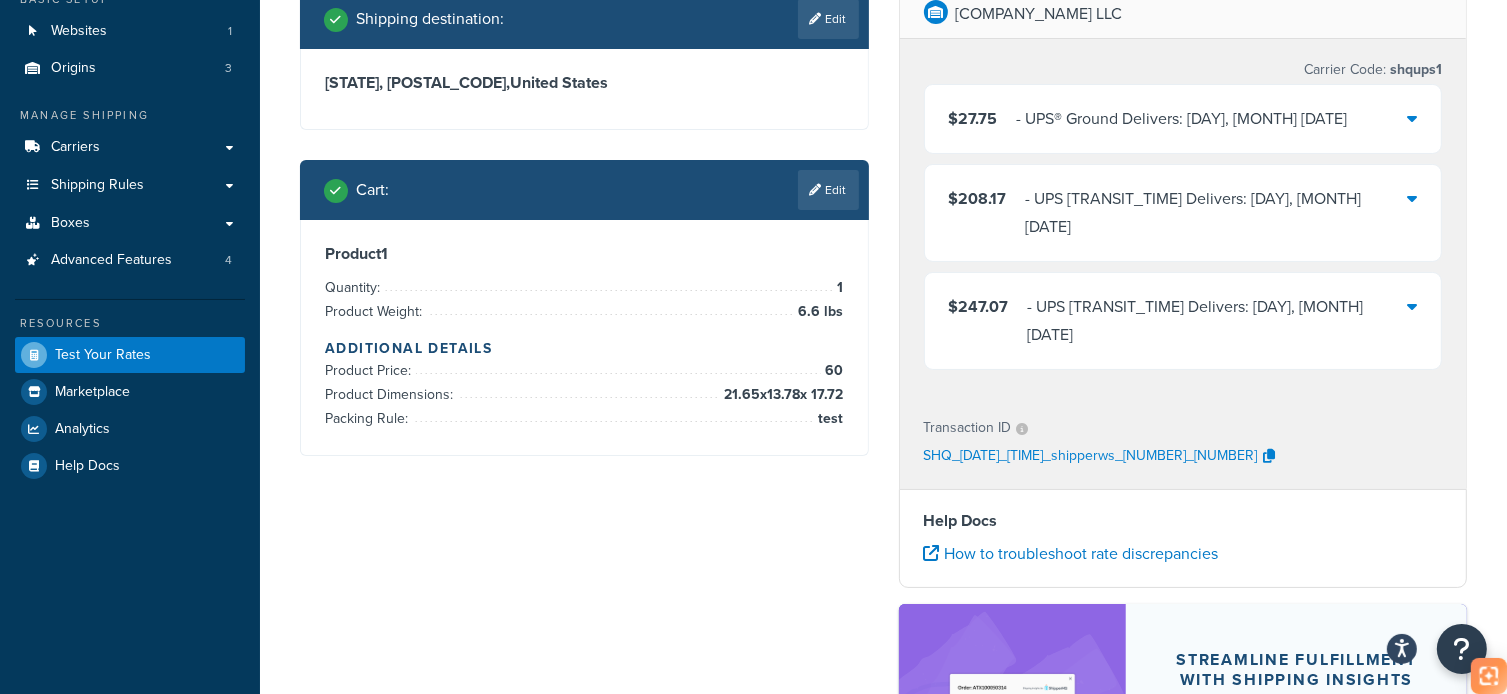 scroll, scrollTop: 0, scrollLeft: 0, axis: both 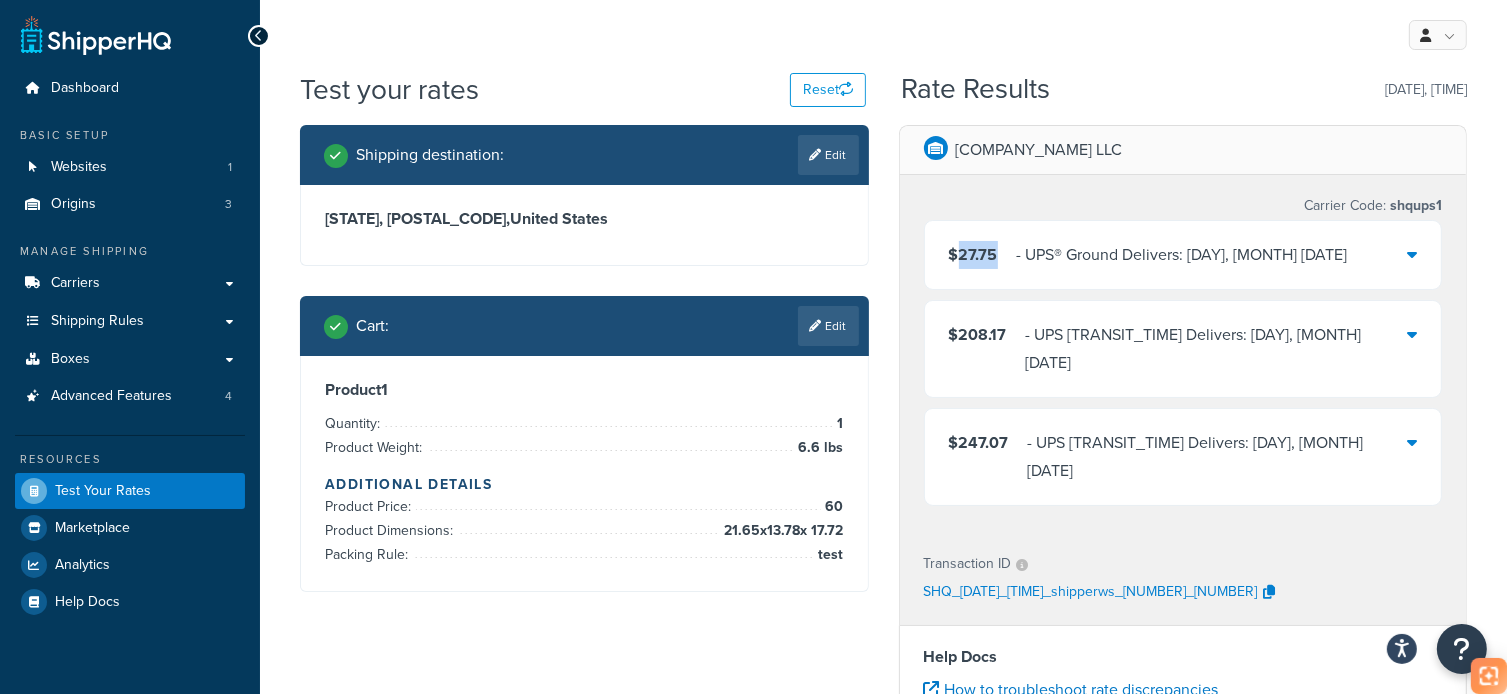 drag, startPoint x: 1001, startPoint y: 259, endPoint x: 961, endPoint y: 267, distance: 40.792156 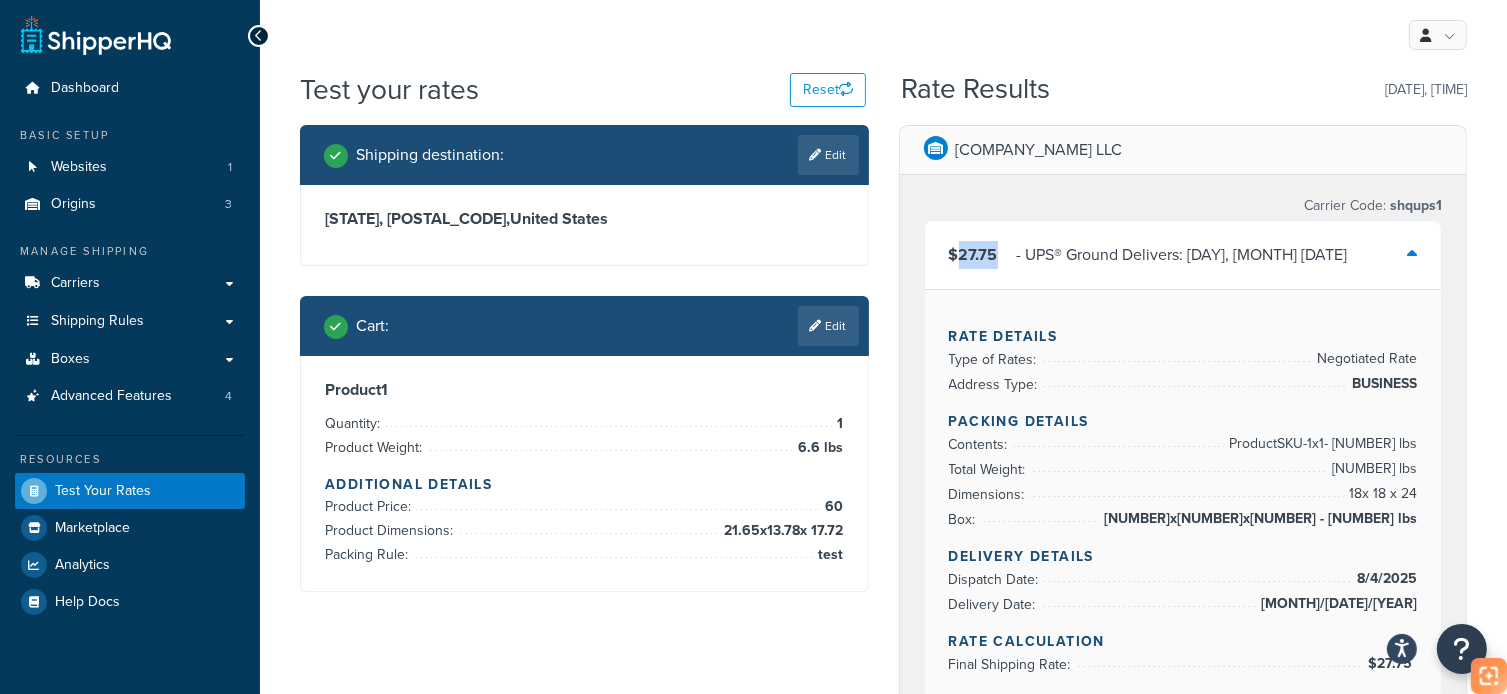copy on "27.75" 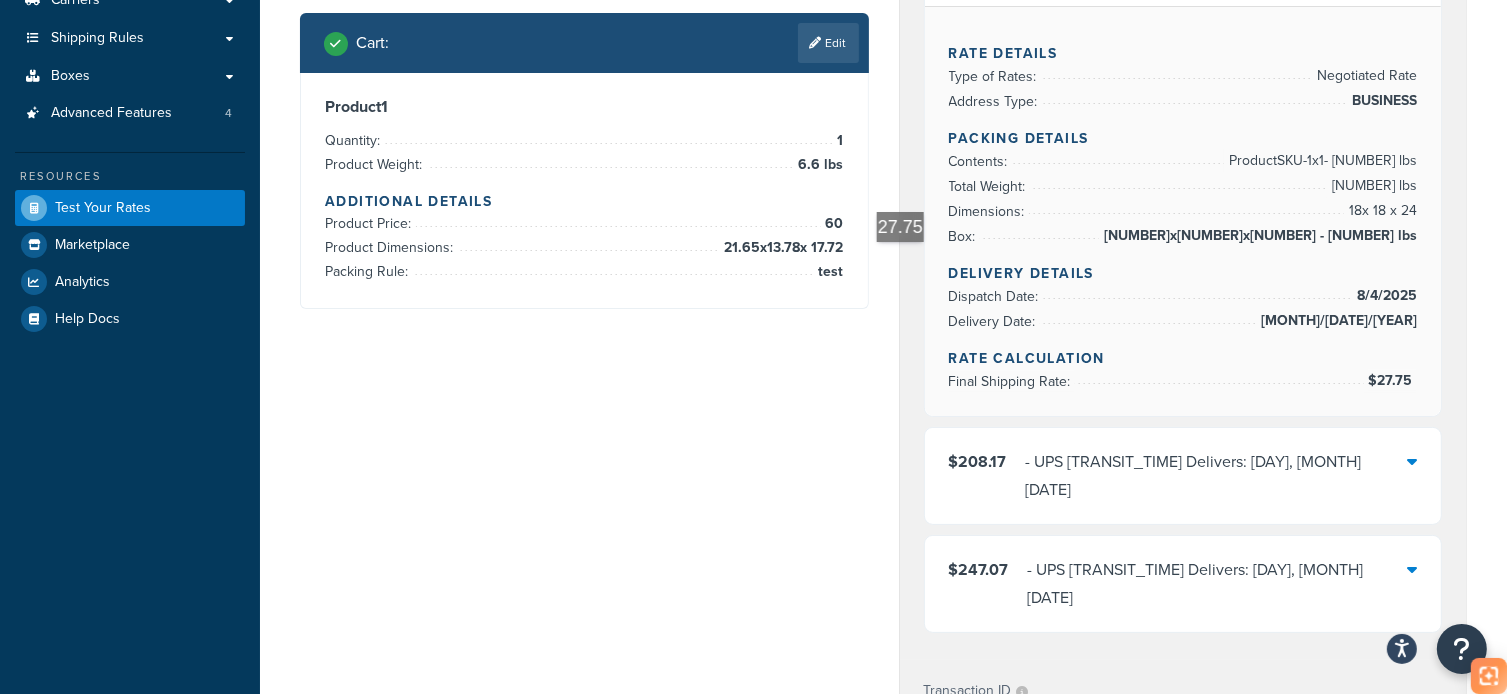 scroll, scrollTop: 300, scrollLeft: 0, axis: vertical 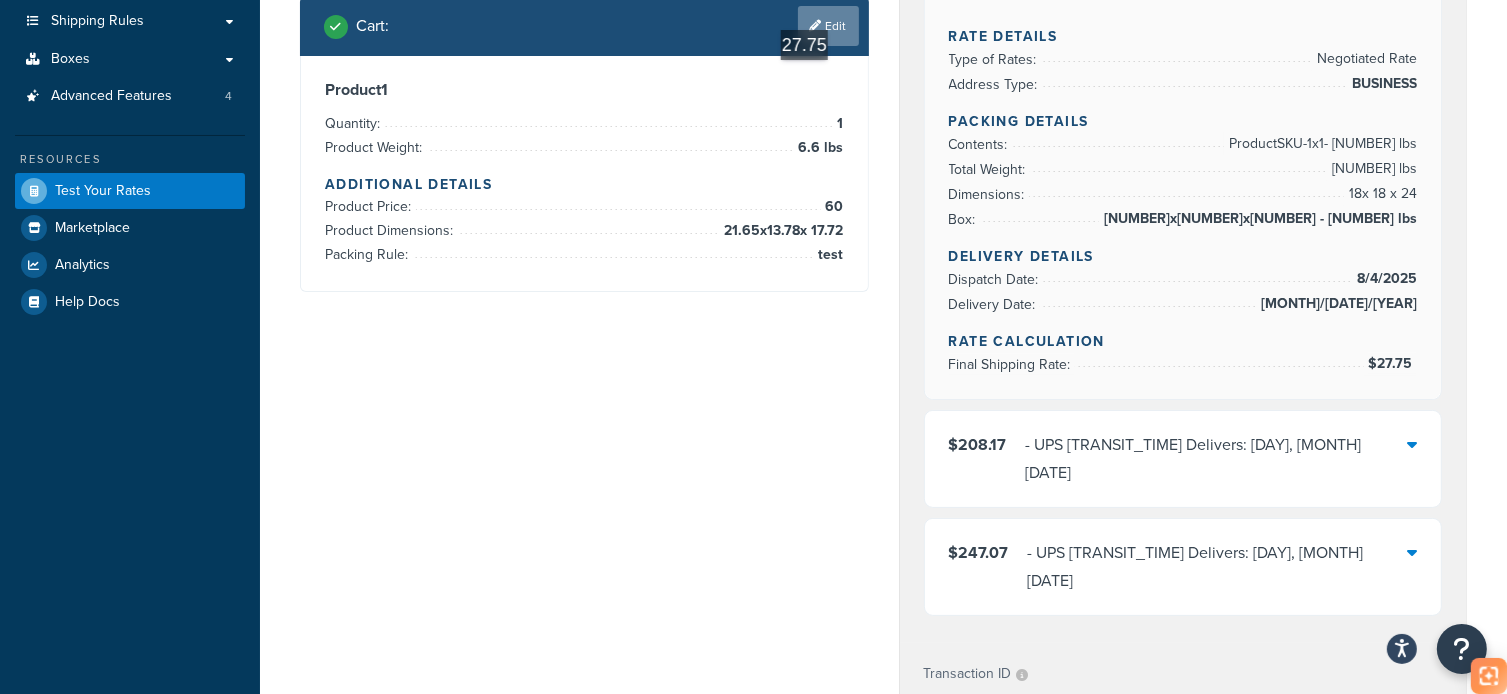 click on "Edit" at bounding box center (828, 26) 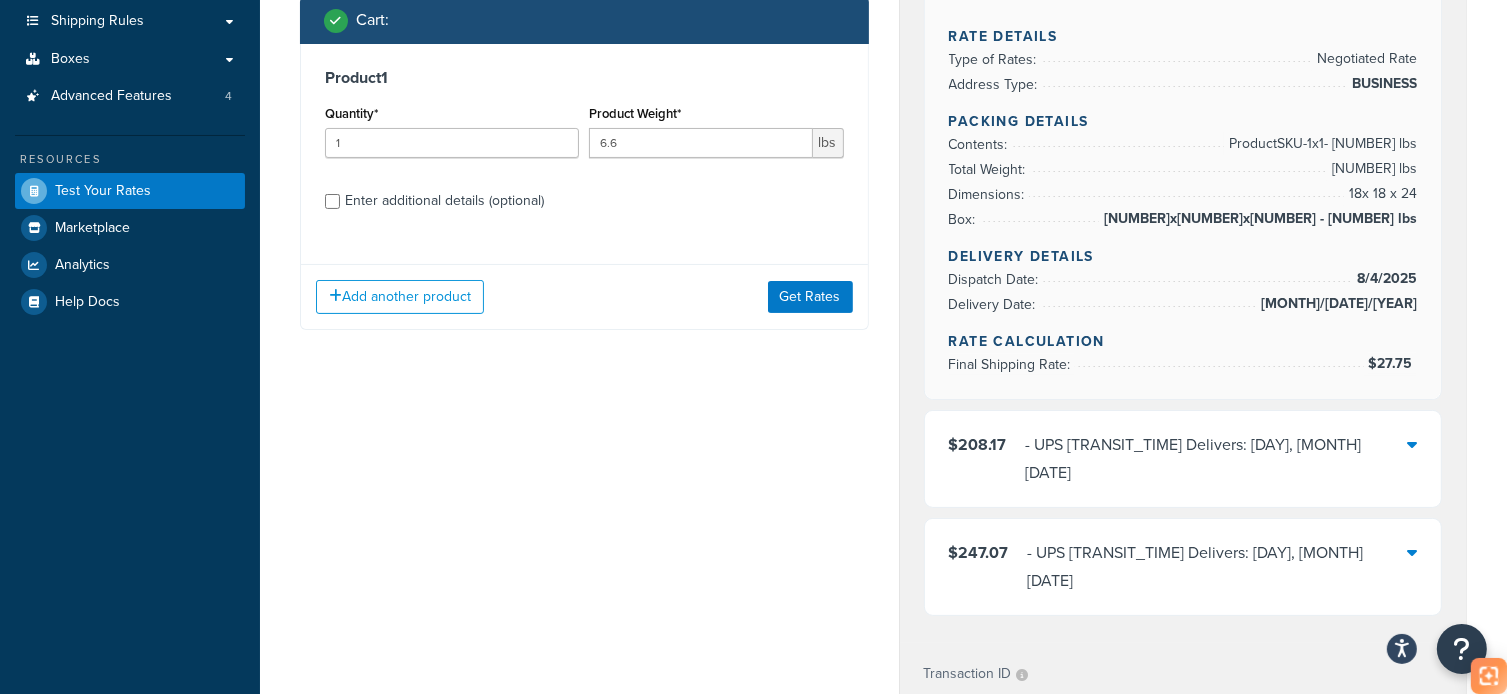 scroll, scrollTop: 400, scrollLeft: 0, axis: vertical 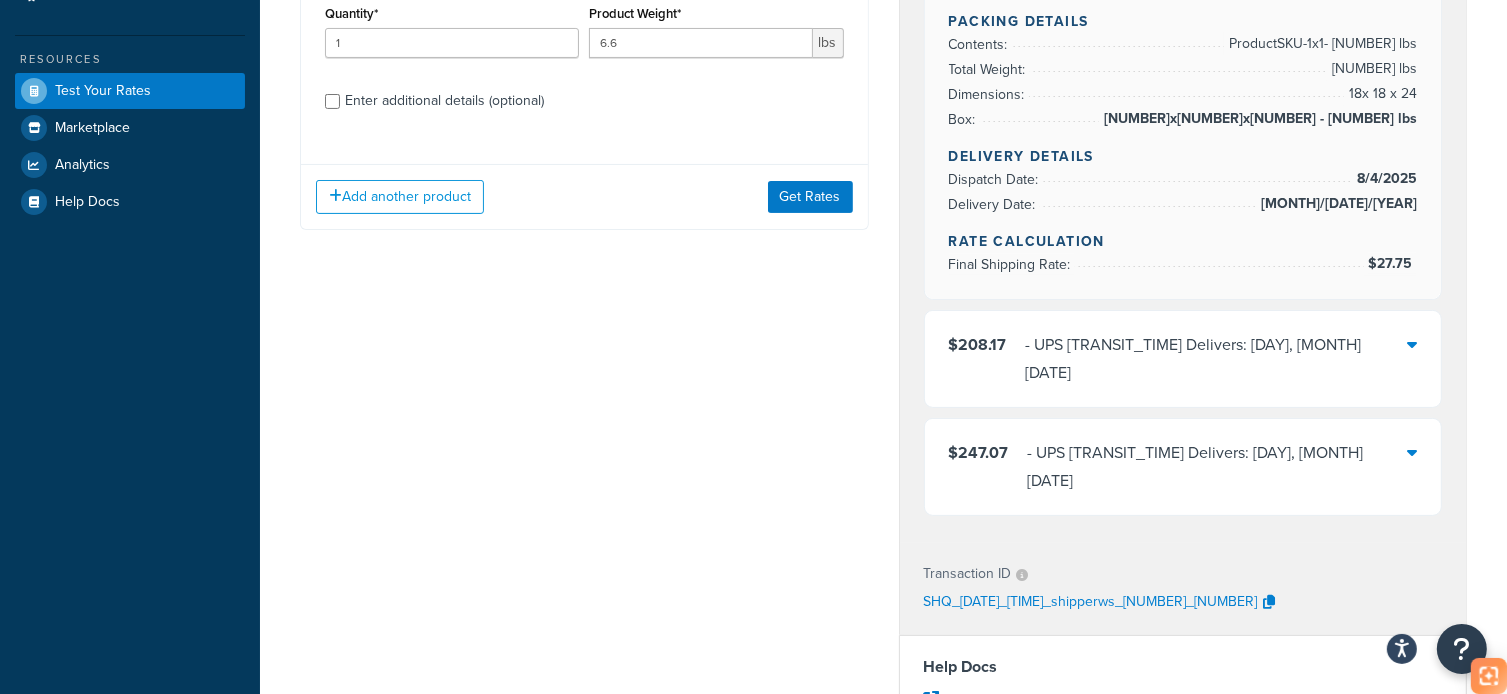 click on "Enter additional details (optional)" at bounding box center [444, 101] 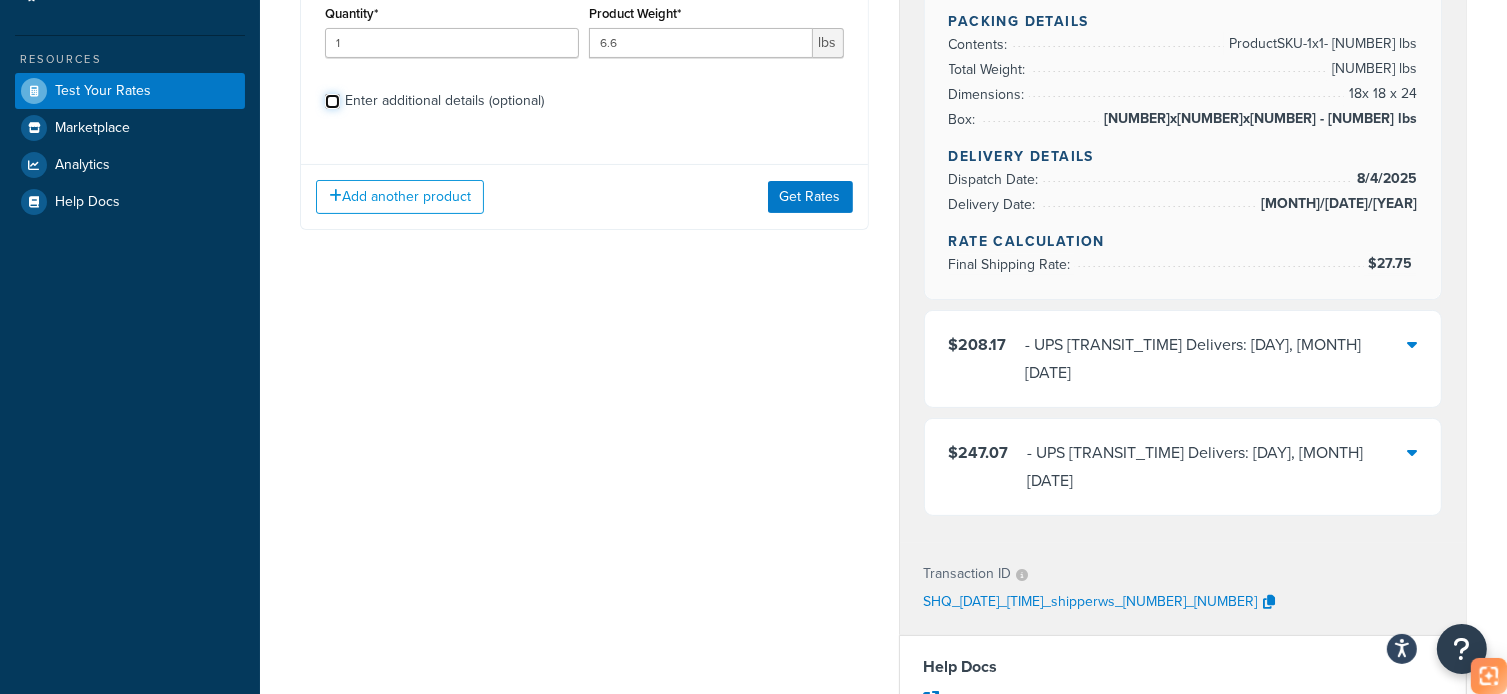 click on "Enter additional details (optional)" at bounding box center (332, 101) 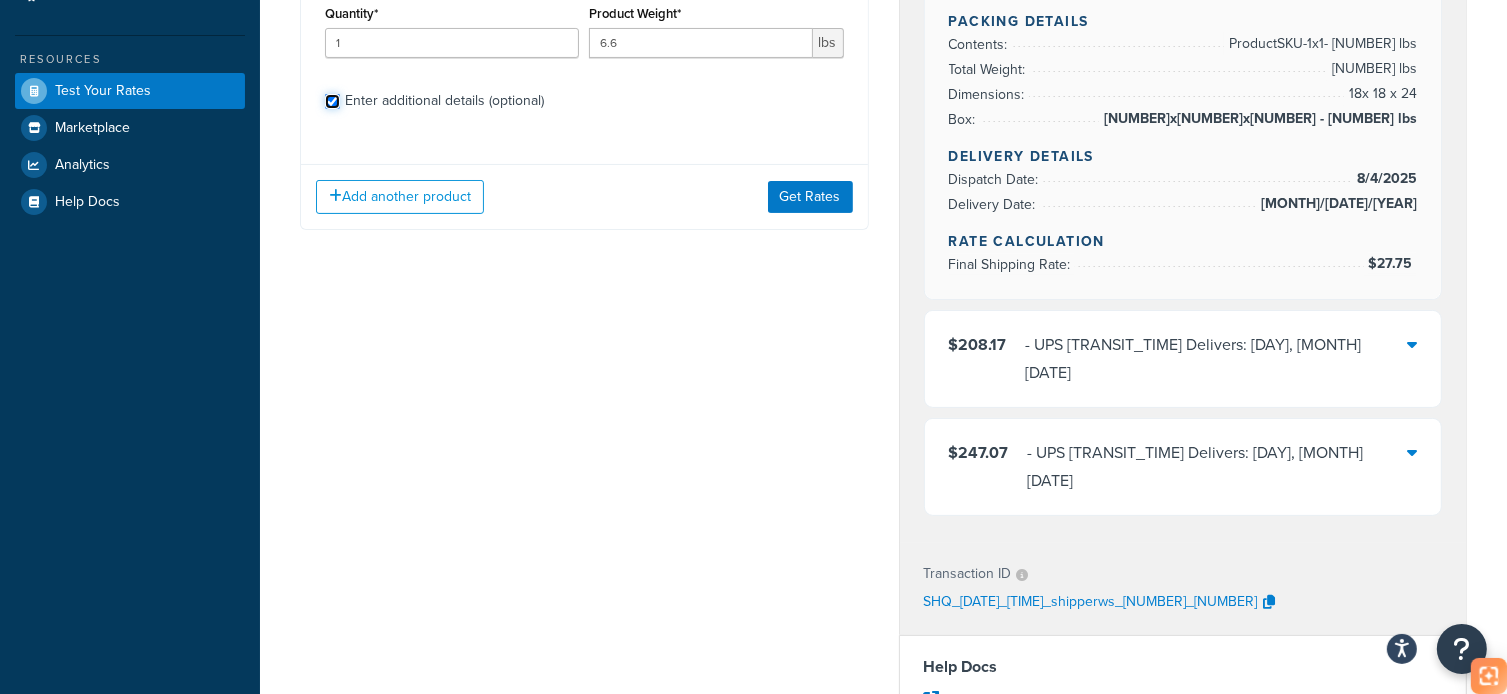 checkbox on "true" 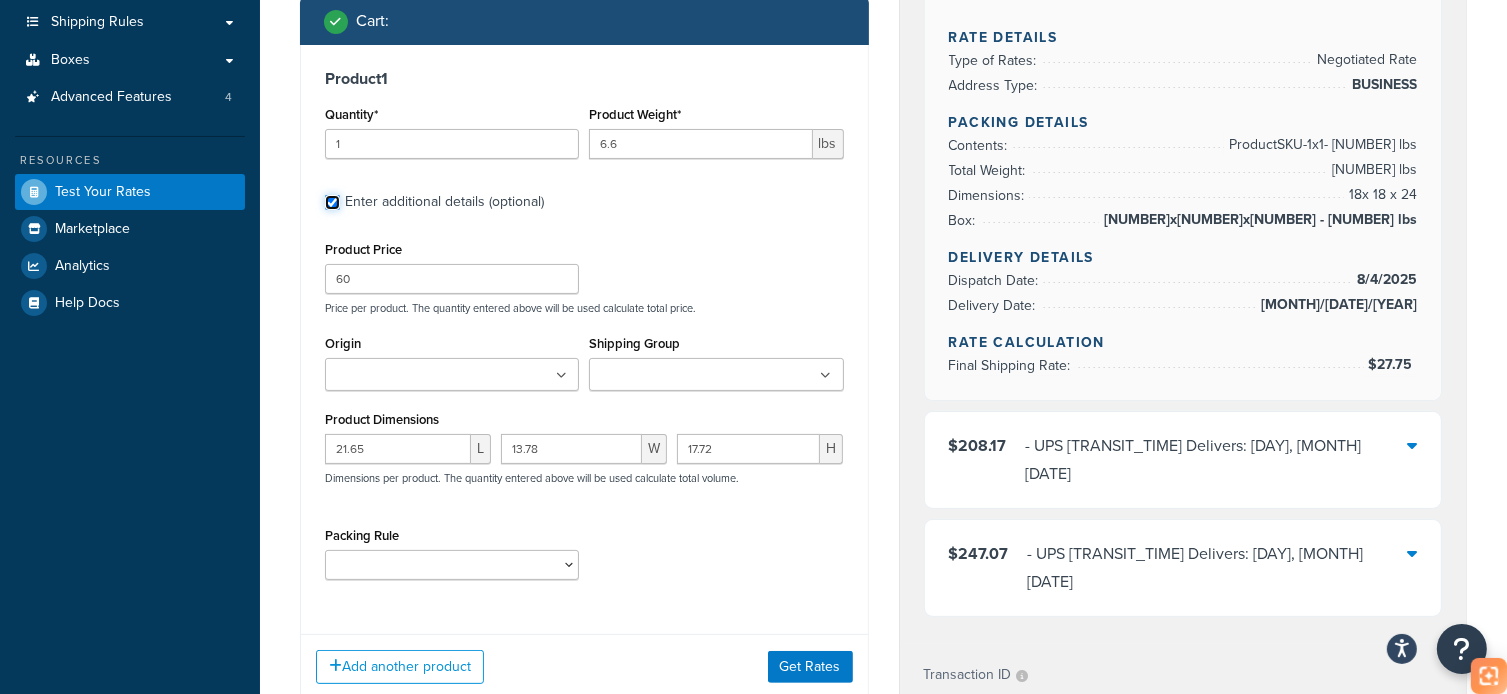scroll, scrollTop: 300, scrollLeft: 0, axis: vertical 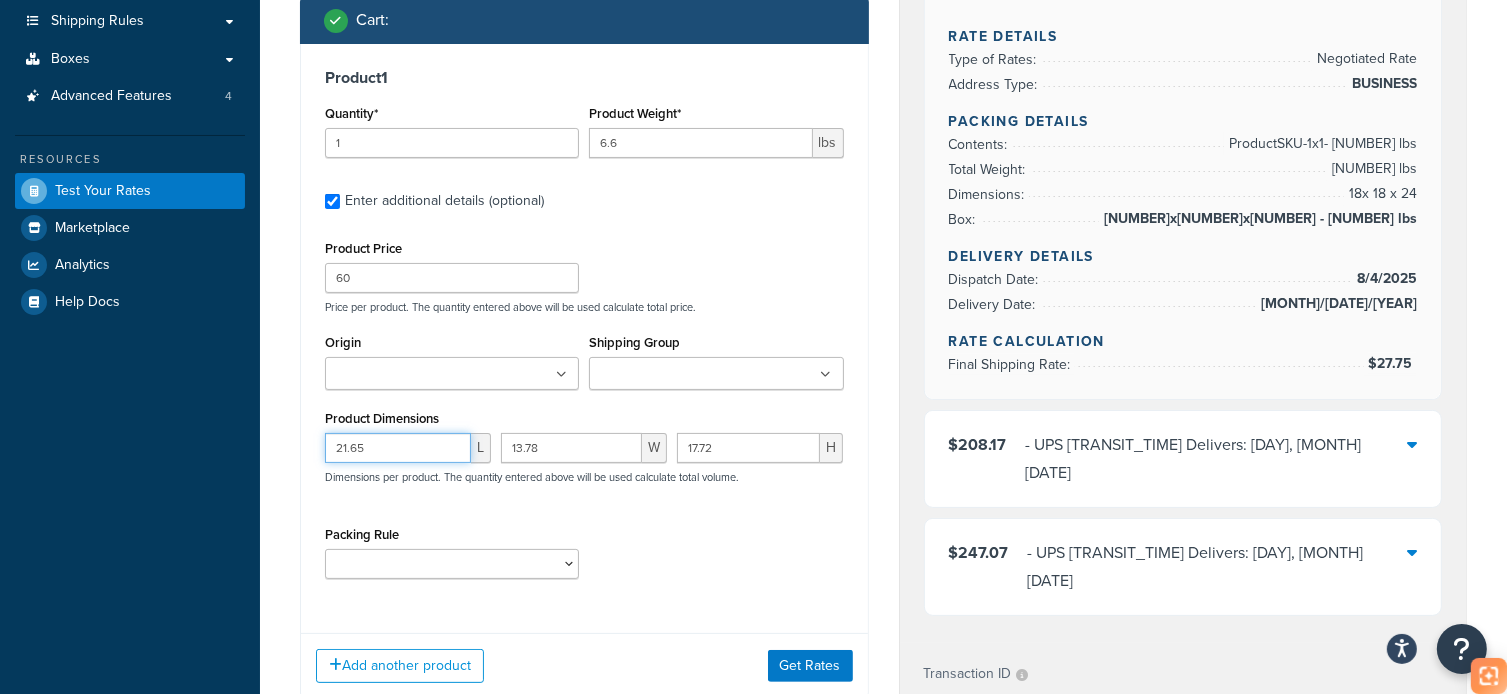 click on "21.65" at bounding box center (398, 448) 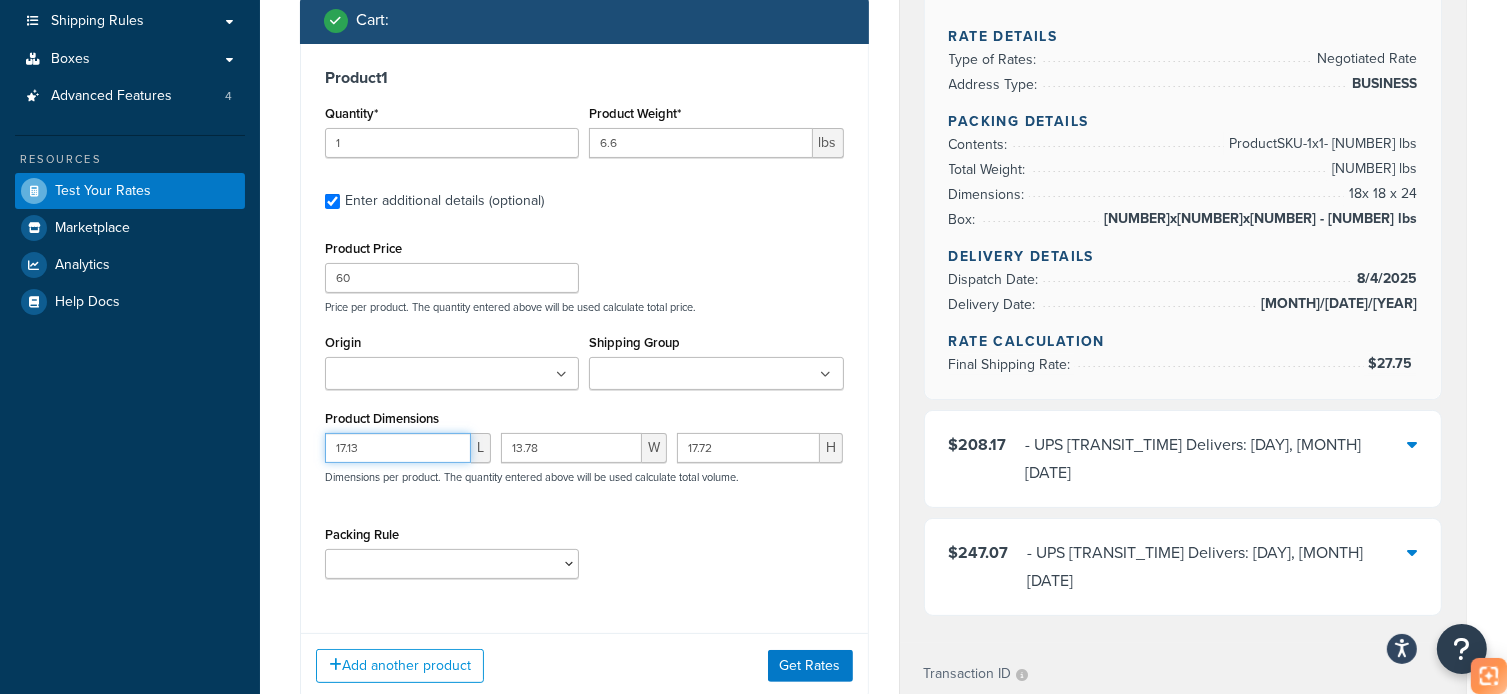 type on "17.13" 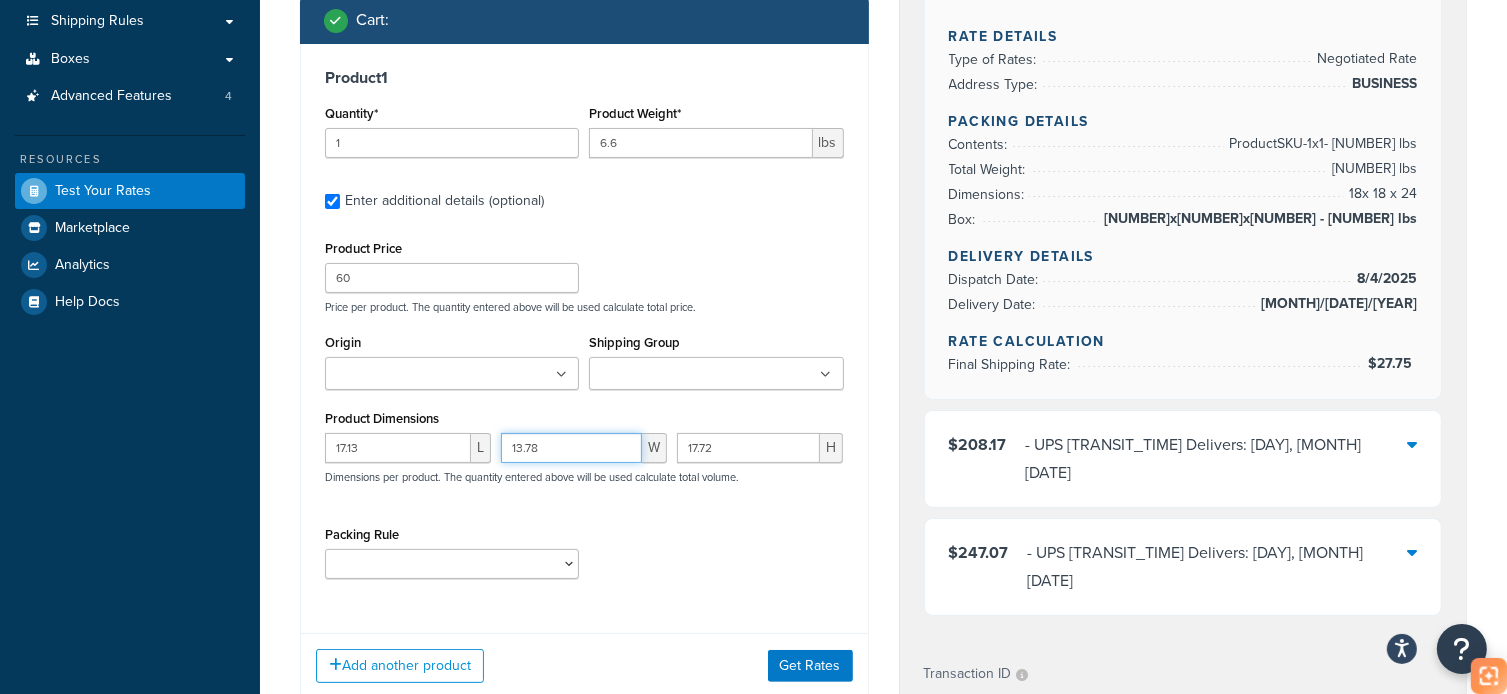 click on "13.78" at bounding box center (571, 448) 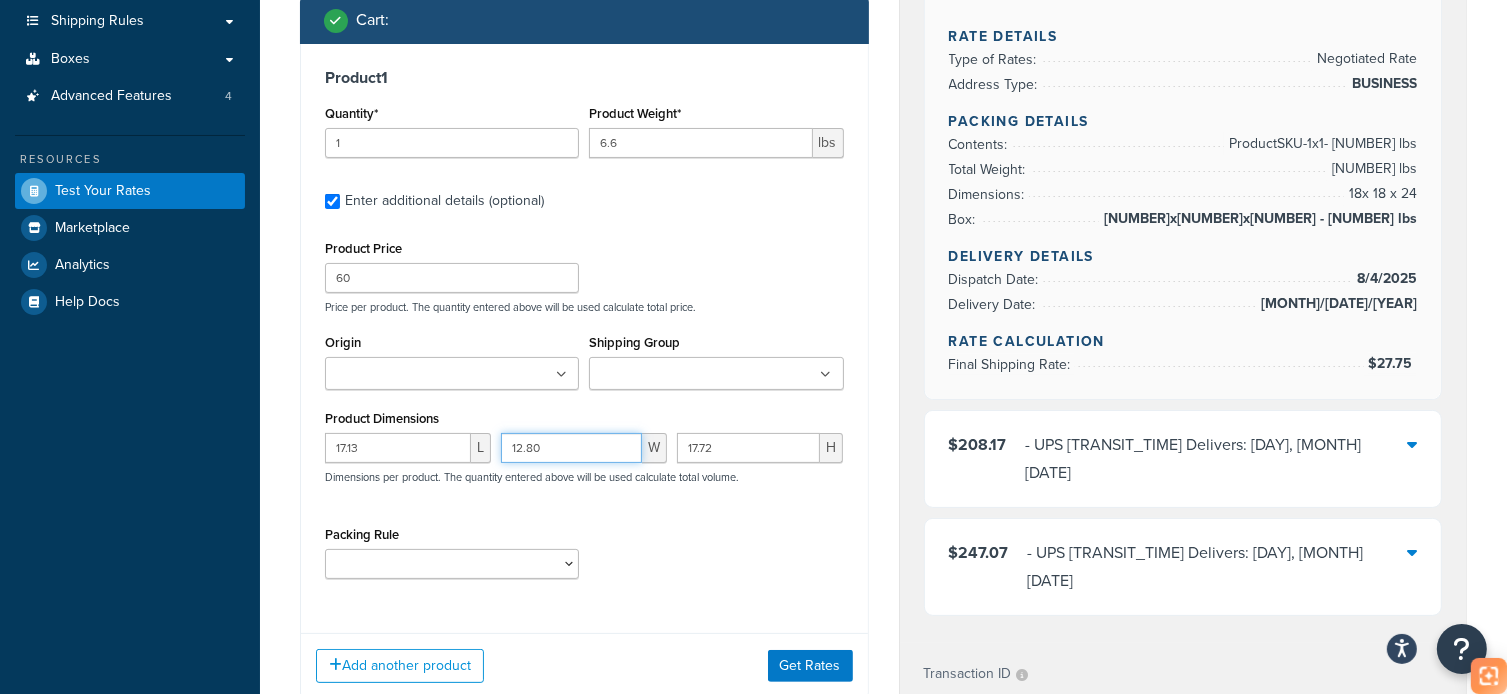 type on "12.80" 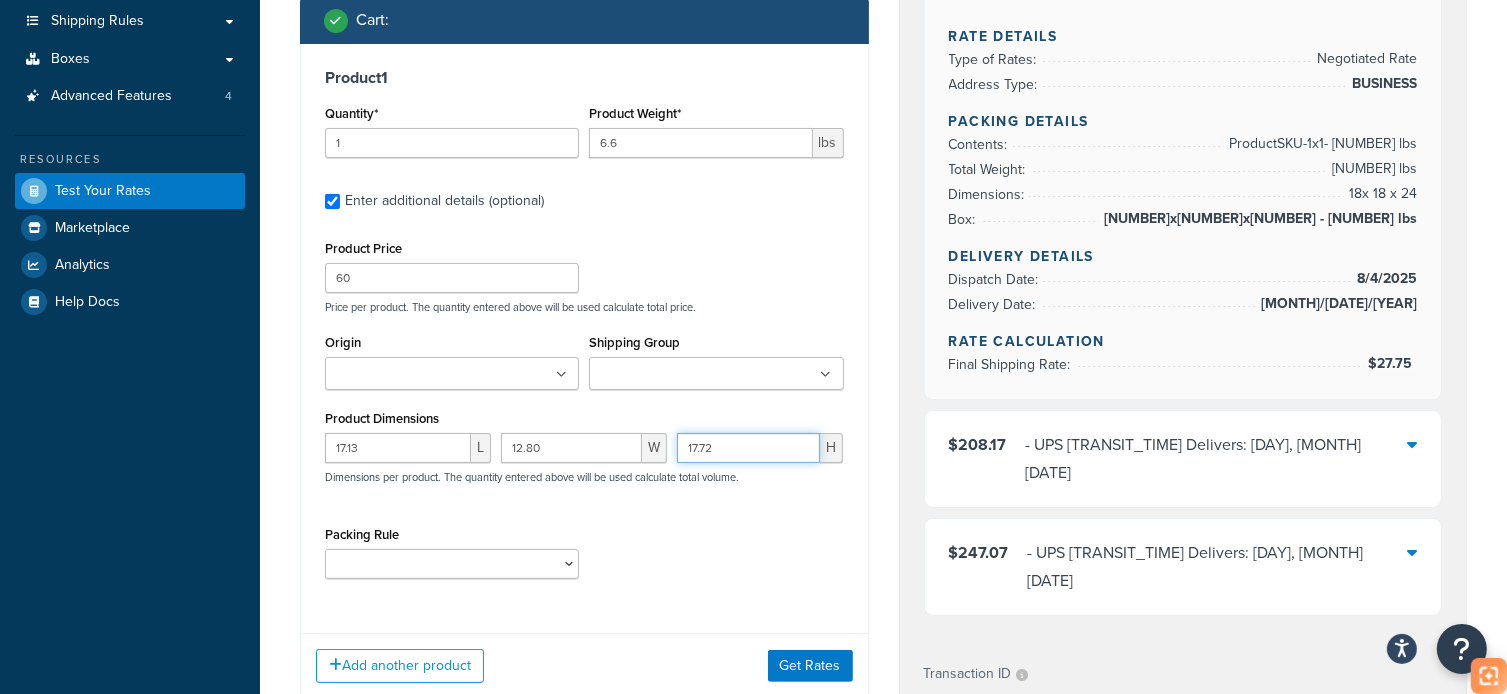 click on "17.72" at bounding box center (748, 448) 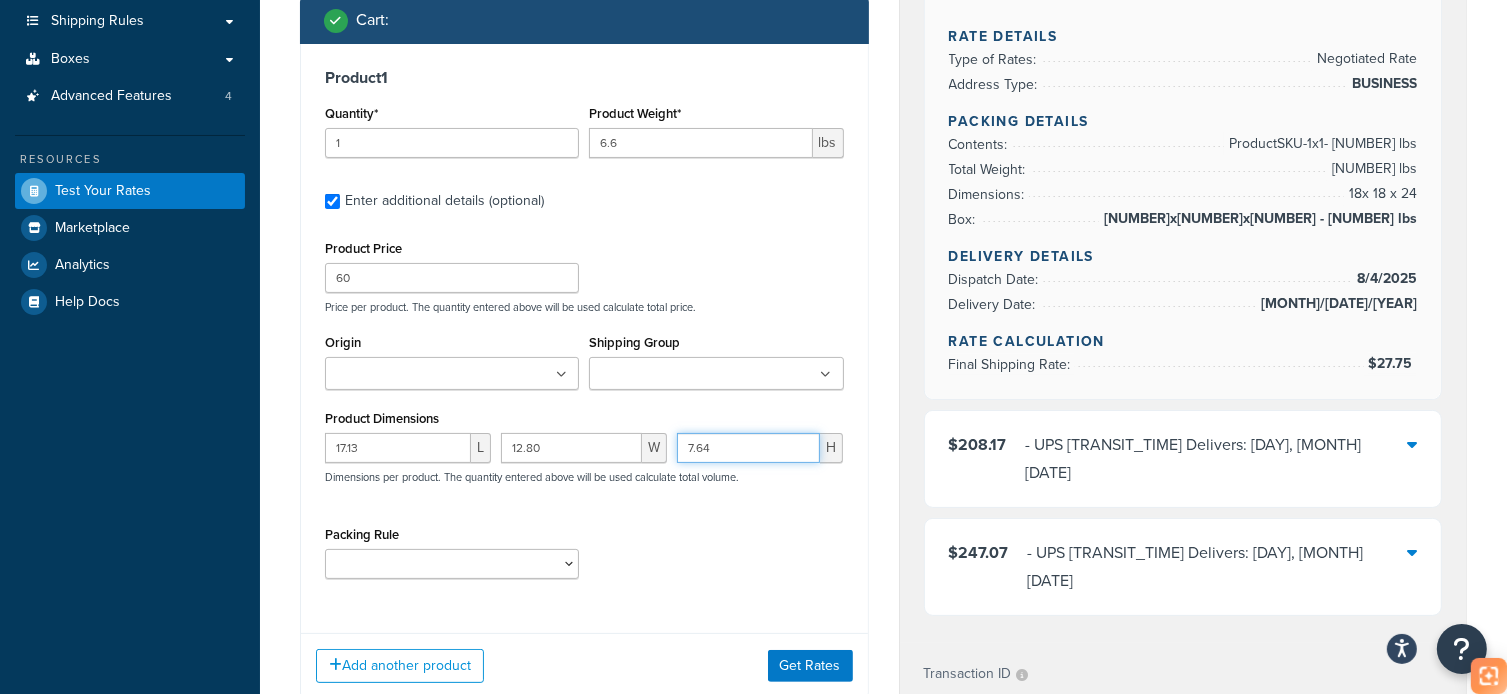 type on "7.64" 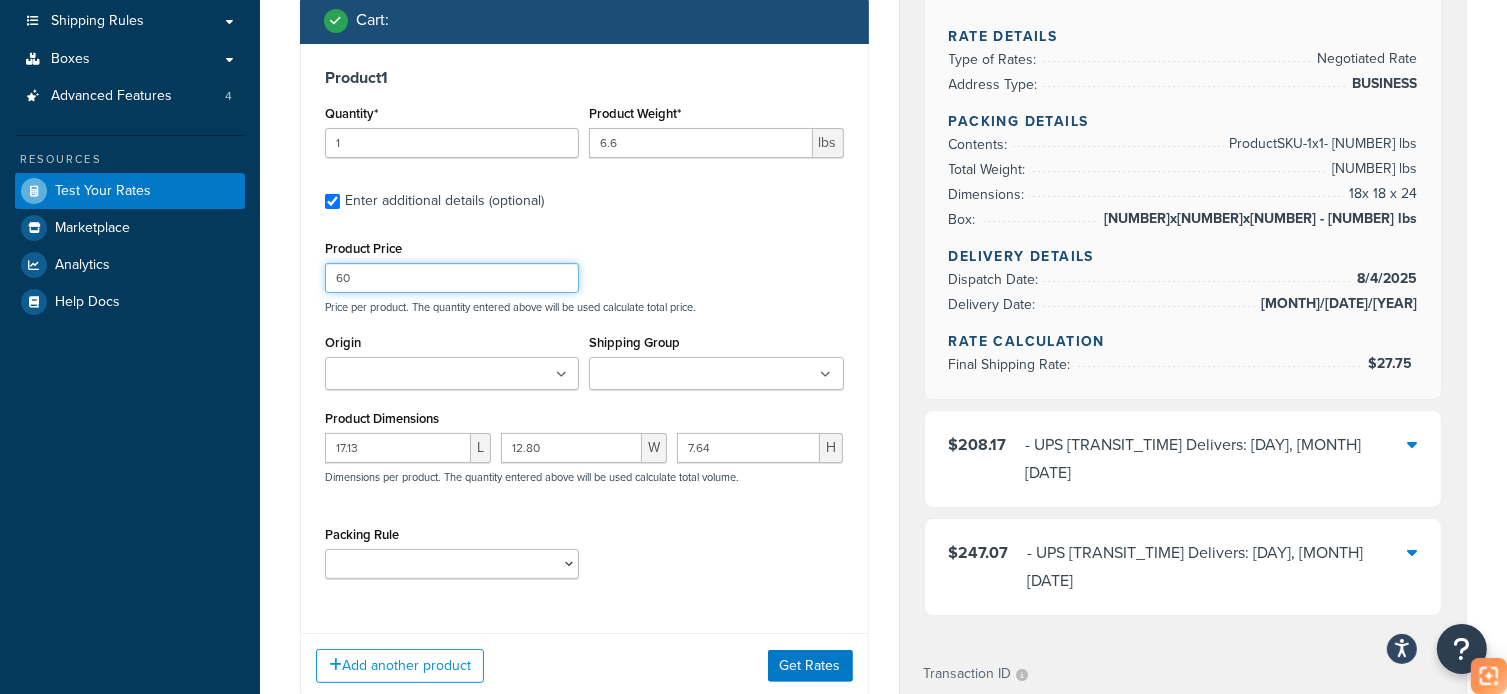 drag, startPoint x: 390, startPoint y: 276, endPoint x: 253, endPoint y: 293, distance: 138.05072 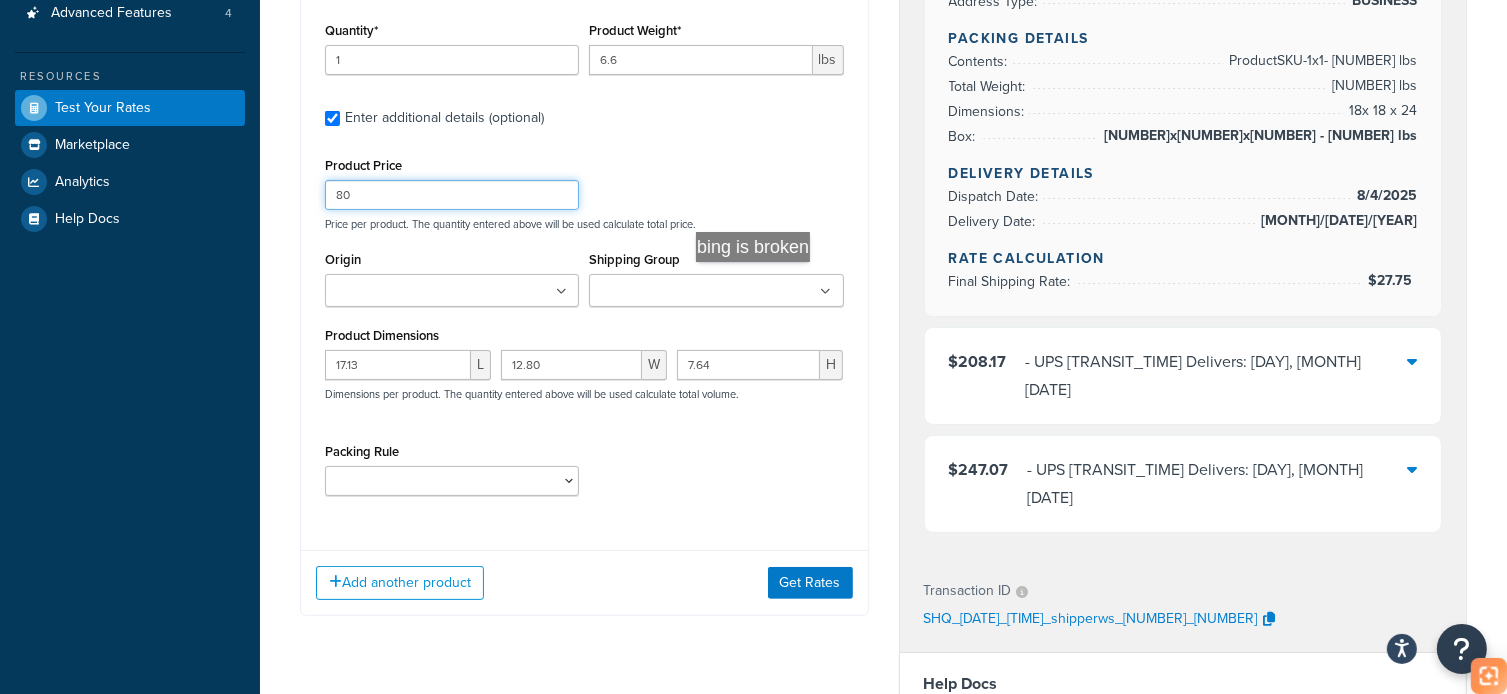 scroll, scrollTop: 500, scrollLeft: 0, axis: vertical 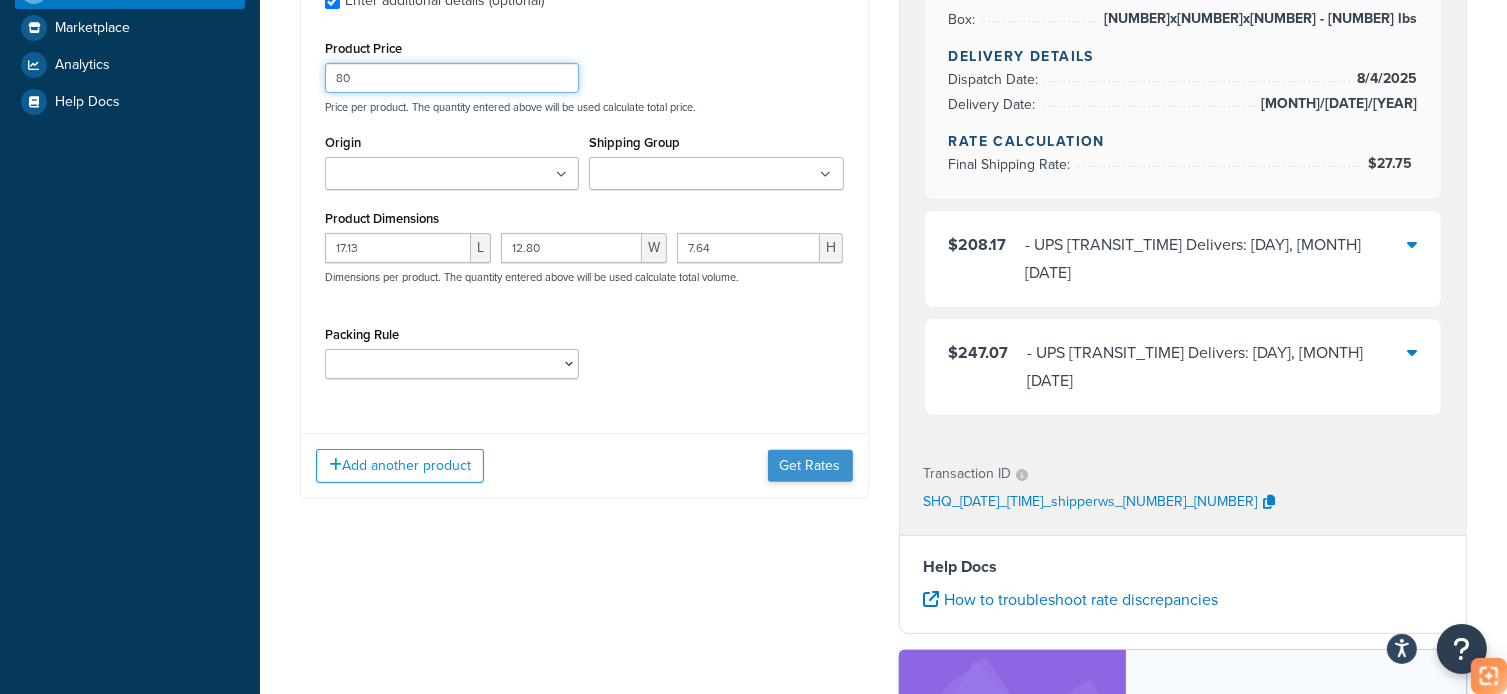 type on "80" 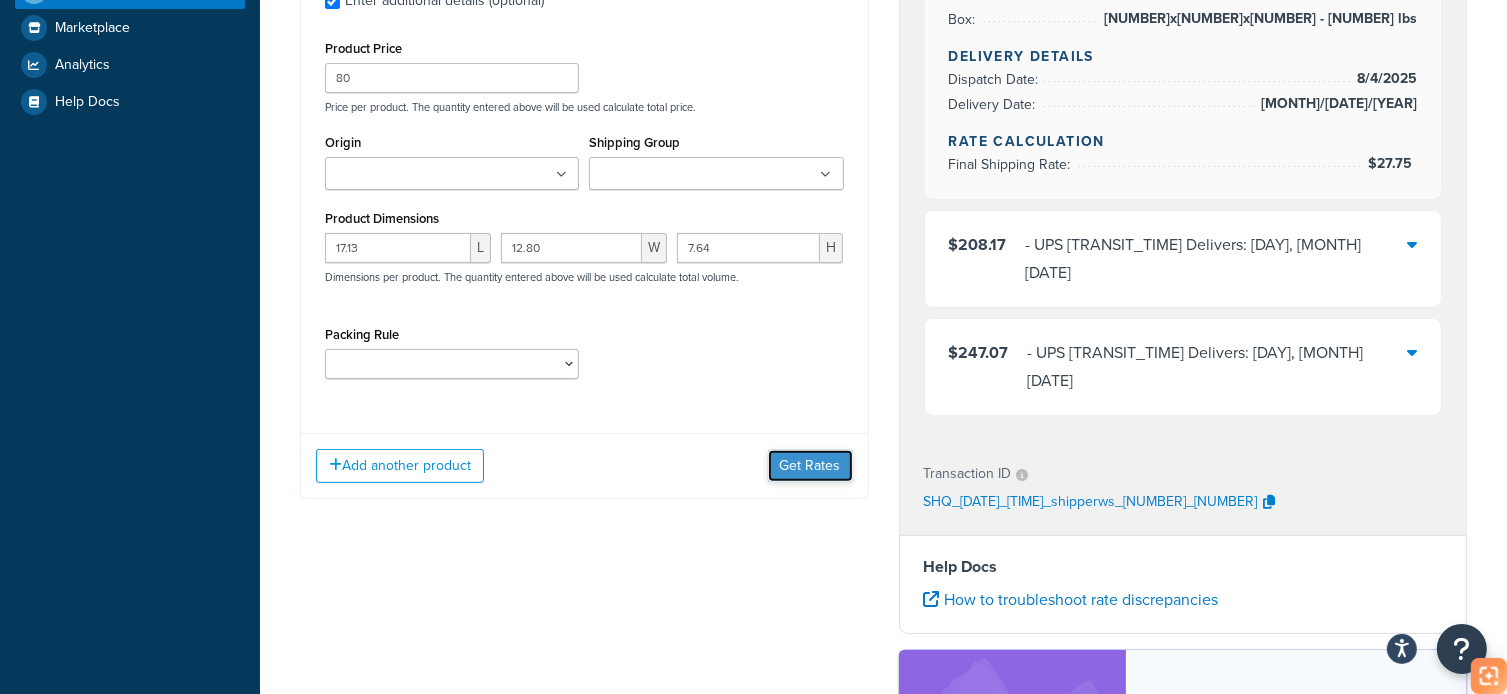 click on "Get Rates" at bounding box center [810, 466] 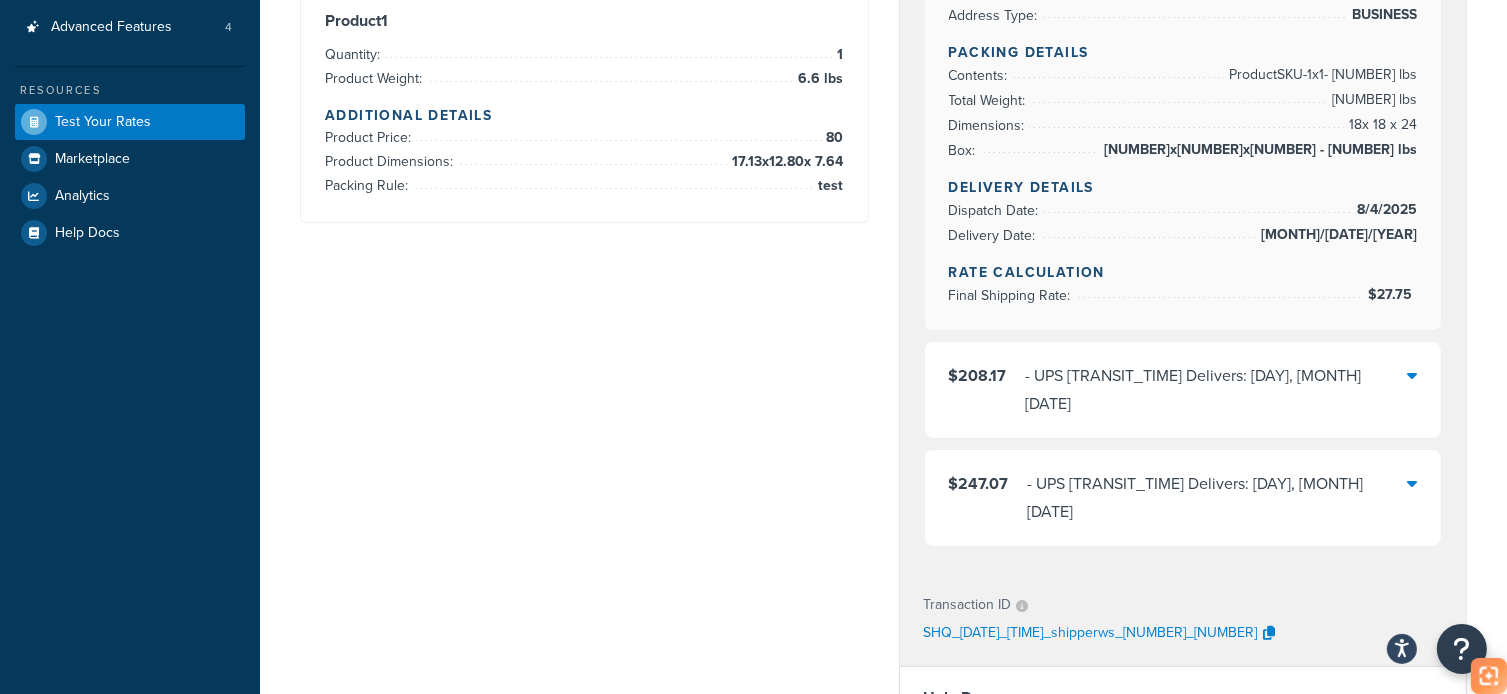 scroll, scrollTop: 100, scrollLeft: 0, axis: vertical 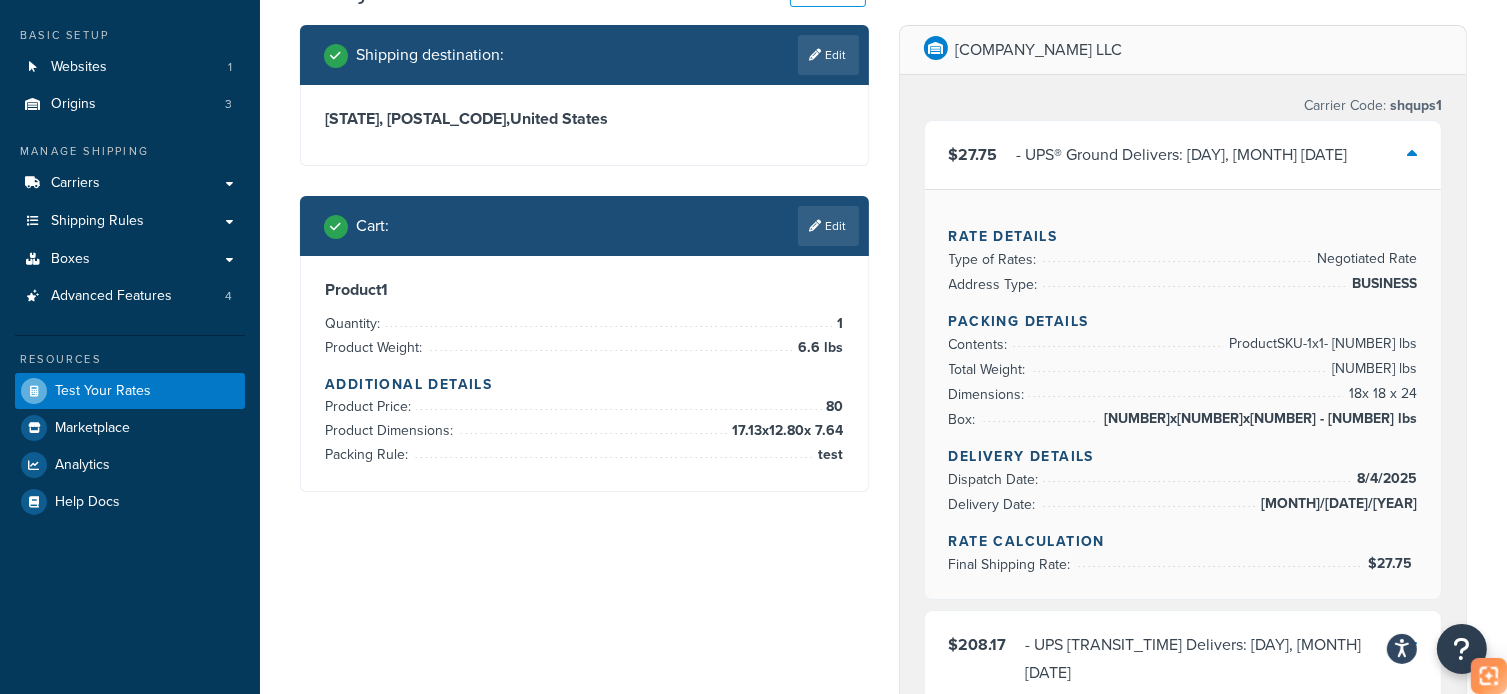 click at bounding box center (1412, 154) 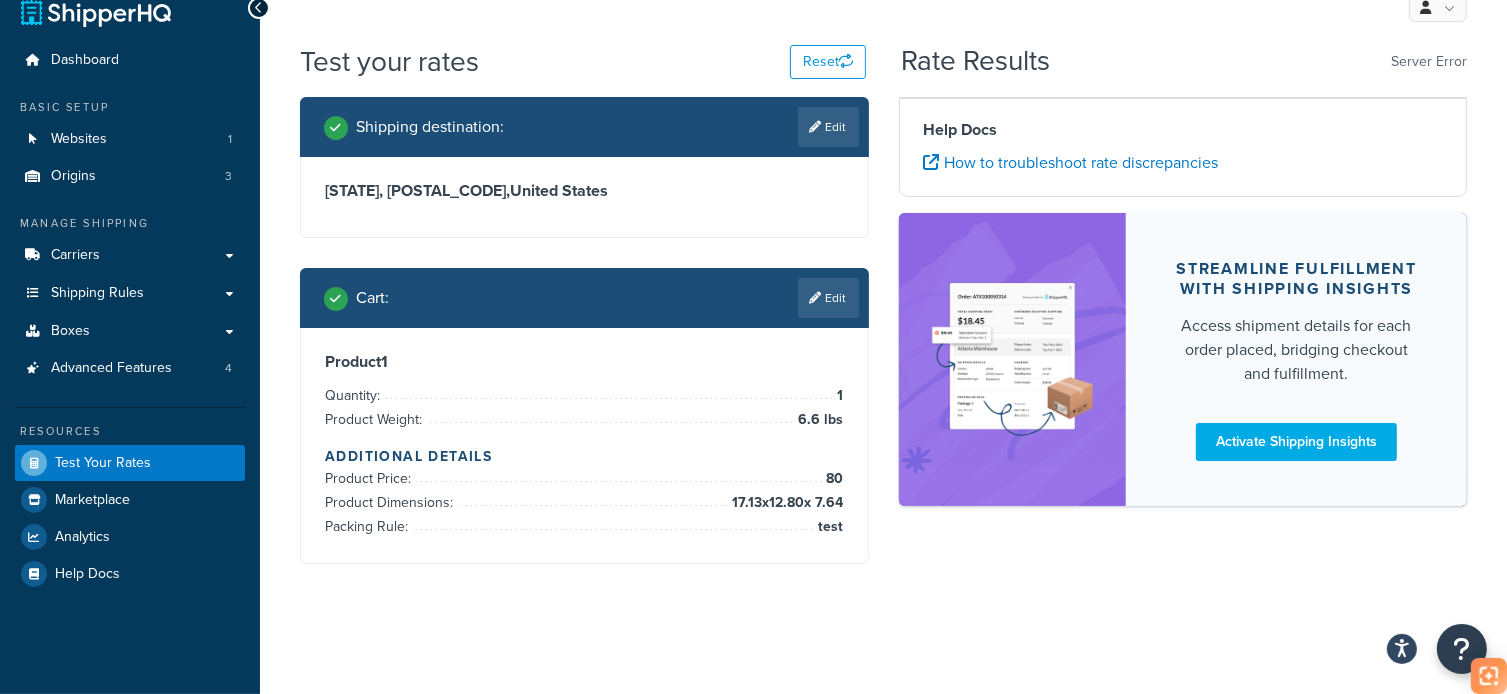 scroll, scrollTop: 28, scrollLeft: 0, axis: vertical 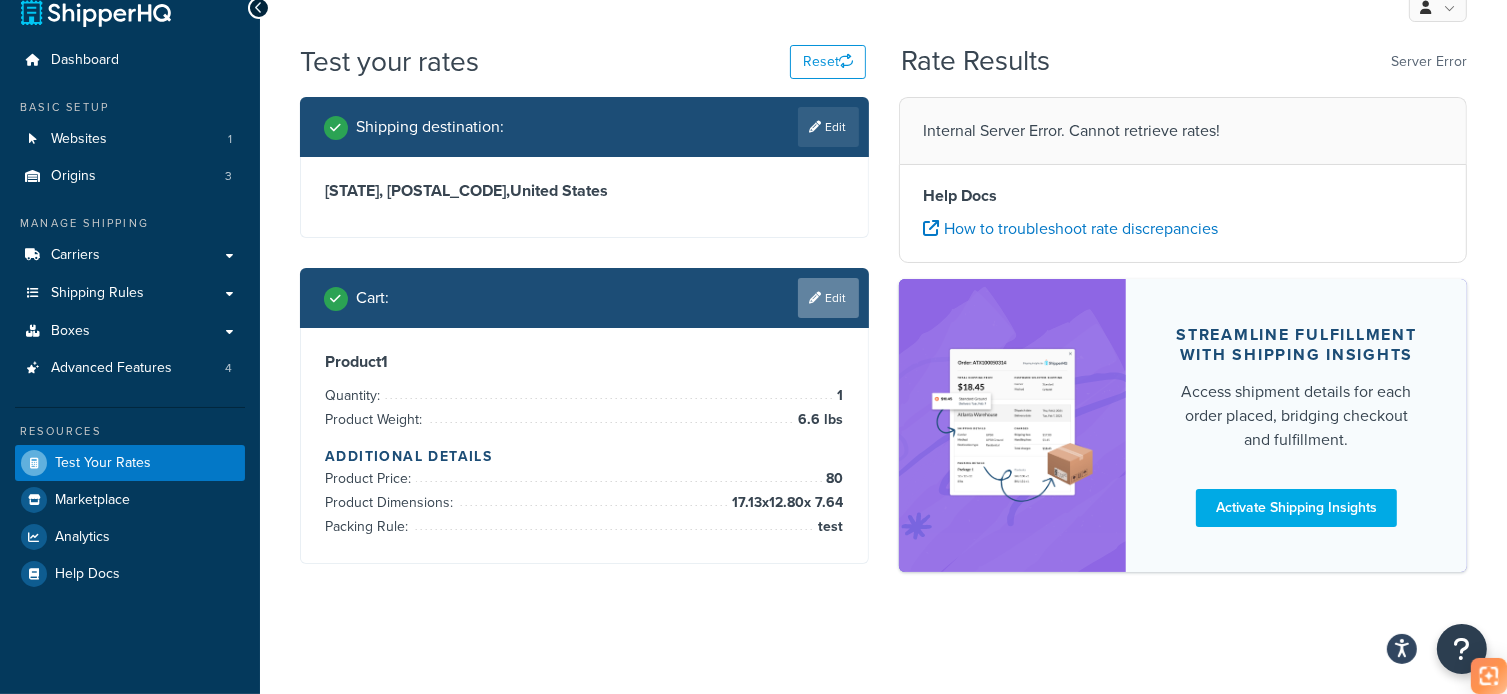 click on "Edit" at bounding box center [828, 298] 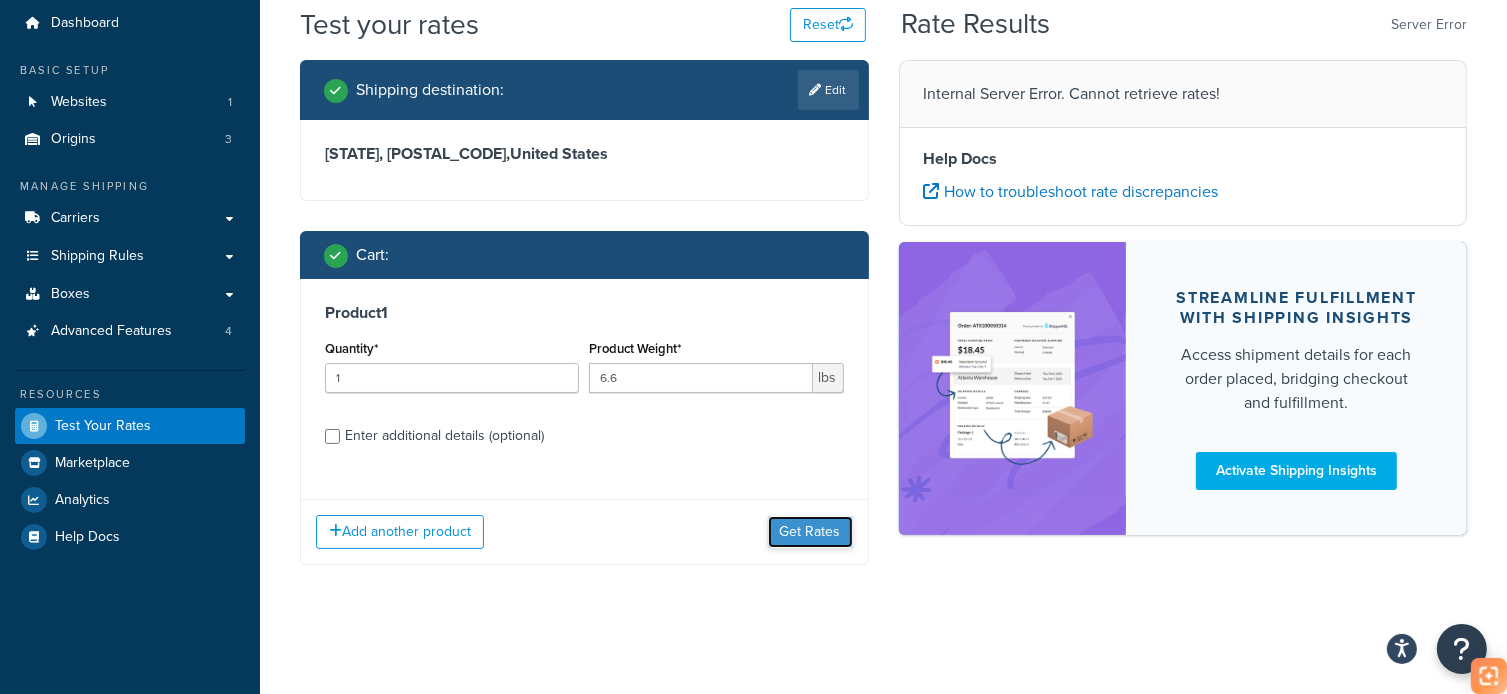 click on "Get Rates" at bounding box center [810, 532] 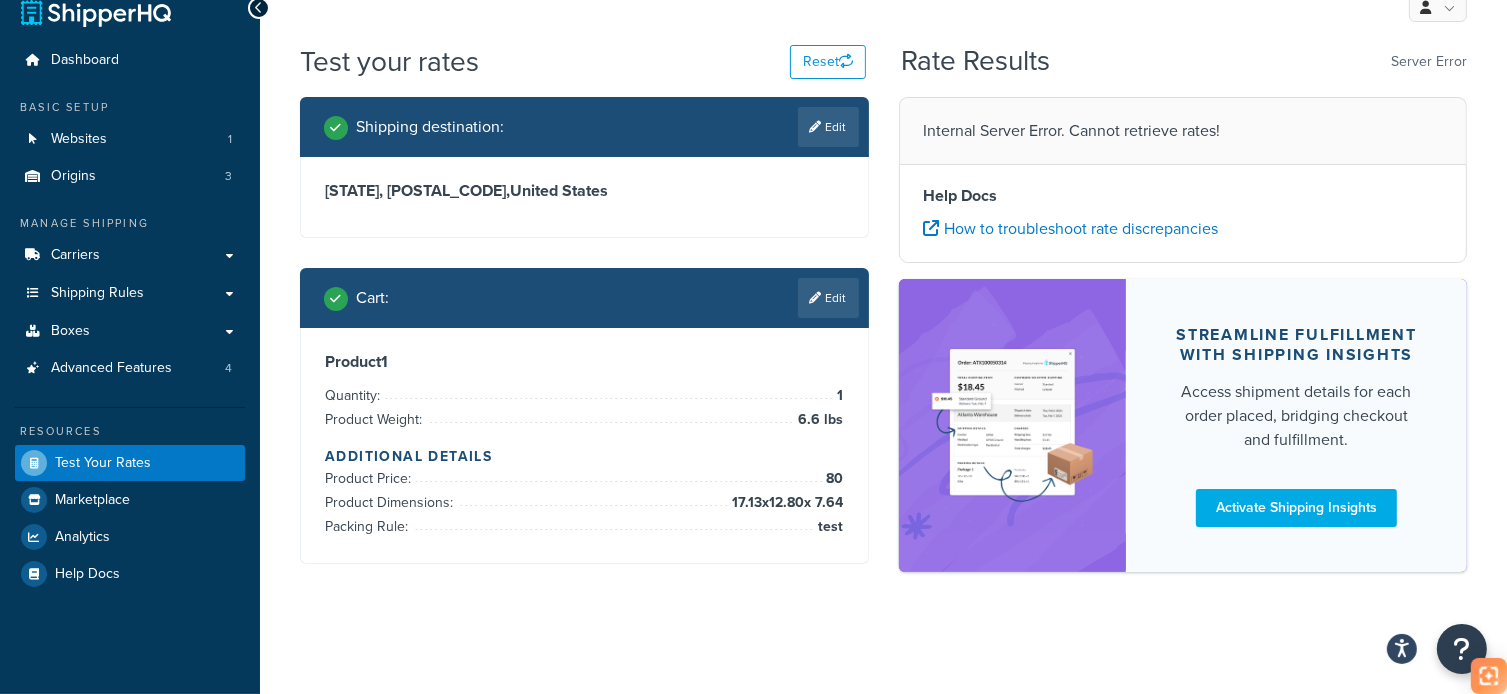 scroll, scrollTop: 28, scrollLeft: 0, axis: vertical 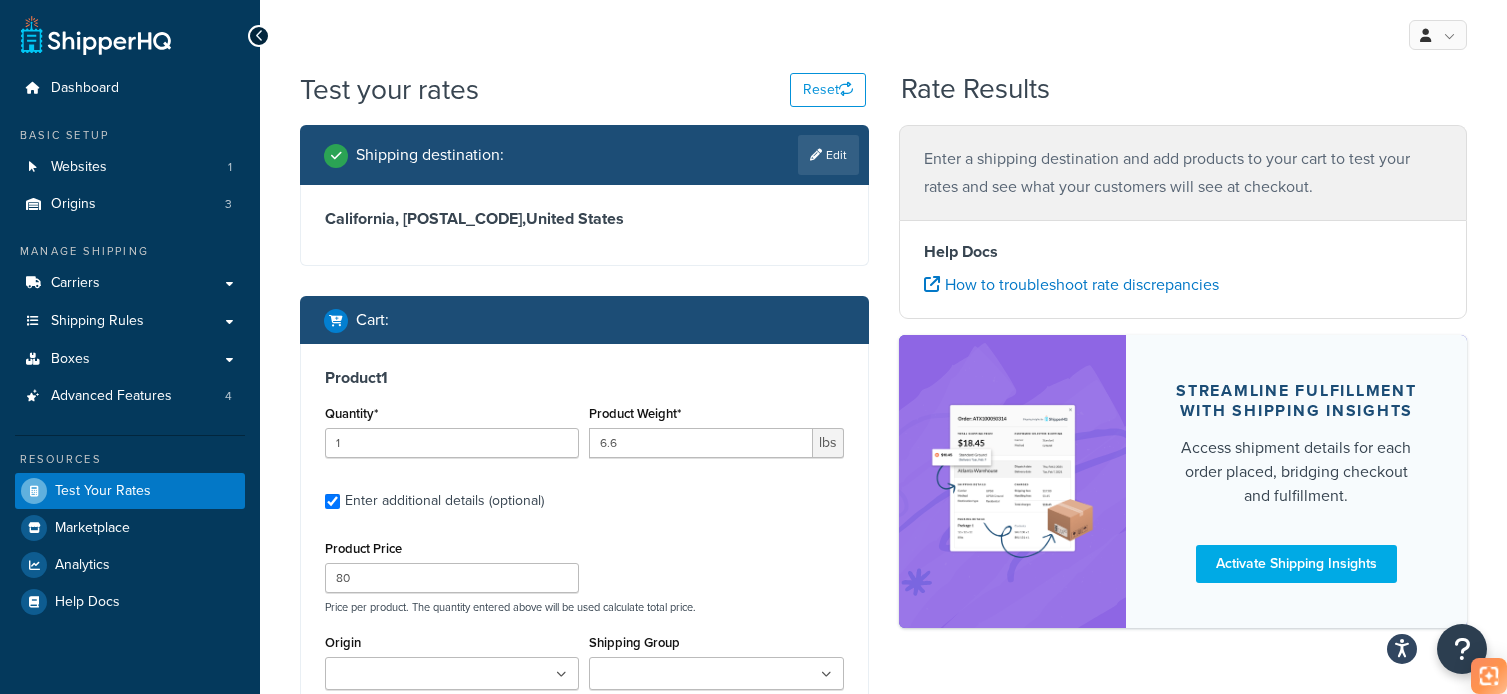select on "65687" 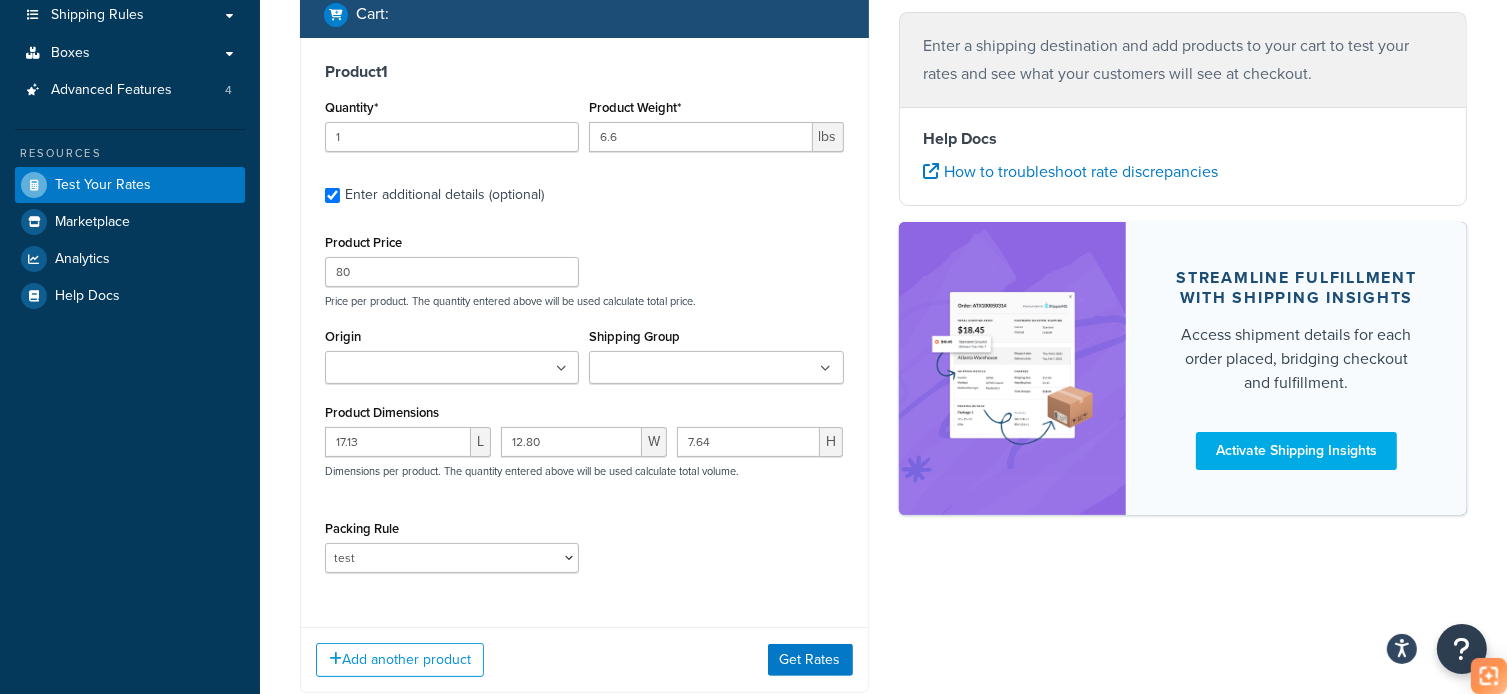 scroll, scrollTop: 365, scrollLeft: 0, axis: vertical 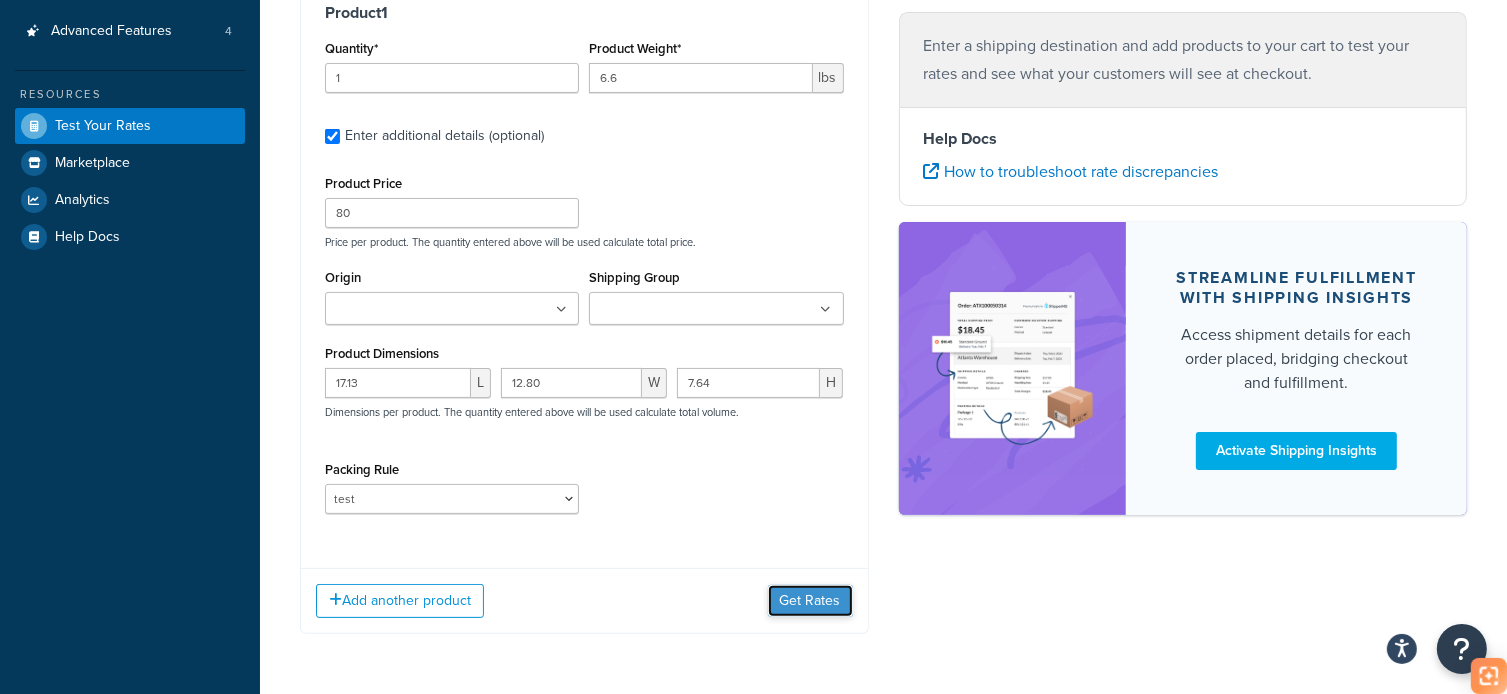 click on "Get Rates" at bounding box center (810, 601) 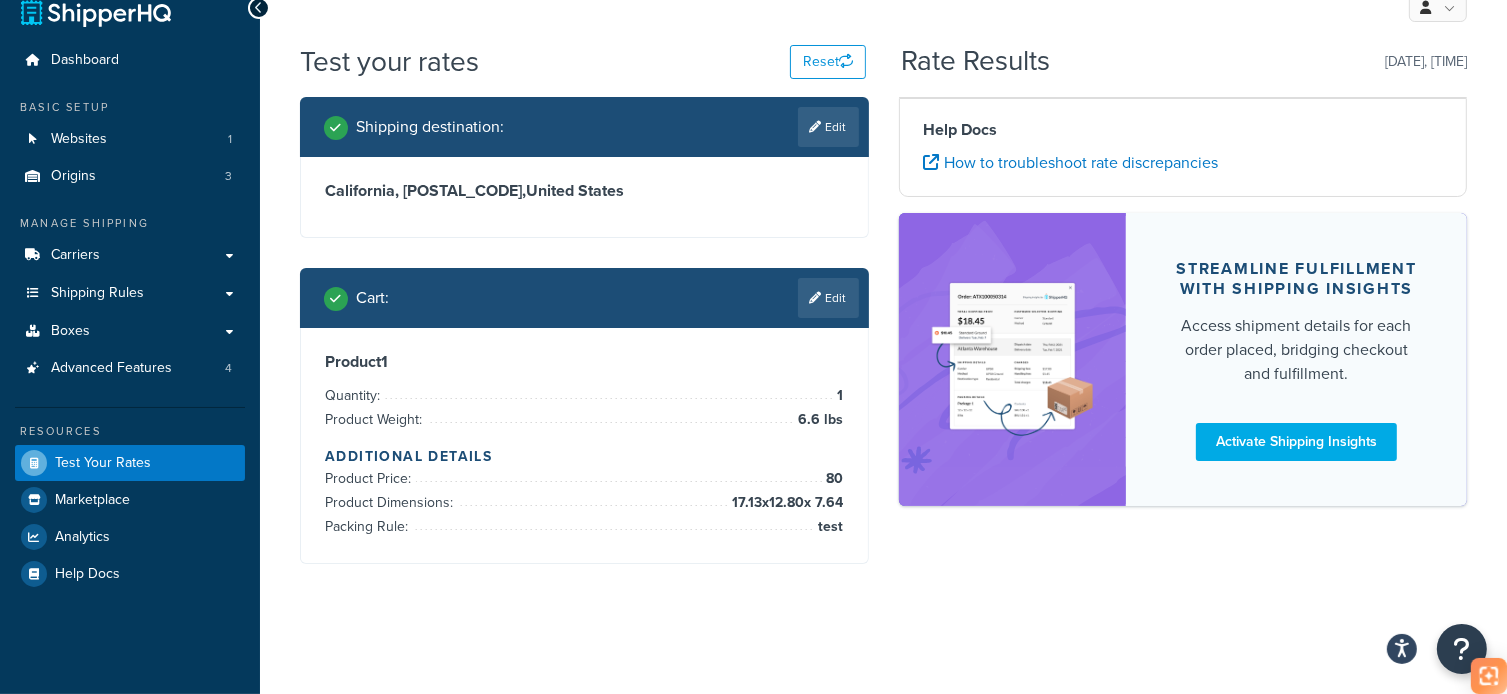 scroll, scrollTop: 28, scrollLeft: 0, axis: vertical 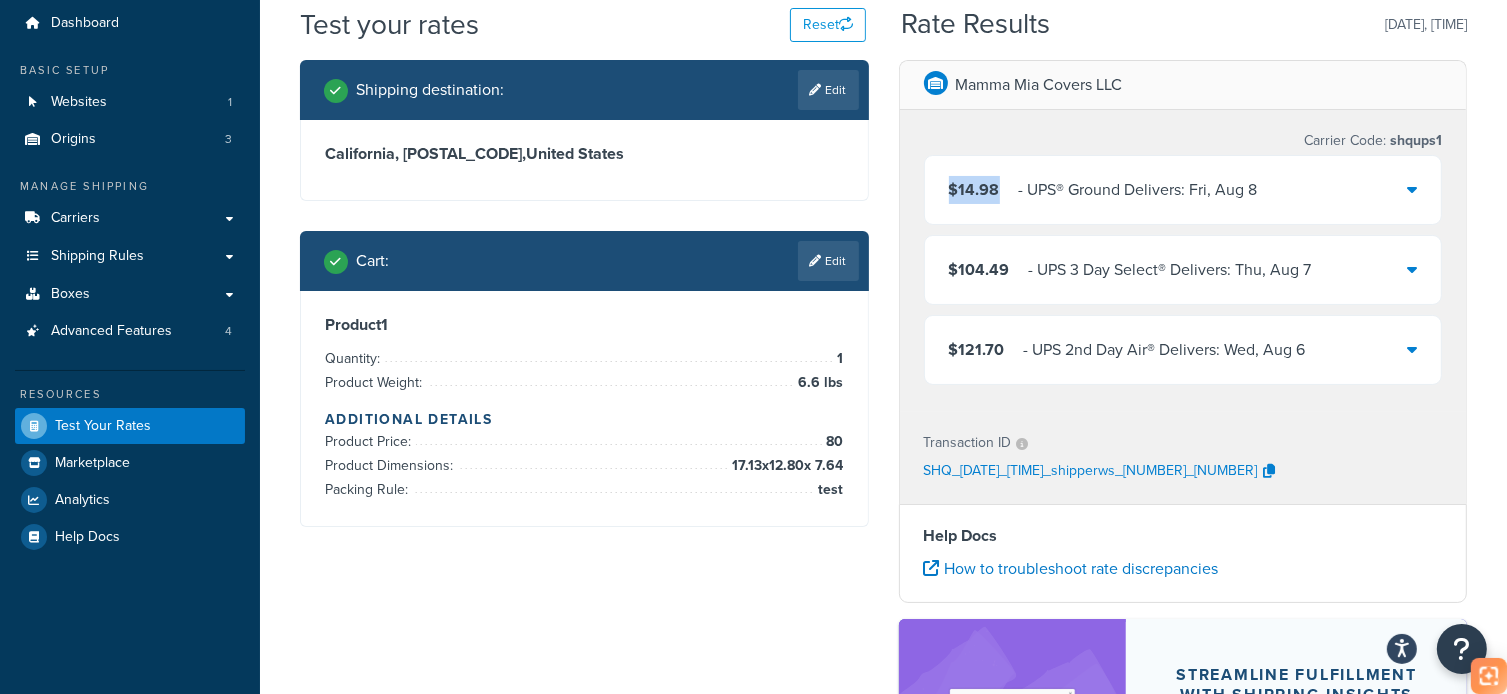 drag, startPoint x: 996, startPoint y: 192, endPoint x: 948, endPoint y: 191, distance: 48.010414 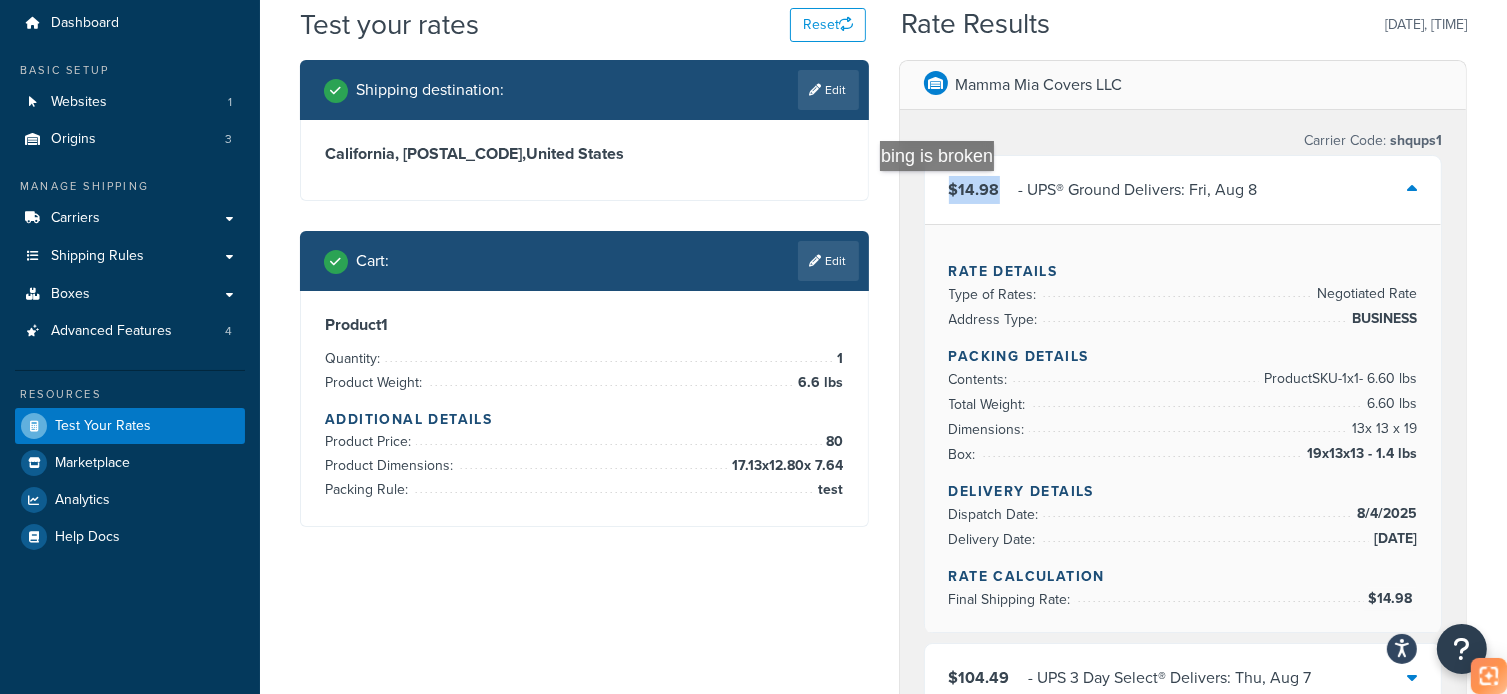 copy on "$14.98" 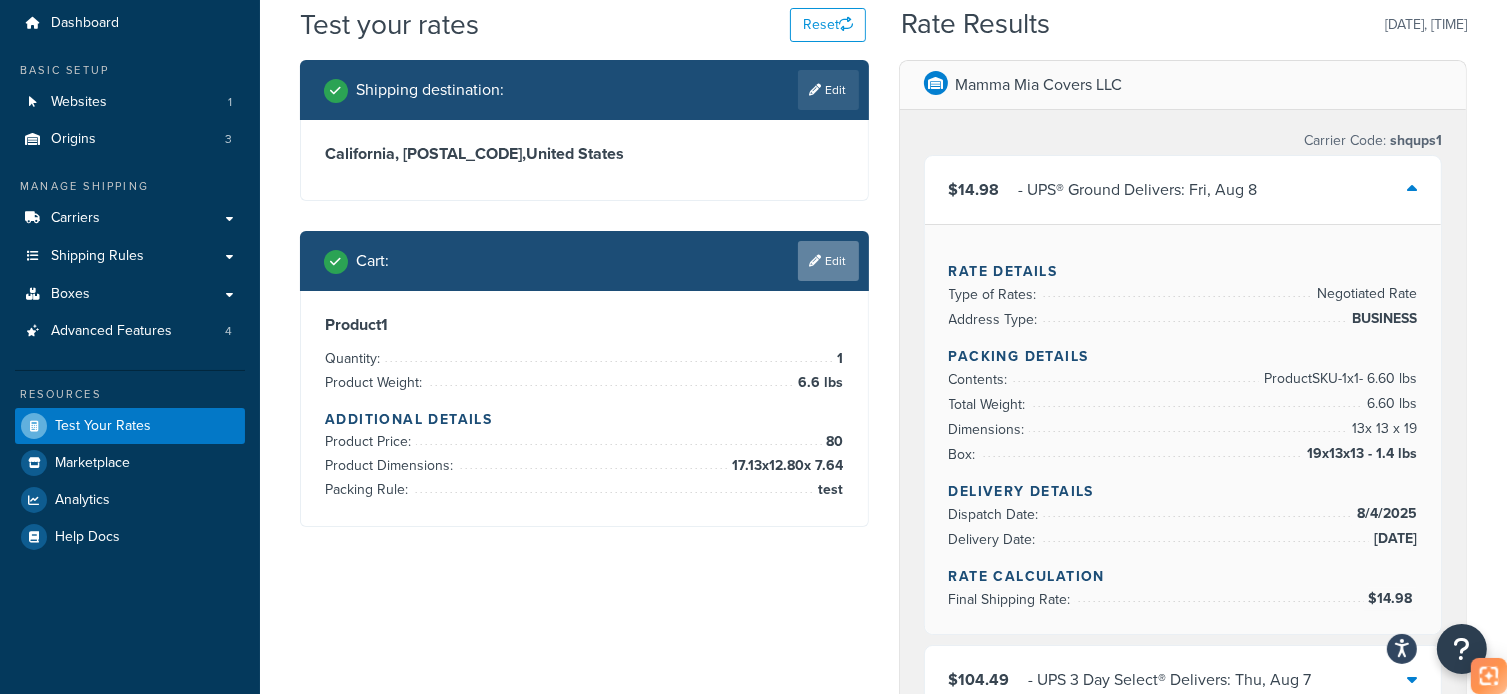 click on "Edit" at bounding box center (828, 261) 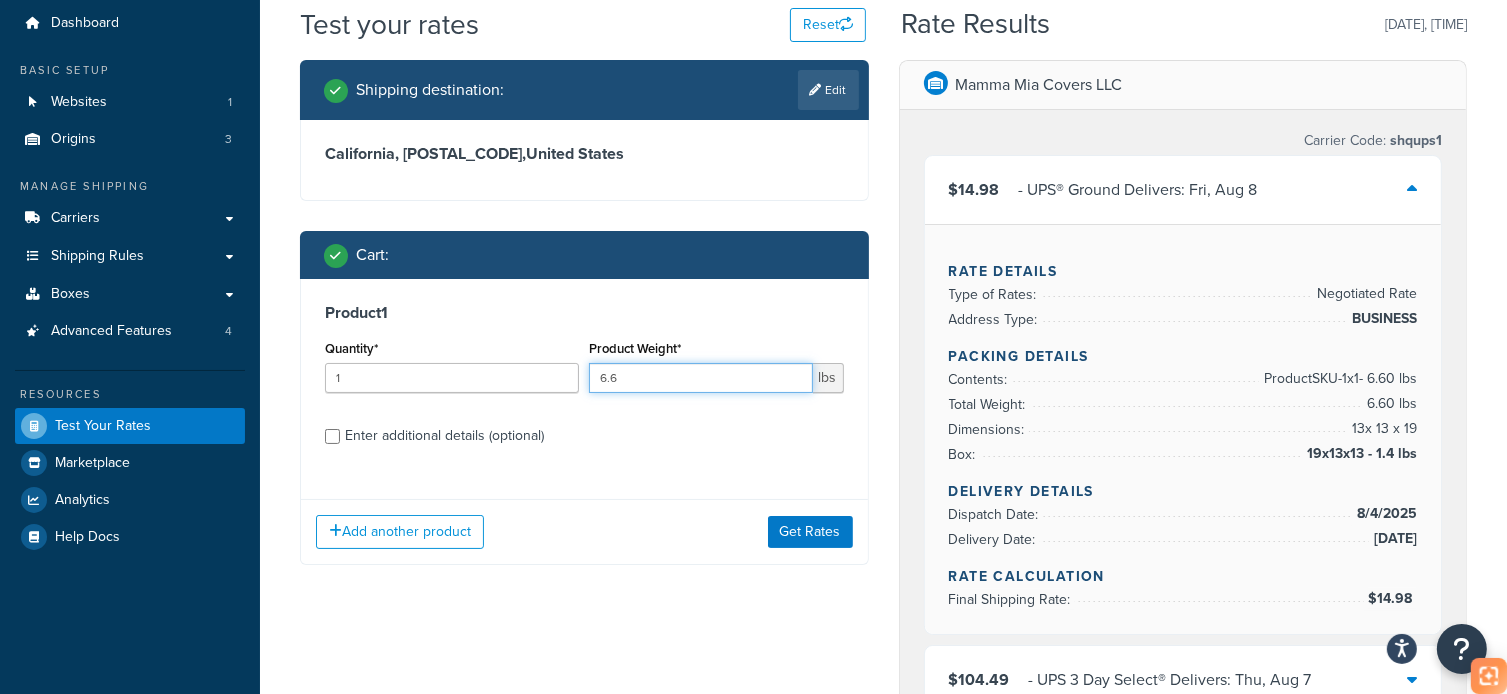 drag, startPoint x: 632, startPoint y: 369, endPoint x: 559, endPoint y: 377, distance: 73.43705 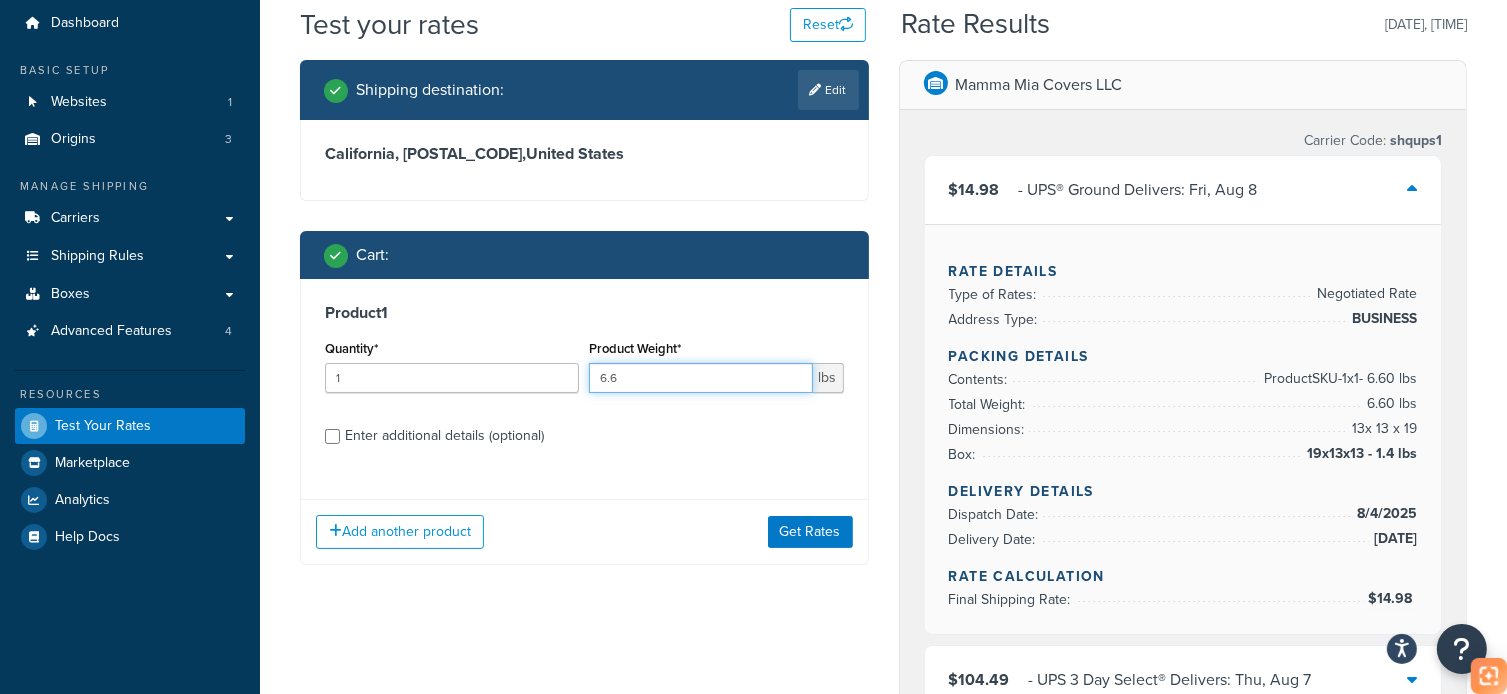 paste on "19.70" 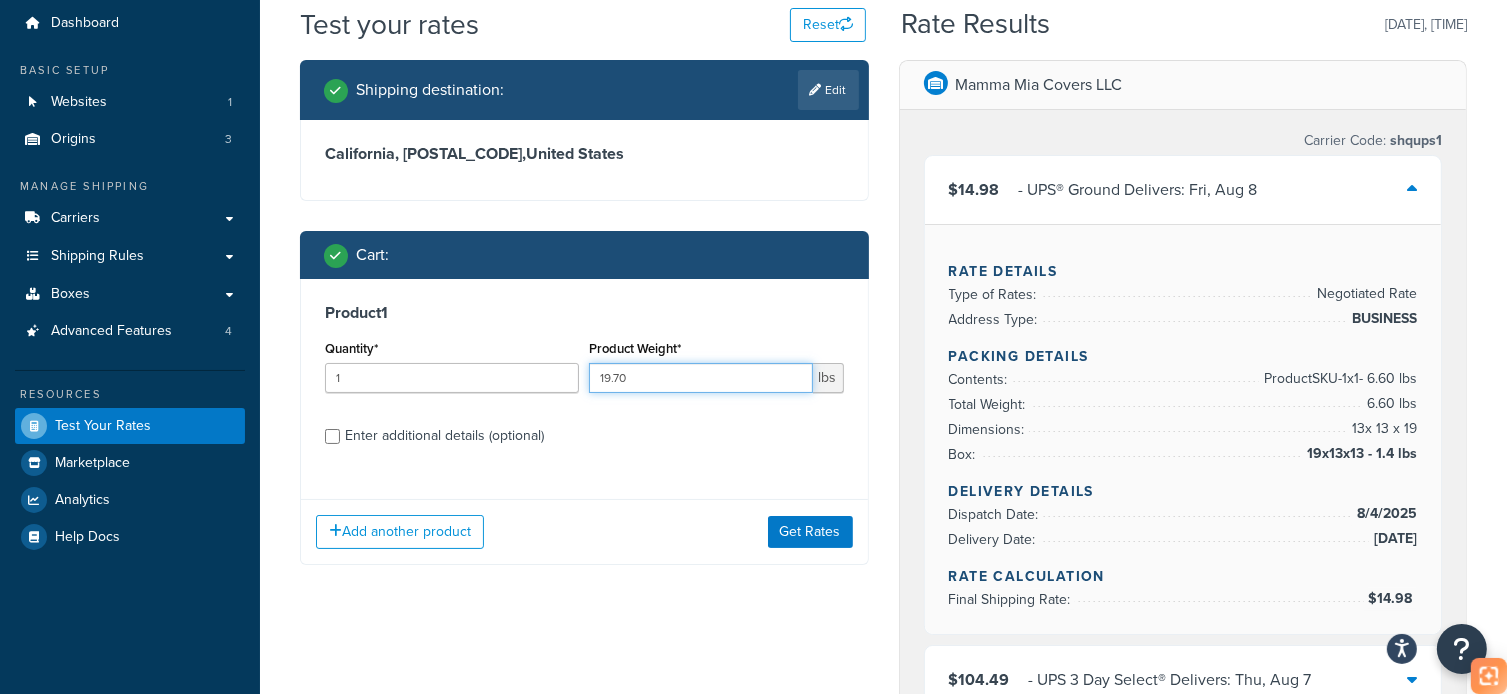 type on "19.70" 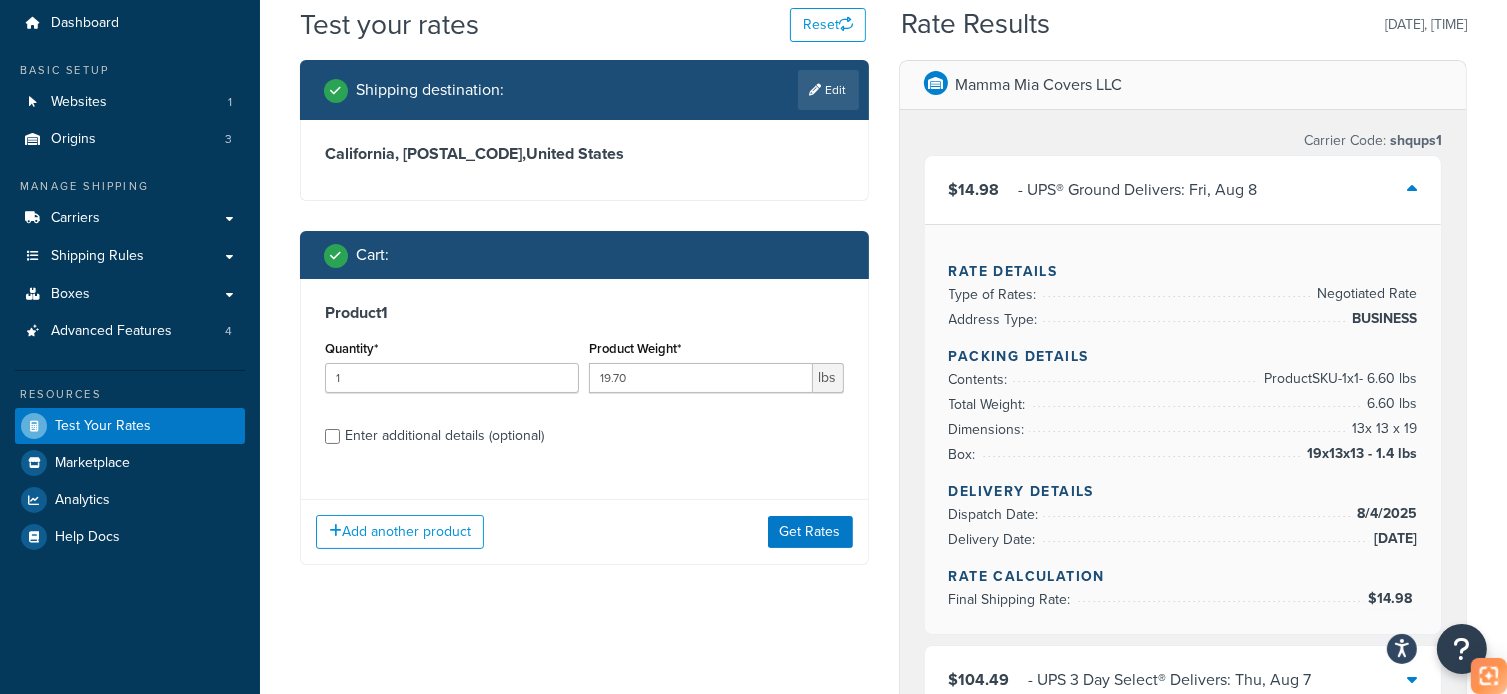 click on "Enter additional details (optional)" at bounding box center (444, 436) 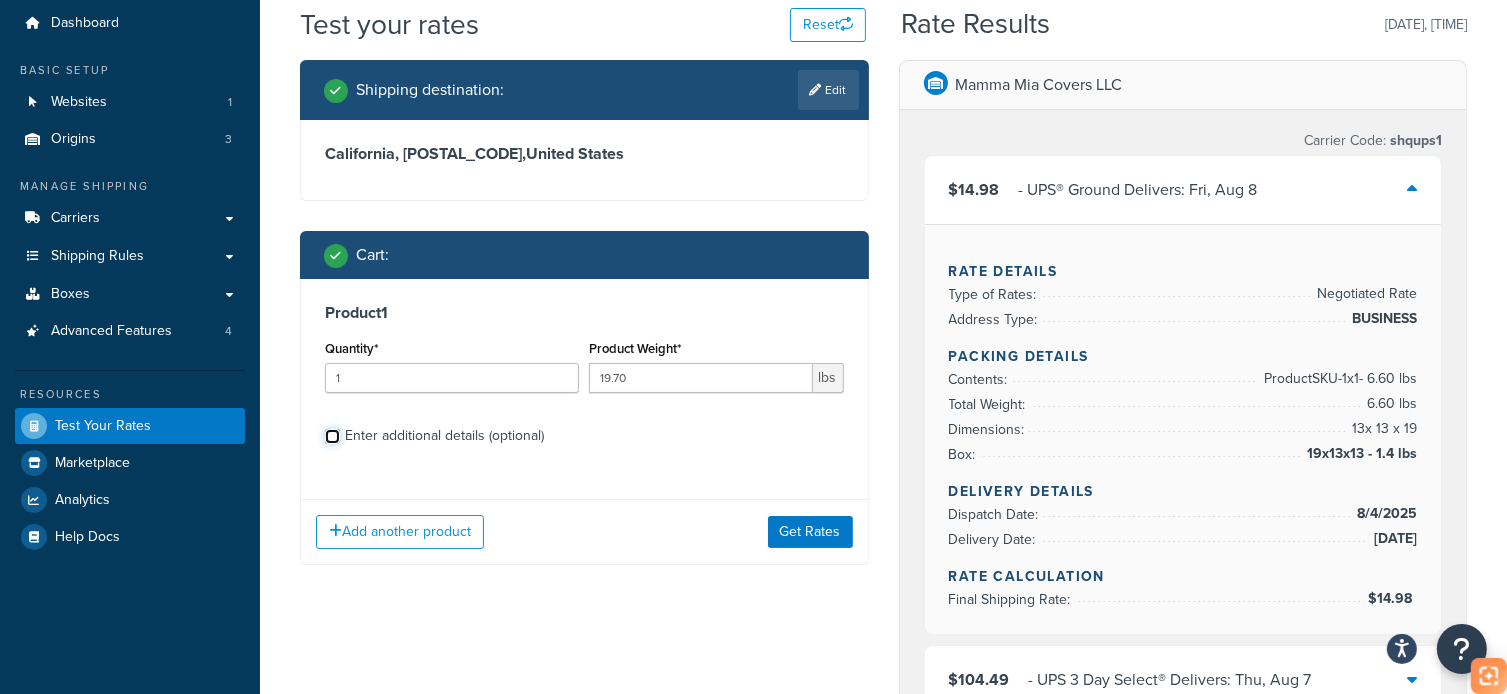 click on "Enter additional details (optional)" at bounding box center (332, 436) 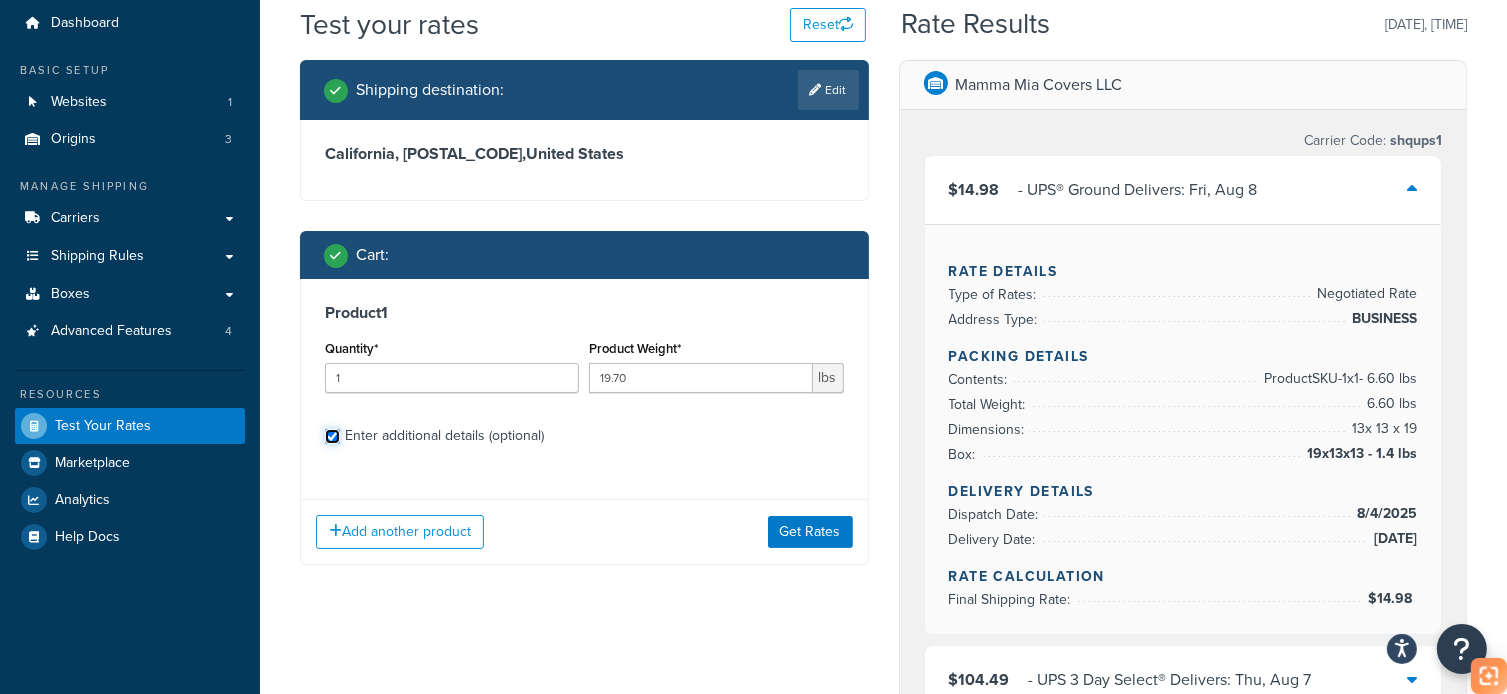 checkbox on "true" 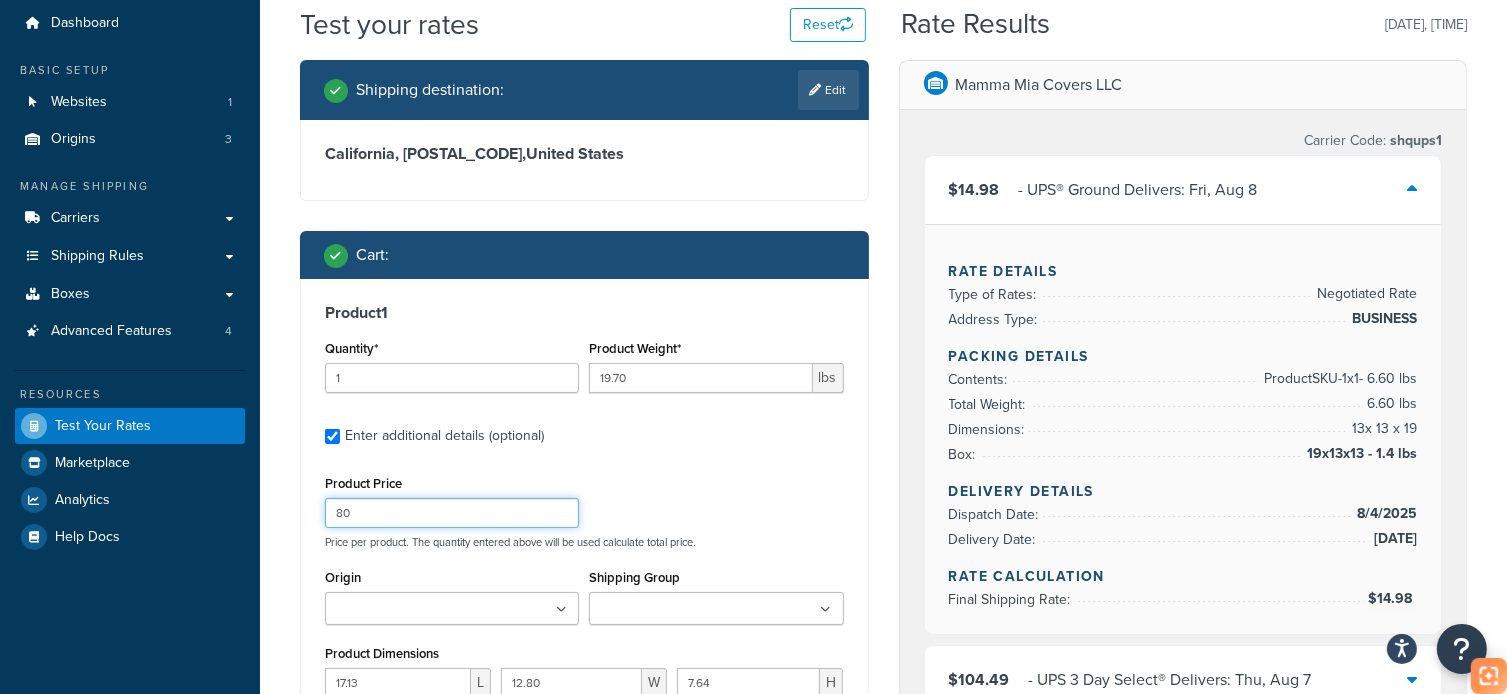 drag, startPoint x: 414, startPoint y: 511, endPoint x: 308, endPoint y: 515, distance: 106.07545 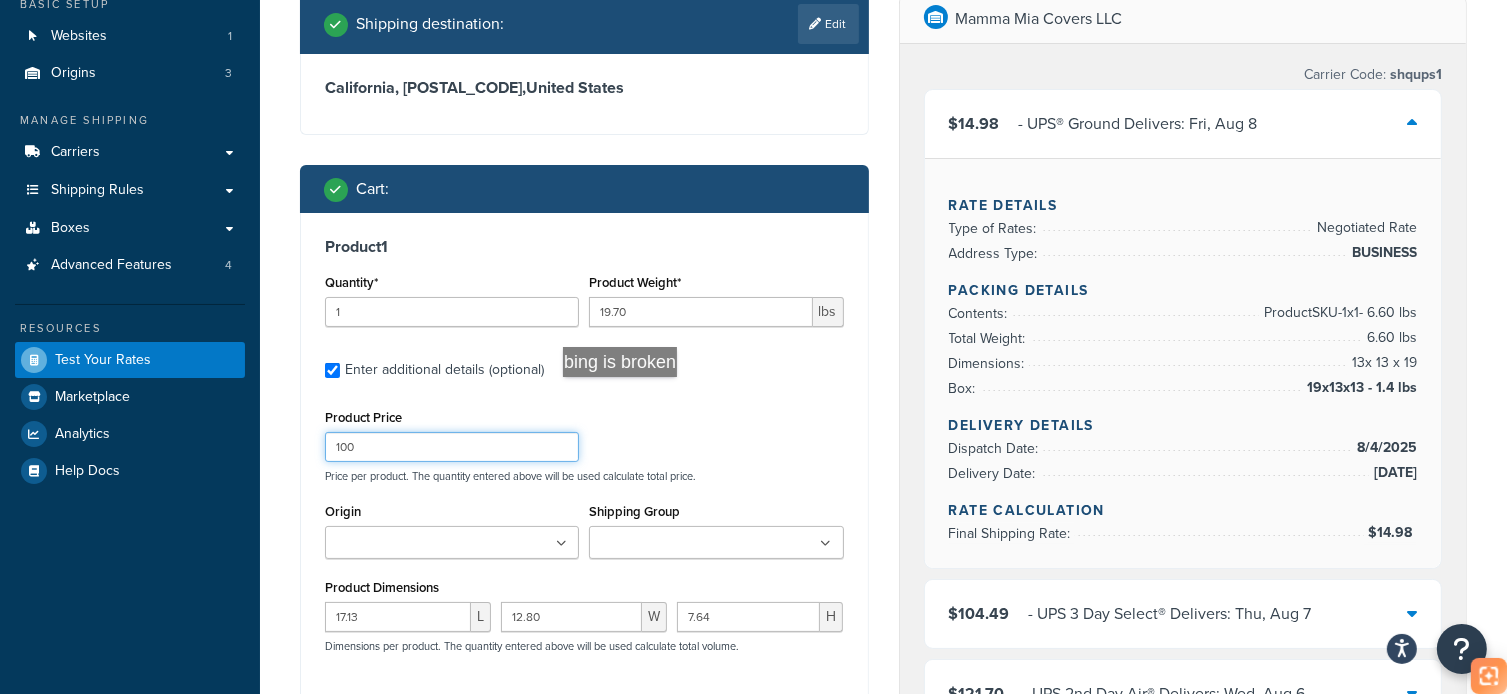 scroll, scrollTop: 265, scrollLeft: 0, axis: vertical 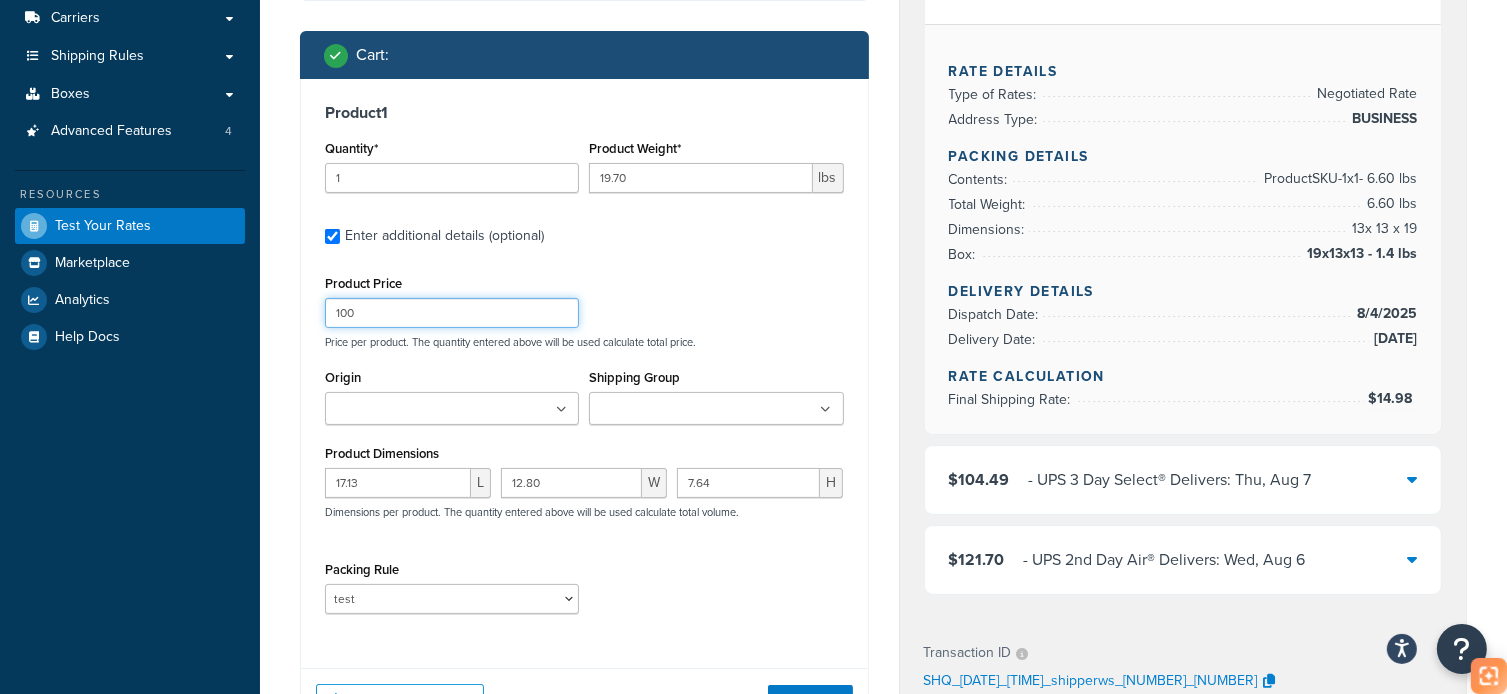 type on "100" 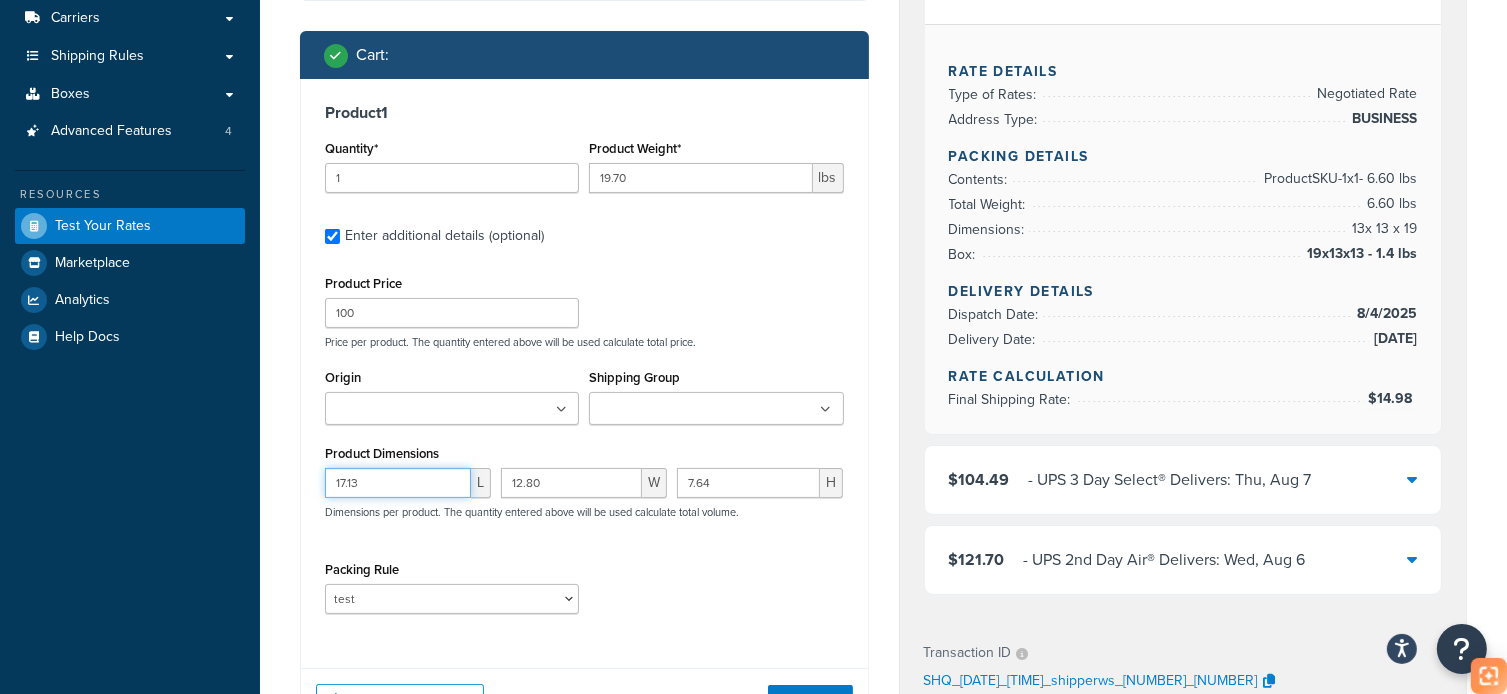 click on "17.13" at bounding box center (398, 483) 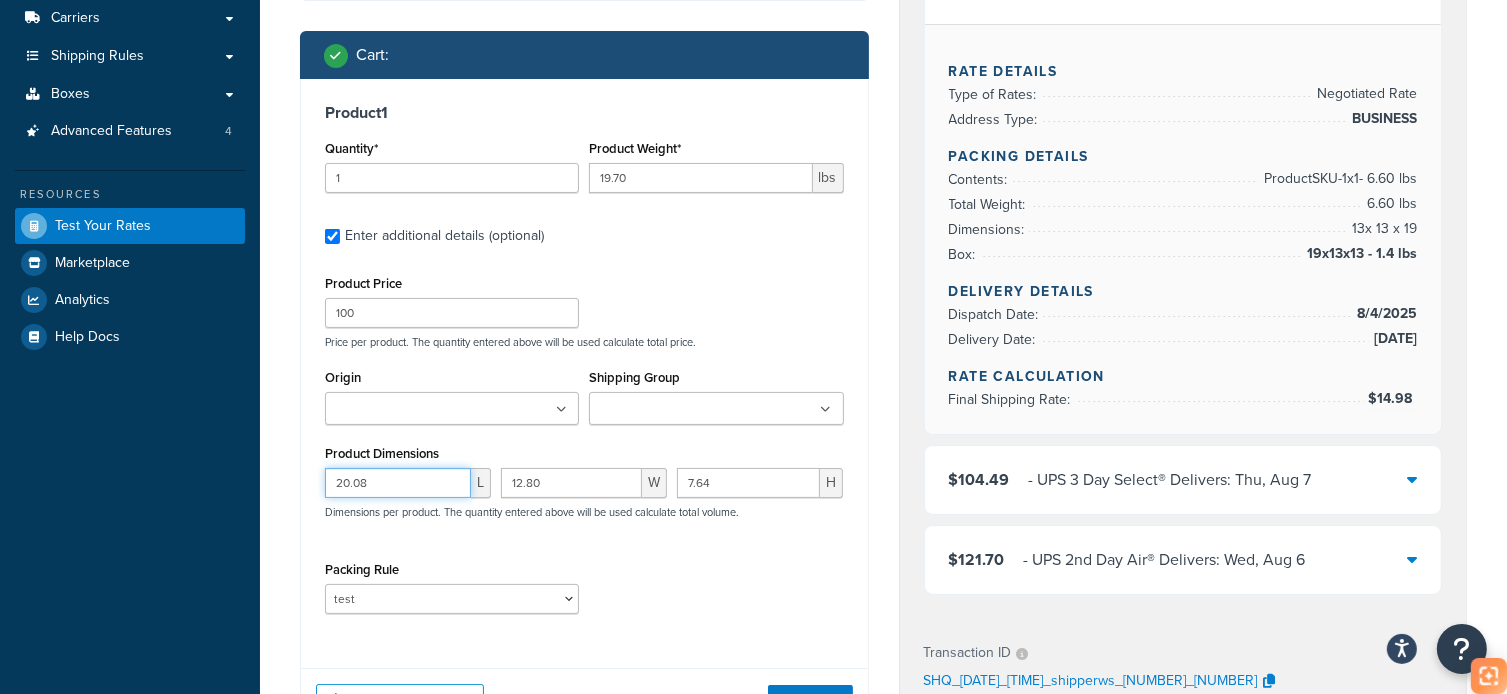 type on "20.08" 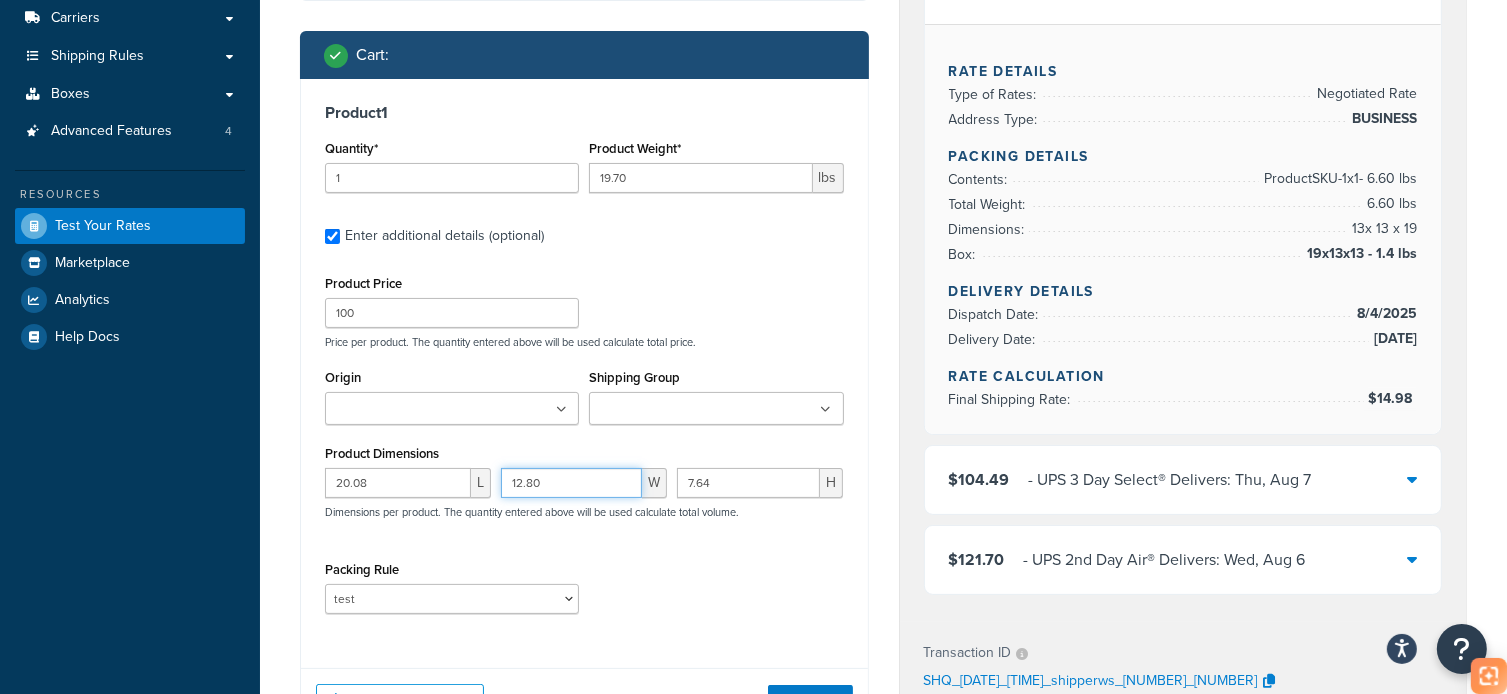 click on "12.80" at bounding box center (571, 483) 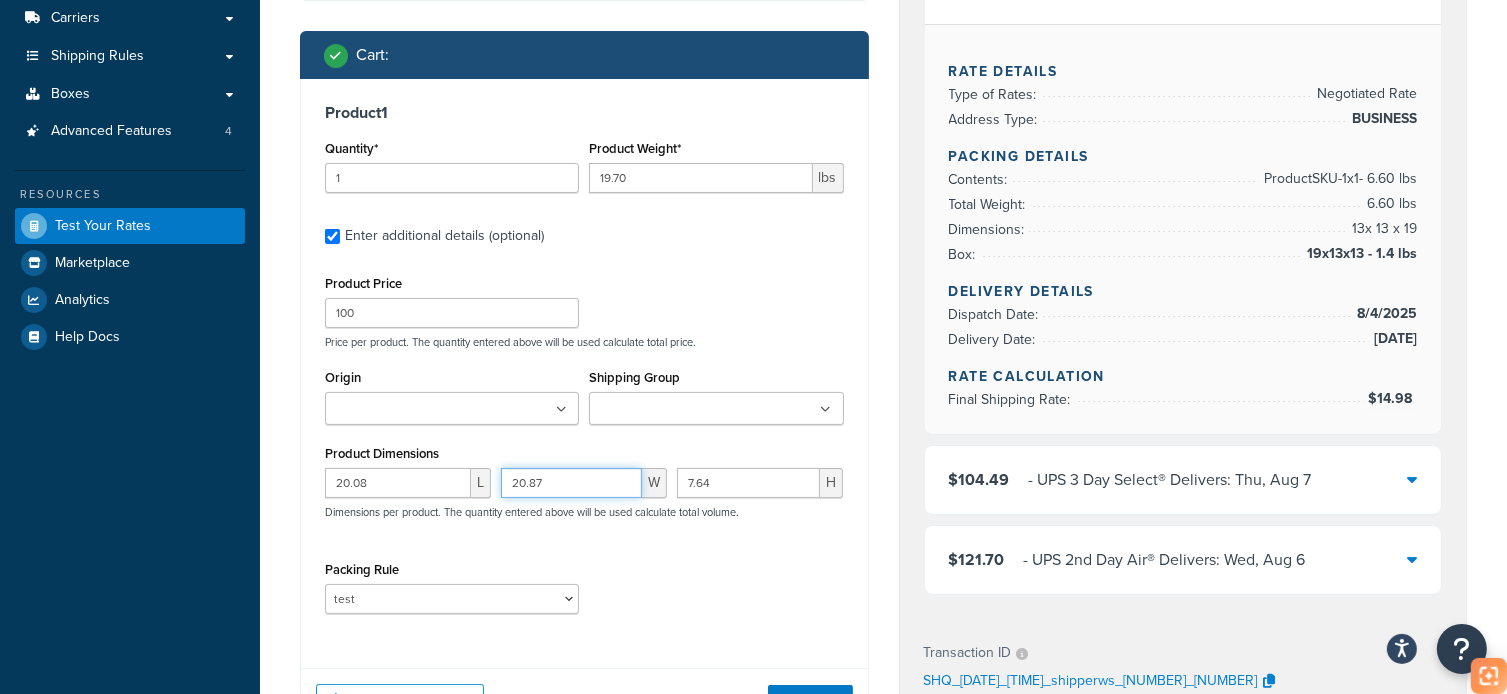 type on "20.87" 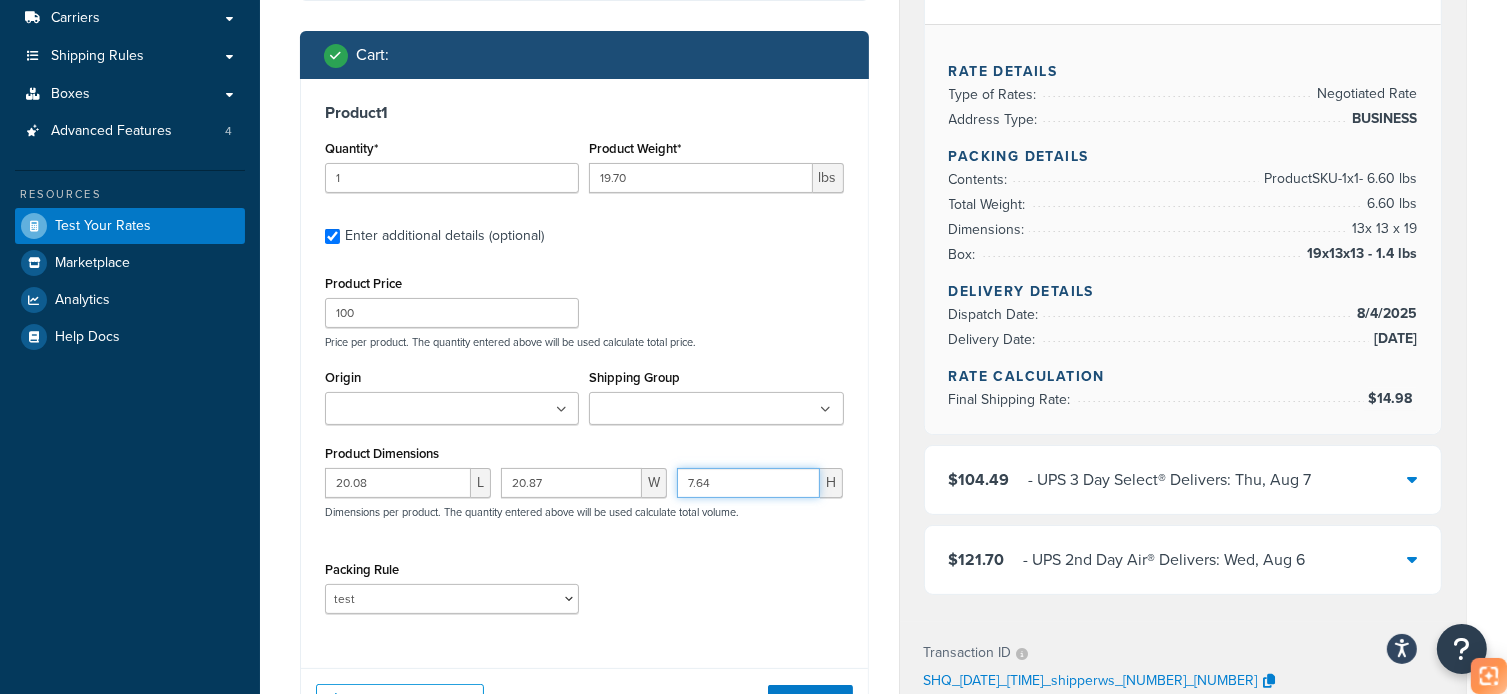 click on "7.64" at bounding box center (748, 483) 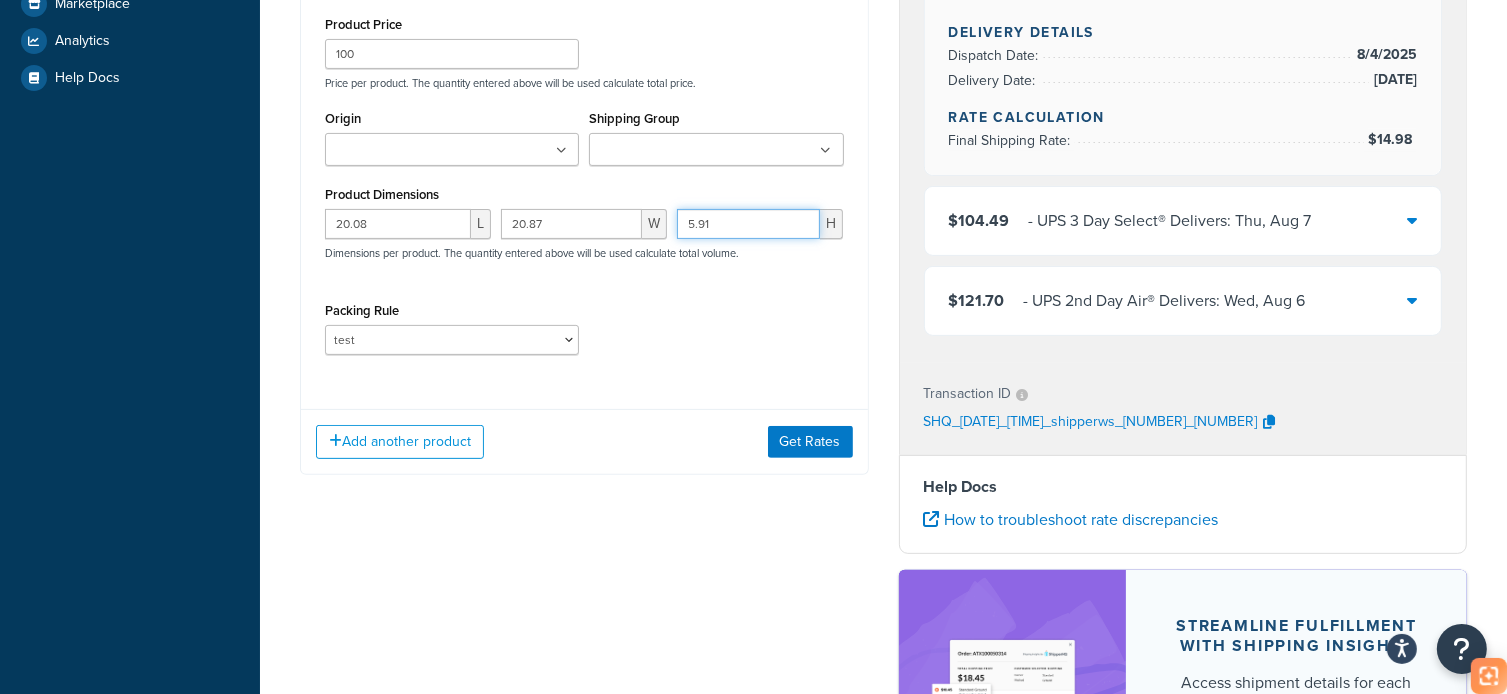 scroll, scrollTop: 565, scrollLeft: 0, axis: vertical 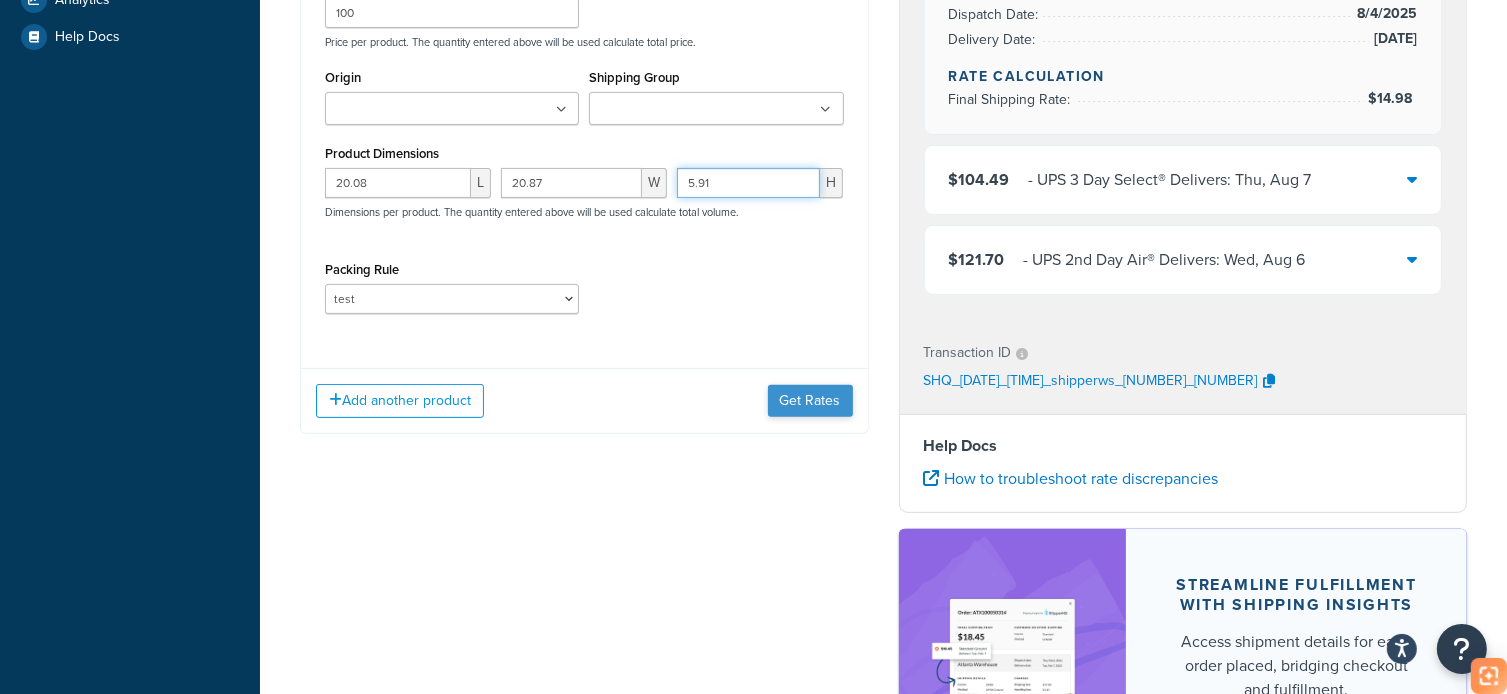 type on "5.91" 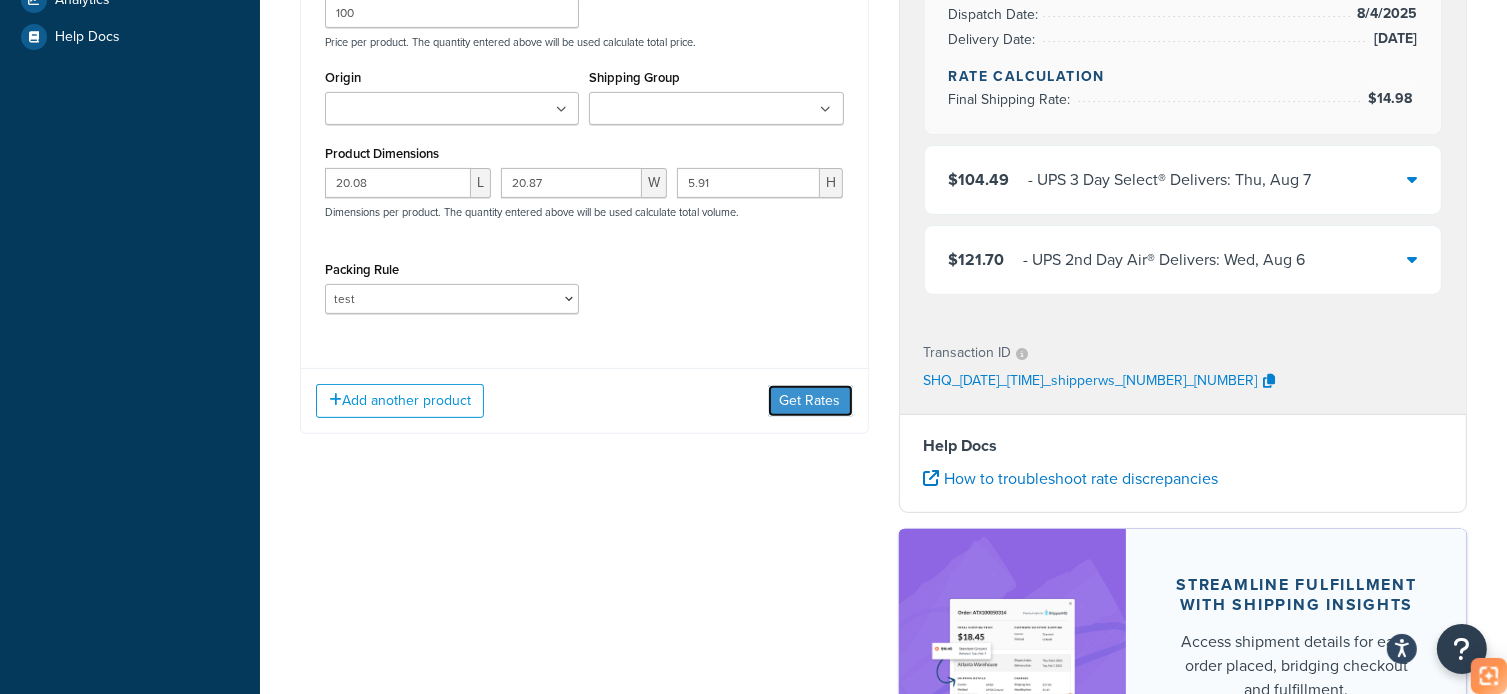 click on "Get Rates" at bounding box center (810, 401) 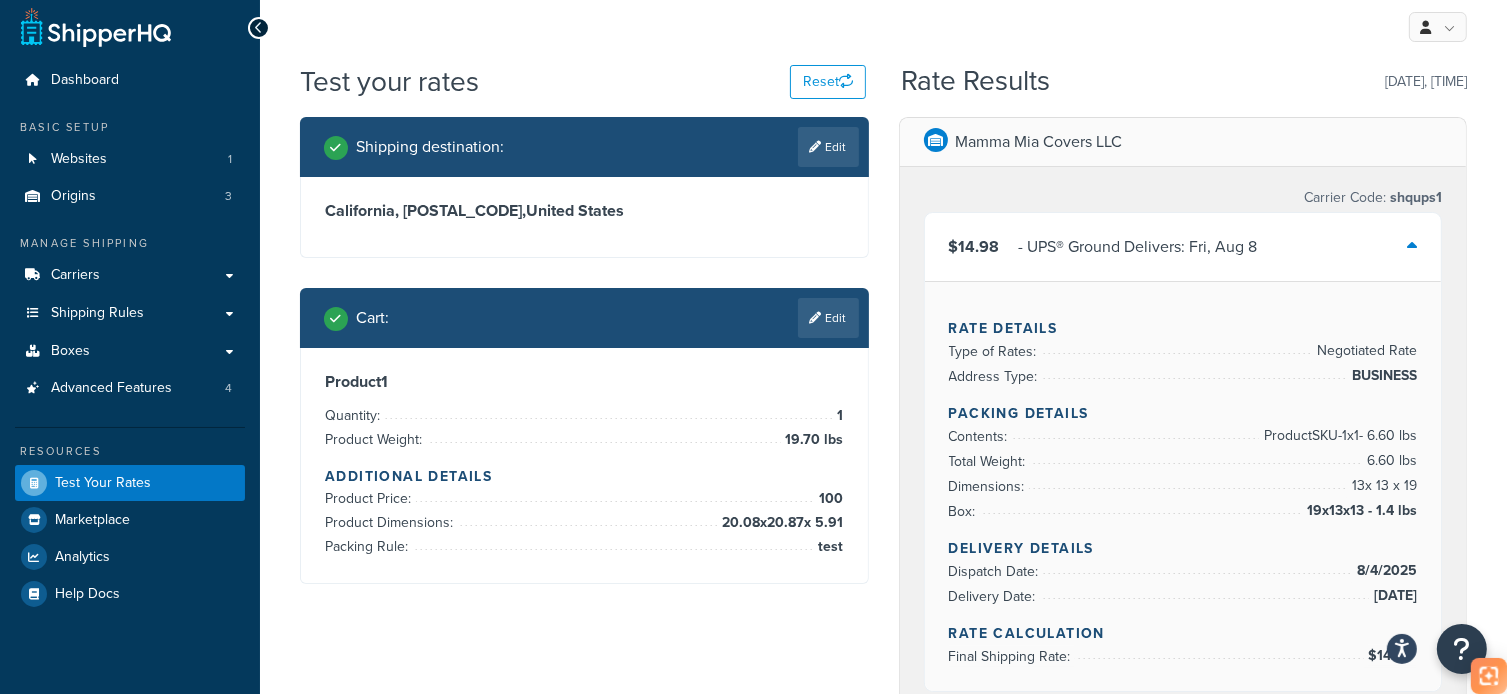 scroll, scrollTop: 0, scrollLeft: 0, axis: both 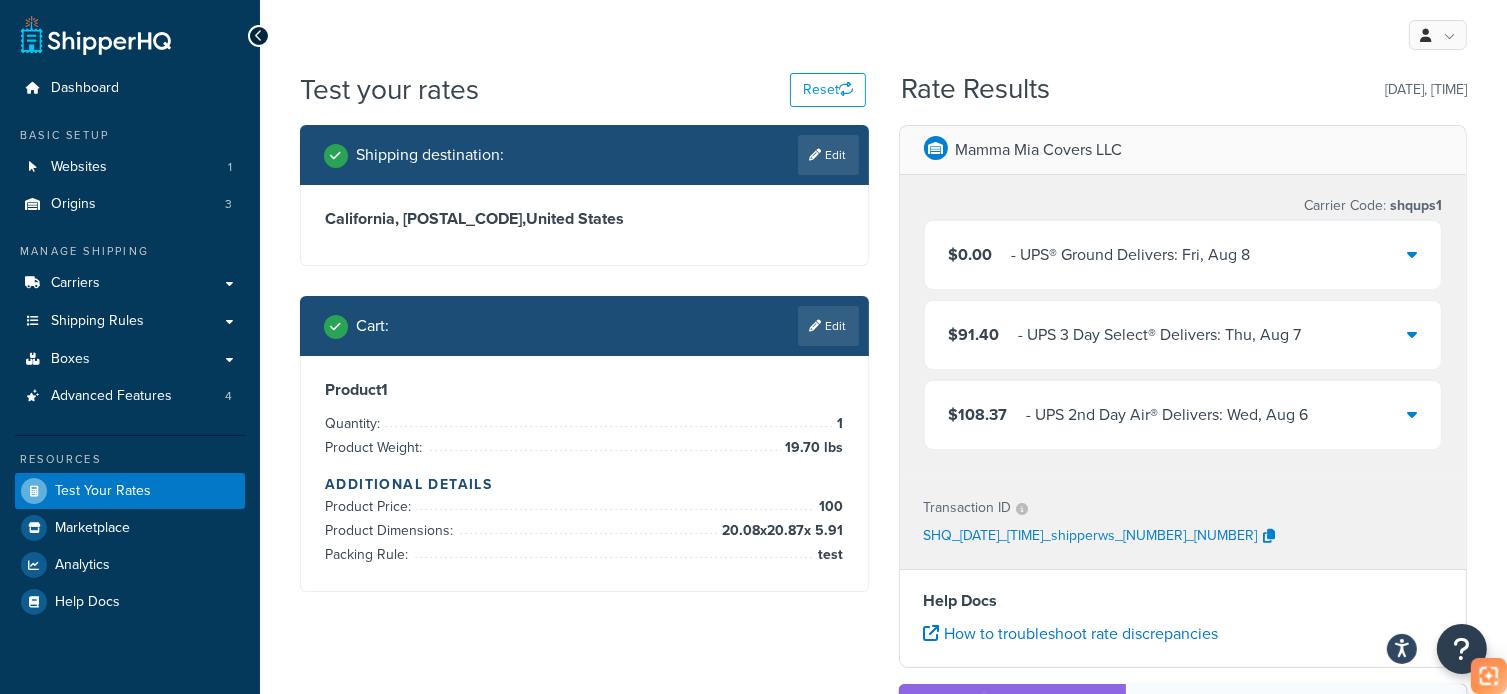 click on "$0.00 ‌‌‍‍  -   UPS® Ground Delivers: Fri, Aug 8" at bounding box center (1183, 255) 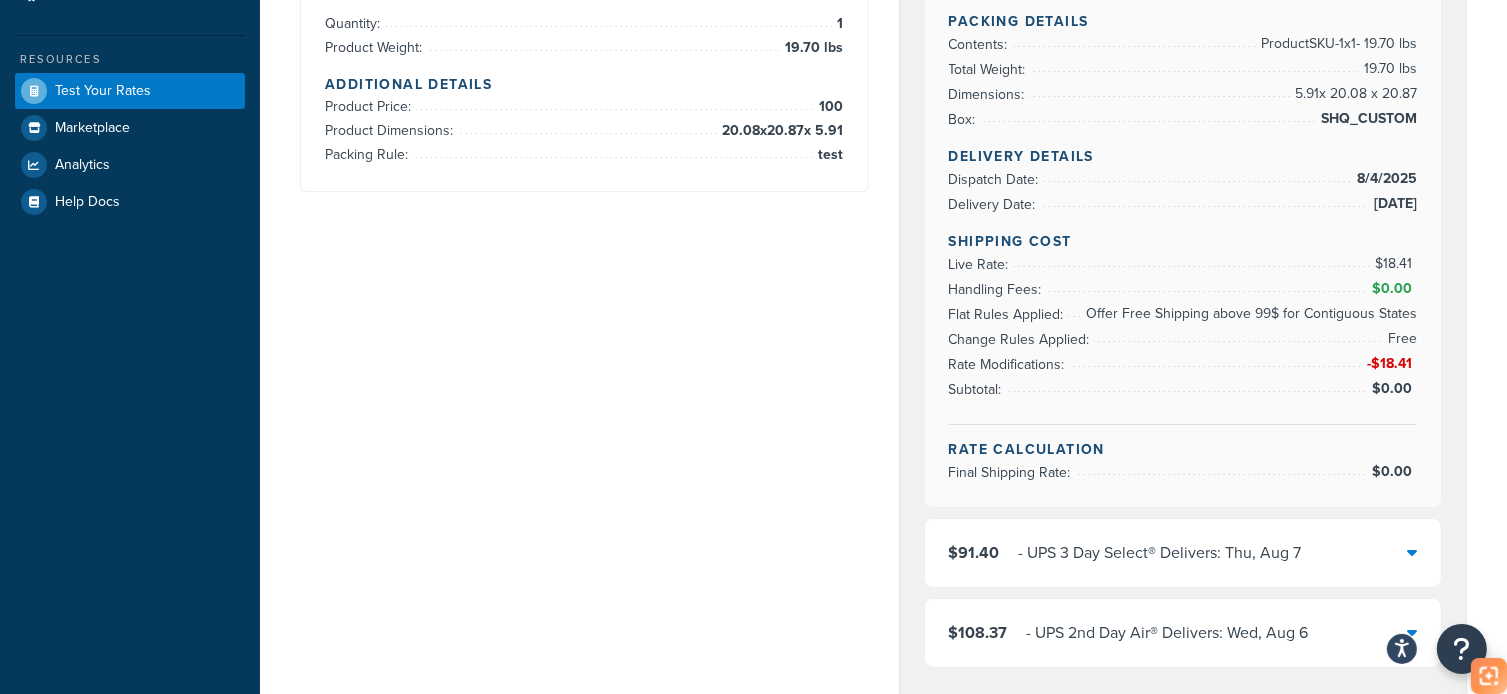 scroll, scrollTop: 0, scrollLeft: 0, axis: both 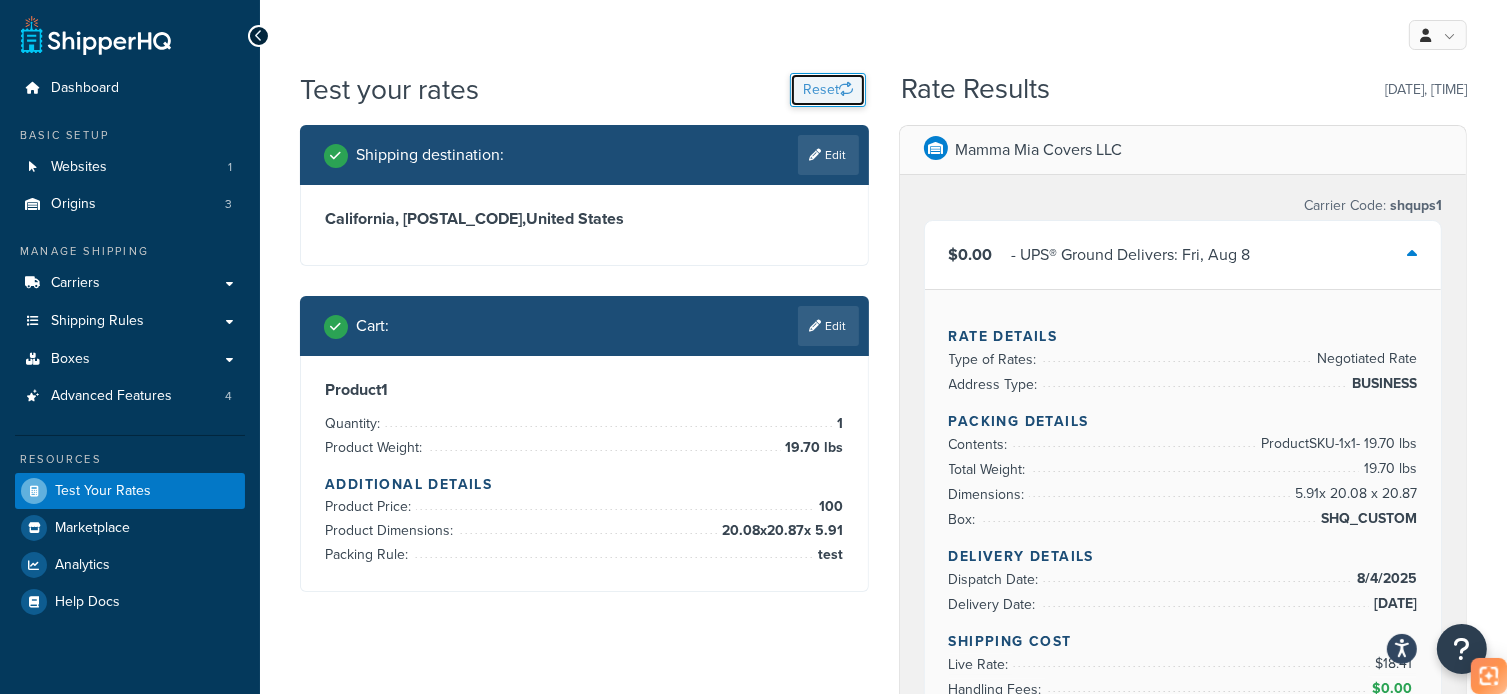 click on "Reset" at bounding box center (828, 90) 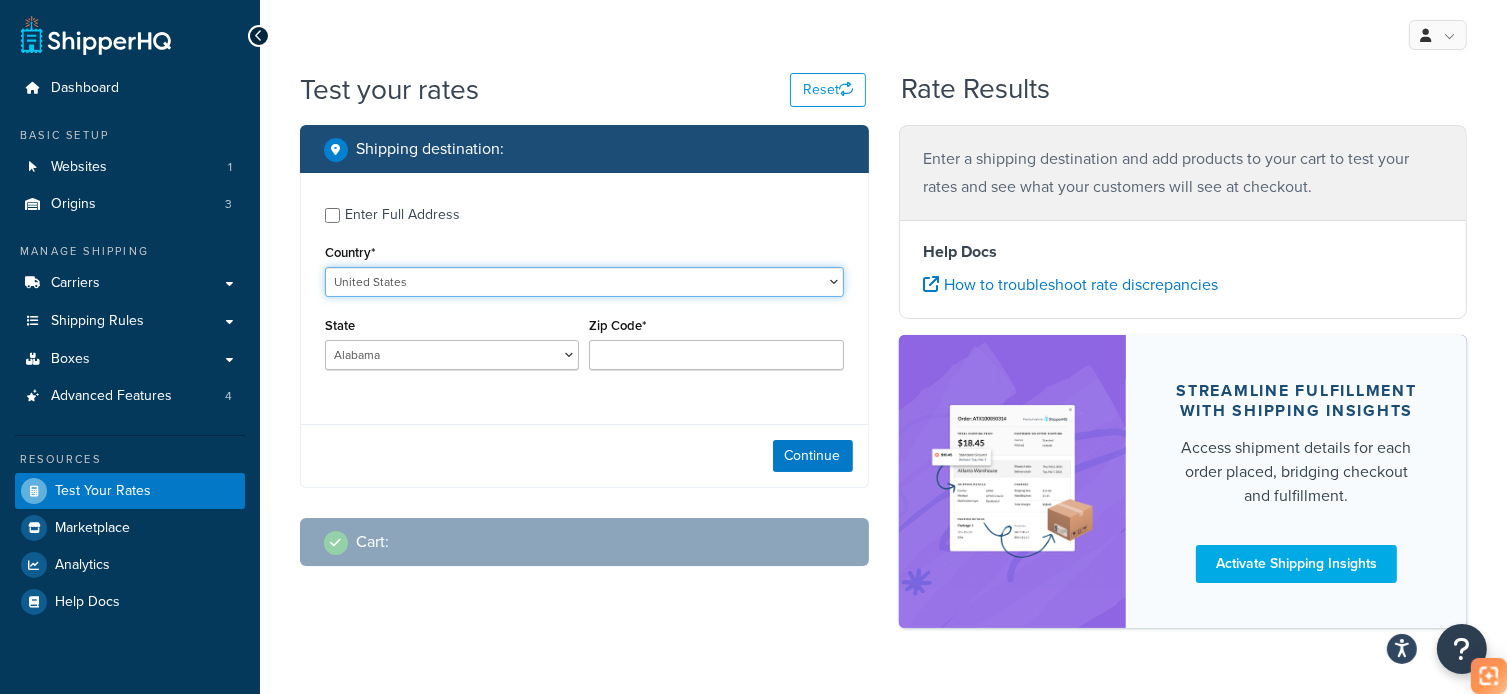 click on "United States  United Kingdom  Afghanistan  Åland Islands  Albania  Algeria  American Samoa  Andorra  Angola  Anguilla  Antarctica  Antigua and Barbuda  Argentina  Armenia  Aruba  Australia  Austria  Azerbaijan  Bahamas  Bahrain  Bangladesh  Barbados  Belarus  Belgium  Belize  Benin  Bermuda  Bhutan  Bolivia  Bonaire, Sint Eustatius and Saba  Bosnia and Herzegovina  Botswana  Bouvet Island  Brazil  British Indian Ocean Territory  Brunei Darussalam  Bulgaria  Burkina Faso  Burundi  Cambodia  Cameroon  Canada  Cape Verde  Cayman Islands  Central African Republic  Chad  Chile  China  Christmas Island  Cocos (Keeling) Islands  Colombia  Comoros  Congo  Congo, The Democratic Republic of the  Cook Islands  Costa Rica  Côte d'Ivoire  Croatia  Cuba  Curacao  Cyprus  Czech Republic  Denmark  Djibouti  Dominica  Dominican Republic  Ecuador  Egypt  El Salvador  Equatorial Guinea  Eritrea  Estonia  Ethiopia  Falkland Islands (Malvinas)  Faroe Islands  Fiji  Finland  France  French Guiana  French Polynesia  Gabon  Guam" at bounding box center [584, 282] 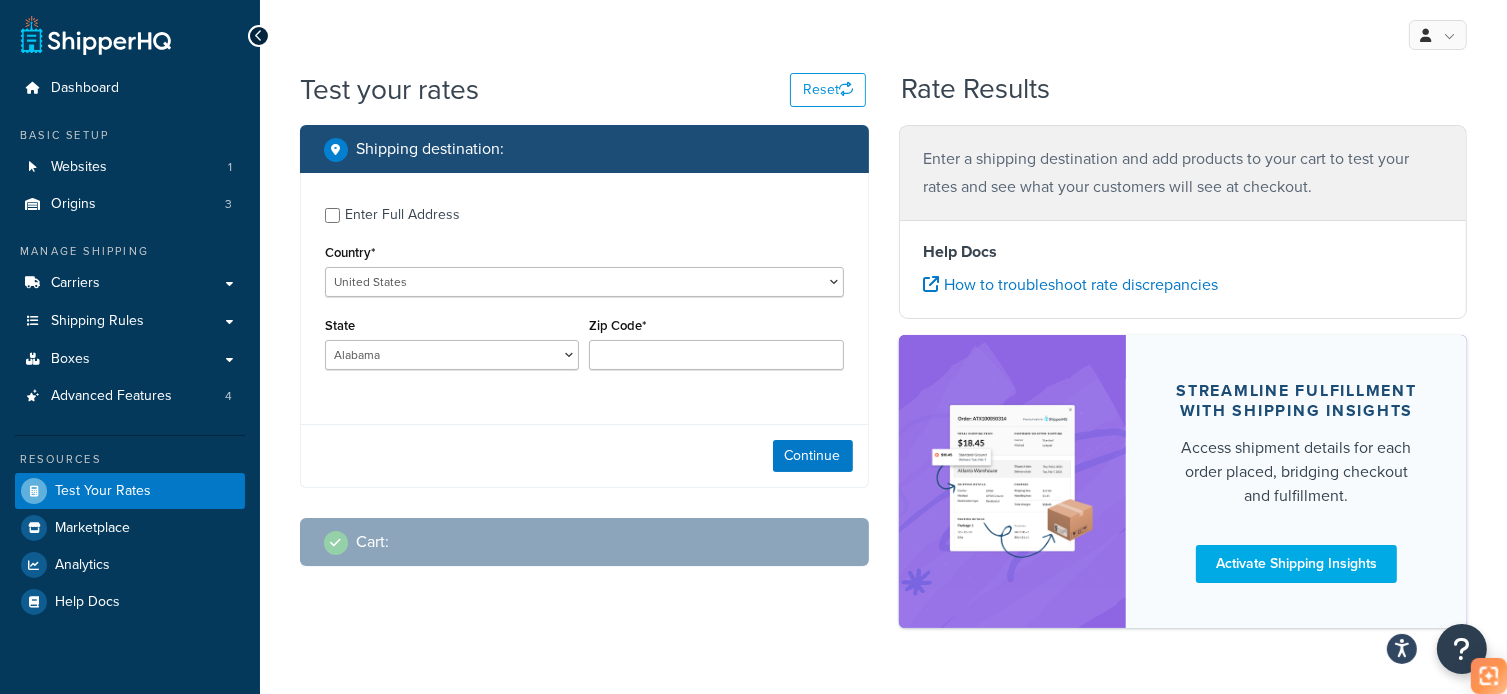 drag, startPoint x: 618, startPoint y: 198, endPoint x: 618, endPoint y: 212, distance: 14 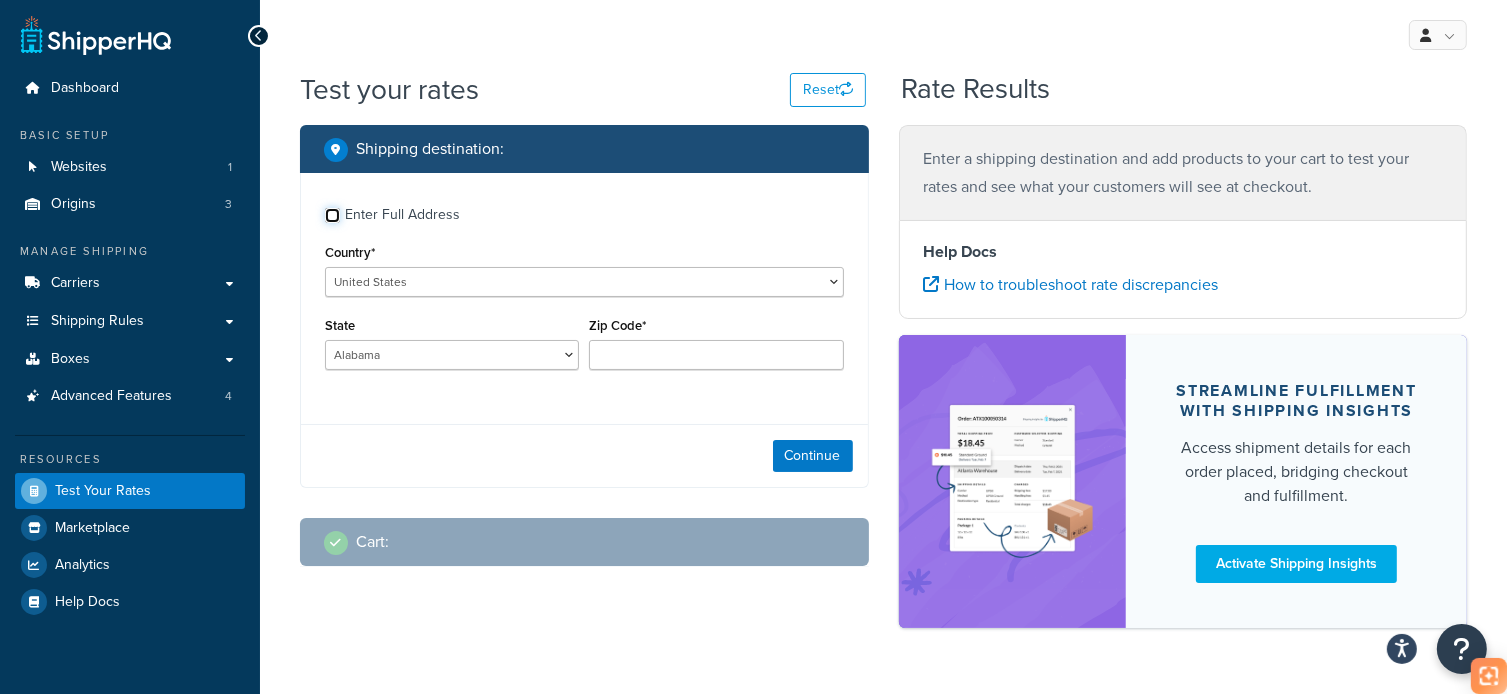 click on "Enter Full Address" at bounding box center [332, 215] 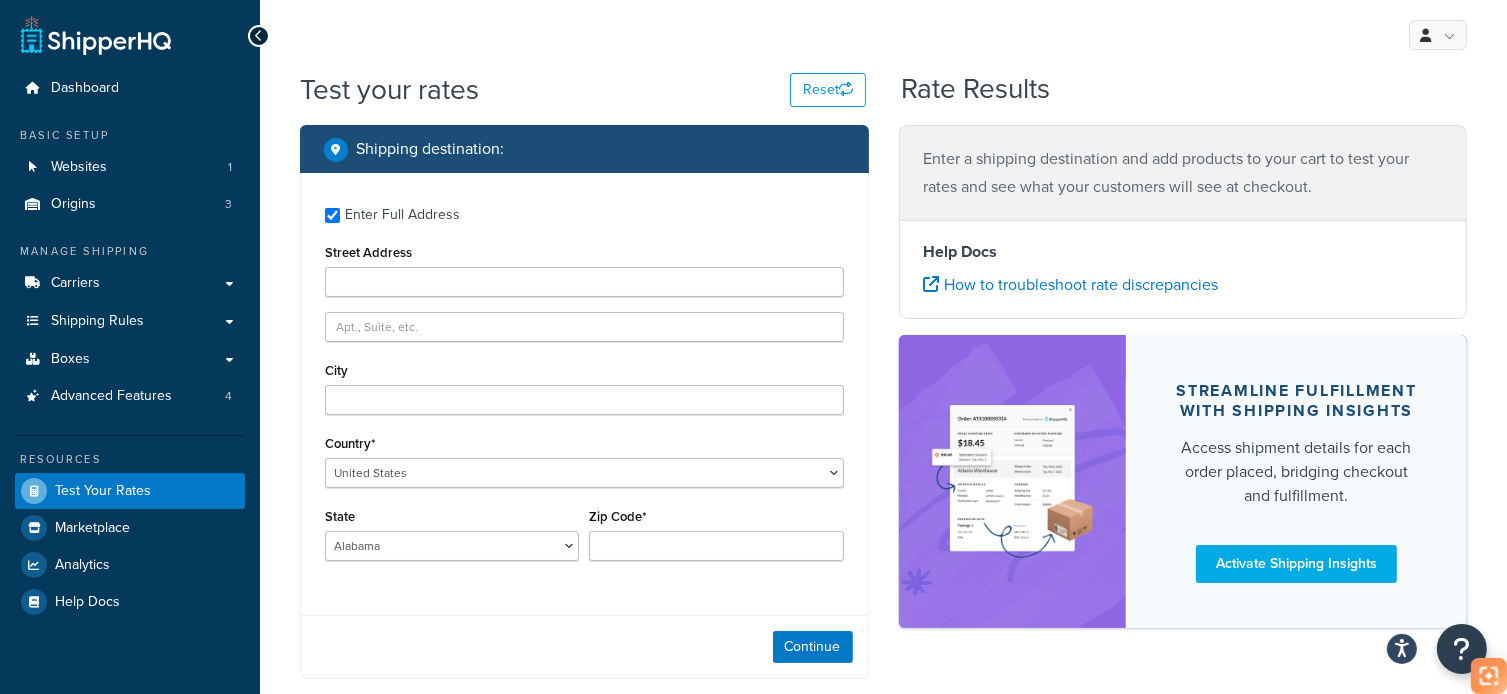 click on "Enter Full Address" at bounding box center (402, 215) 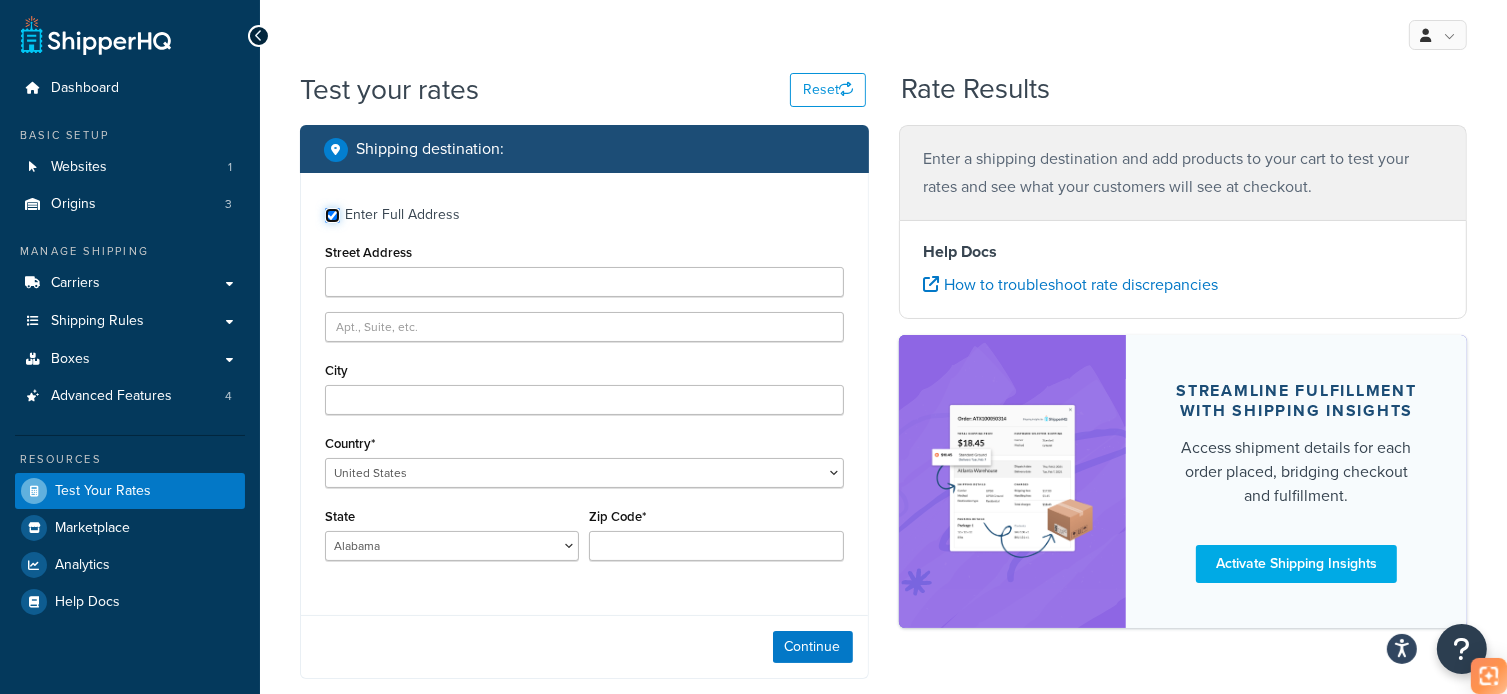 click on "Enter Full Address" at bounding box center [332, 215] 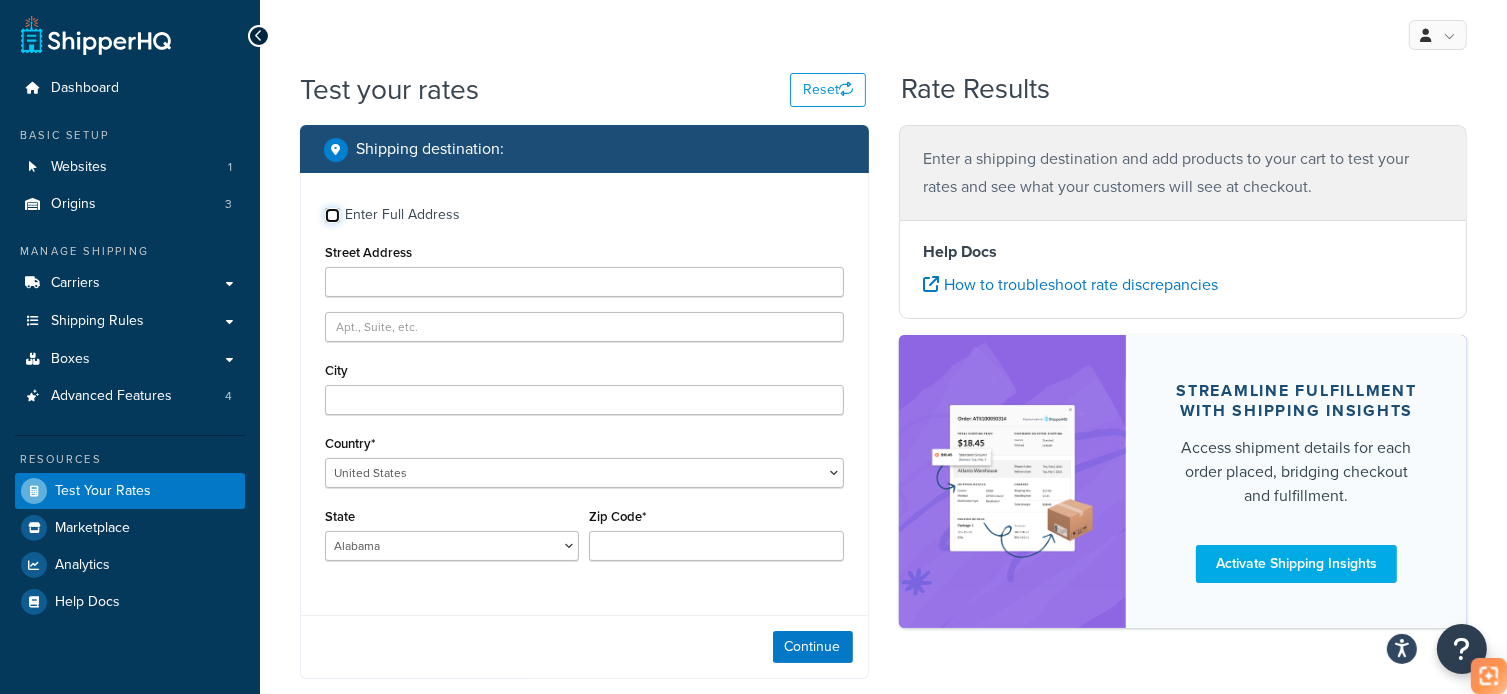 checkbox on "false" 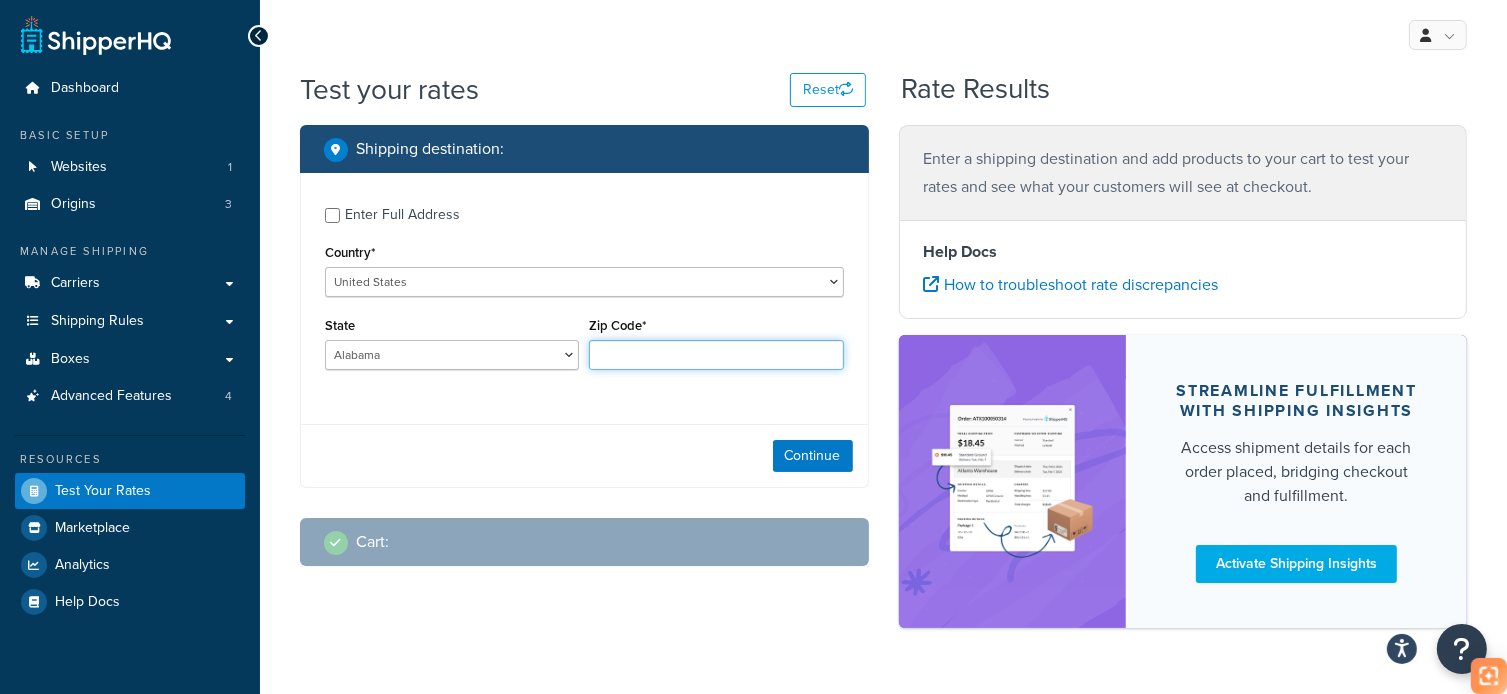 click on "Zip Code*" at bounding box center [716, 355] 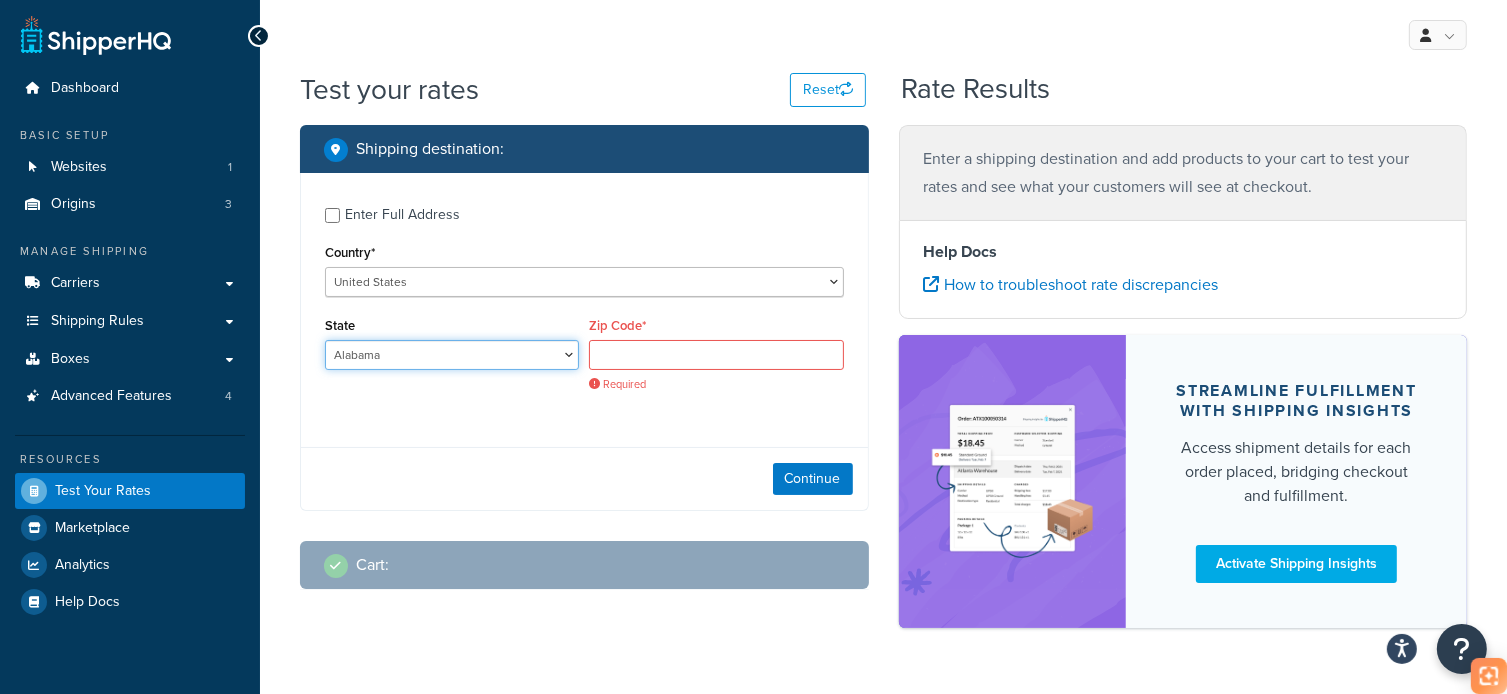 click on "Alabama  Alaska  American Samoa  Arizona  Arkansas  Armed Forces Americas  Armed Forces Europe, Middle East, Africa, Canada  Armed Forces Pacific  California  Colorado  Connecticut  Delaware  District of Columbia  Federated States of Micronesia  Florida  Georgia  Guam  Hawaii  Idaho  Illinois  Indiana  Iowa  Kansas  Kentucky  Louisiana  Maine  Marshall Islands  Maryland  Massachusetts  Michigan  Minnesota  Mississippi  Missouri  Montana  Nebraska  Nevada  New Hampshire  New Jersey  New Mexico  New York  North Carolina  North Dakota  Northern Mariana Islands  Ohio  Oklahoma  Oregon  Palau  Pennsylvania  Puerto Rico  Rhode Island  South Carolina  South Dakota  Tennessee  Texas  United States Minor Outlying Islands  Utah  Vermont  Virgin Islands  Virginia  Washington  West Virginia  Wisconsin  Wyoming" at bounding box center (452, 355) 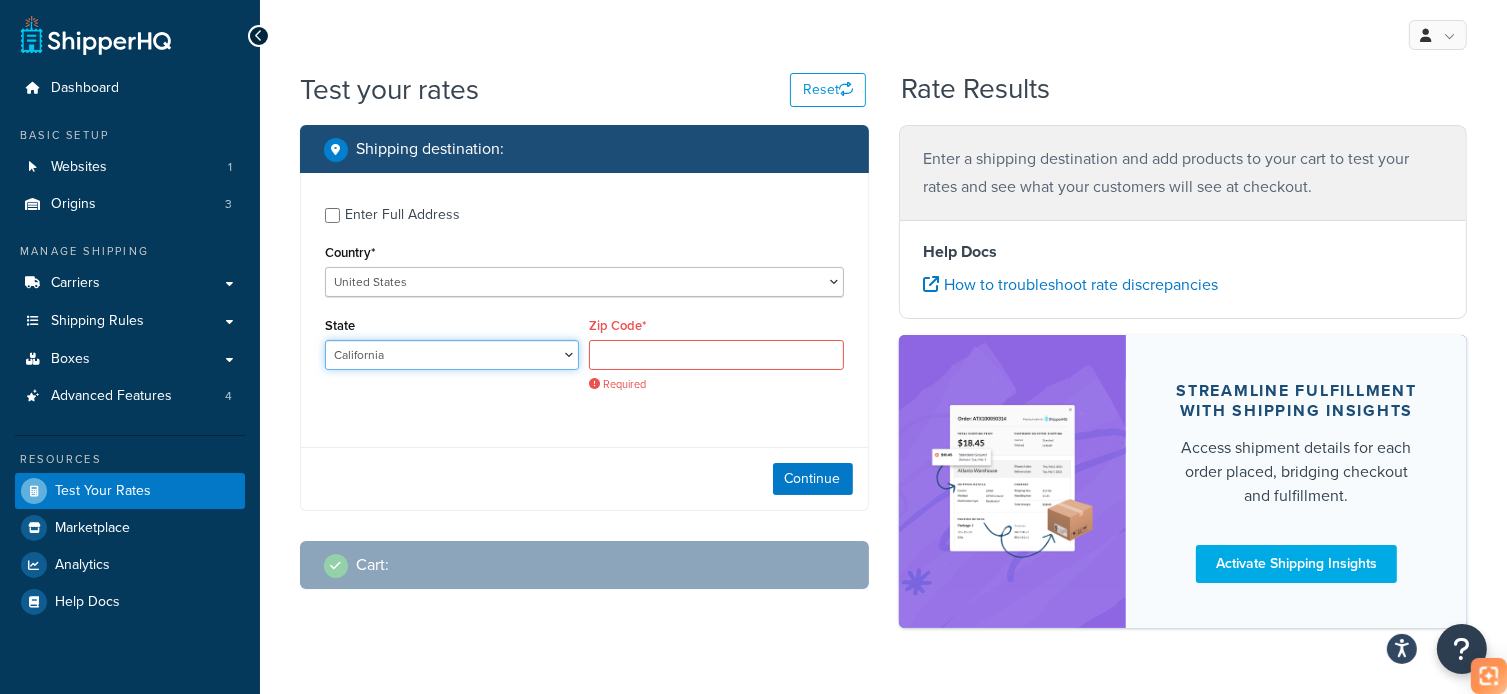 click on "Alabama  Alaska  American Samoa  Arizona  Arkansas  Armed Forces Americas  Armed Forces Europe, Middle East, Africa, Canada  Armed Forces Pacific  California  Colorado  Connecticut  Delaware  District of Columbia  Federated States of Micronesia  Florida  Georgia  Guam  Hawaii  Idaho  Illinois  Indiana  Iowa  Kansas  Kentucky  Louisiana  Maine  Marshall Islands  Maryland  Massachusetts  Michigan  Minnesota  Mississippi  Missouri  Montana  Nebraska  Nevada  New Hampshire  New Jersey  New Mexico  New York  North Carolina  North Dakota  Northern Mariana Islands  Ohio  Oklahoma  Oregon  Palau  Pennsylvania  Puerto Rico  Rhode Island  South Carolina  South Dakota  Tennessee  Texas  United States Minor Outlying Islands  Utah  Vermont  Virgin Islands  Virginia  Washington  West Virginia  Wisconsin  Wyoming" at bounding box center [452, 355] 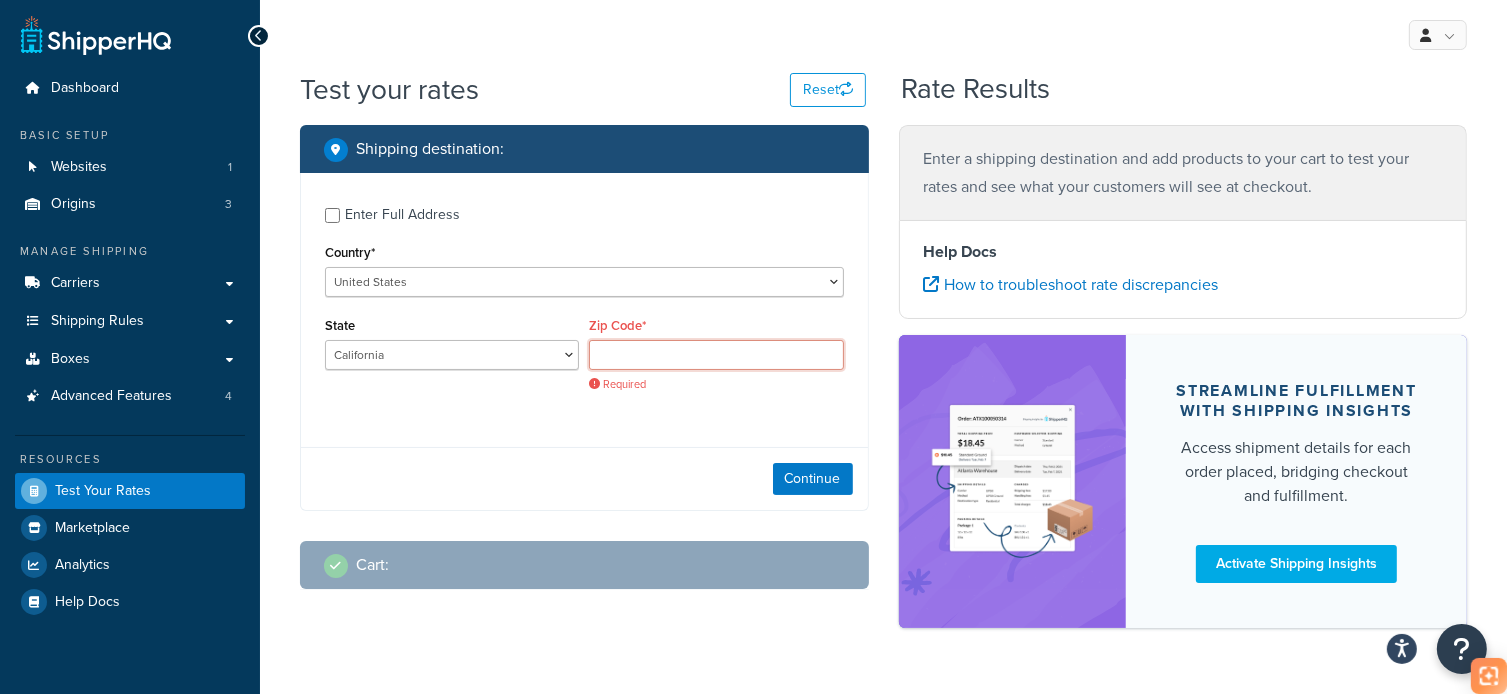click on "Zip Code*" at bounding box center [716, 355] 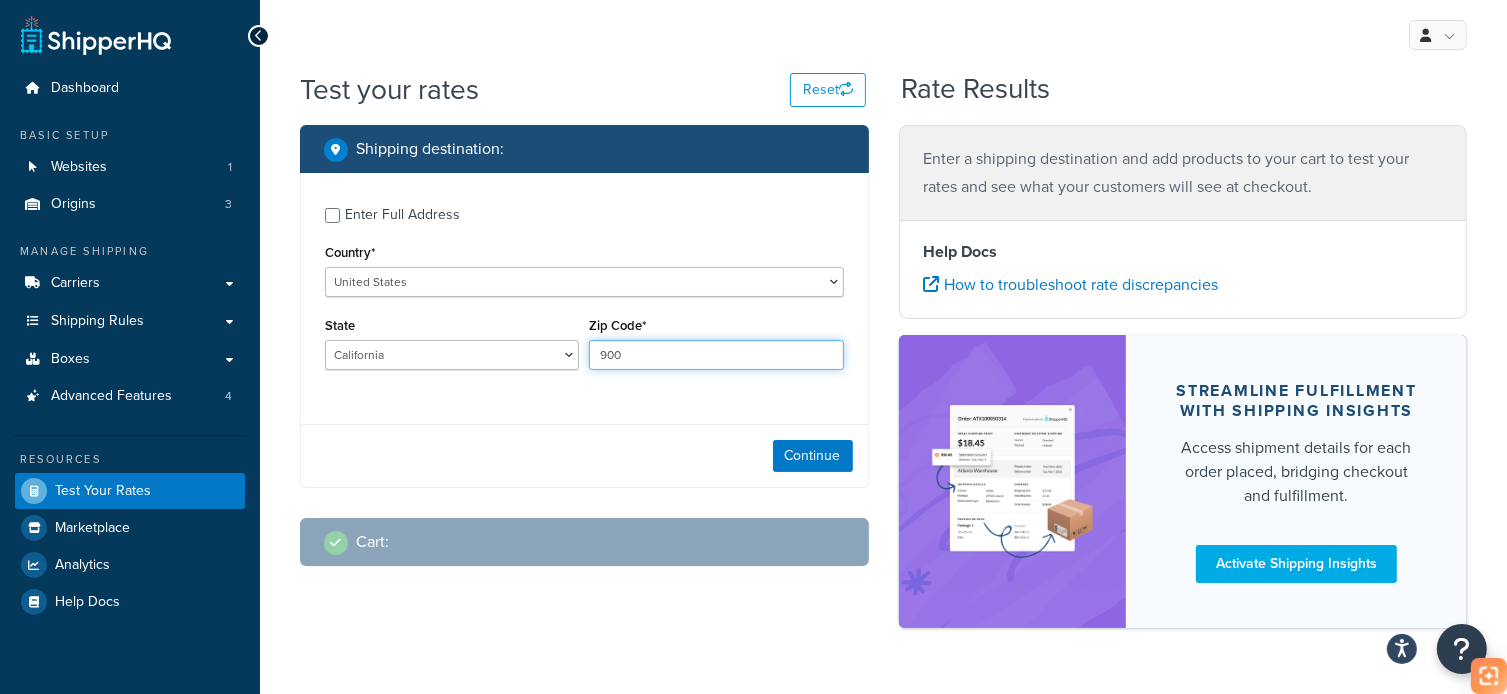 type on "[POSTAL_CODE]" 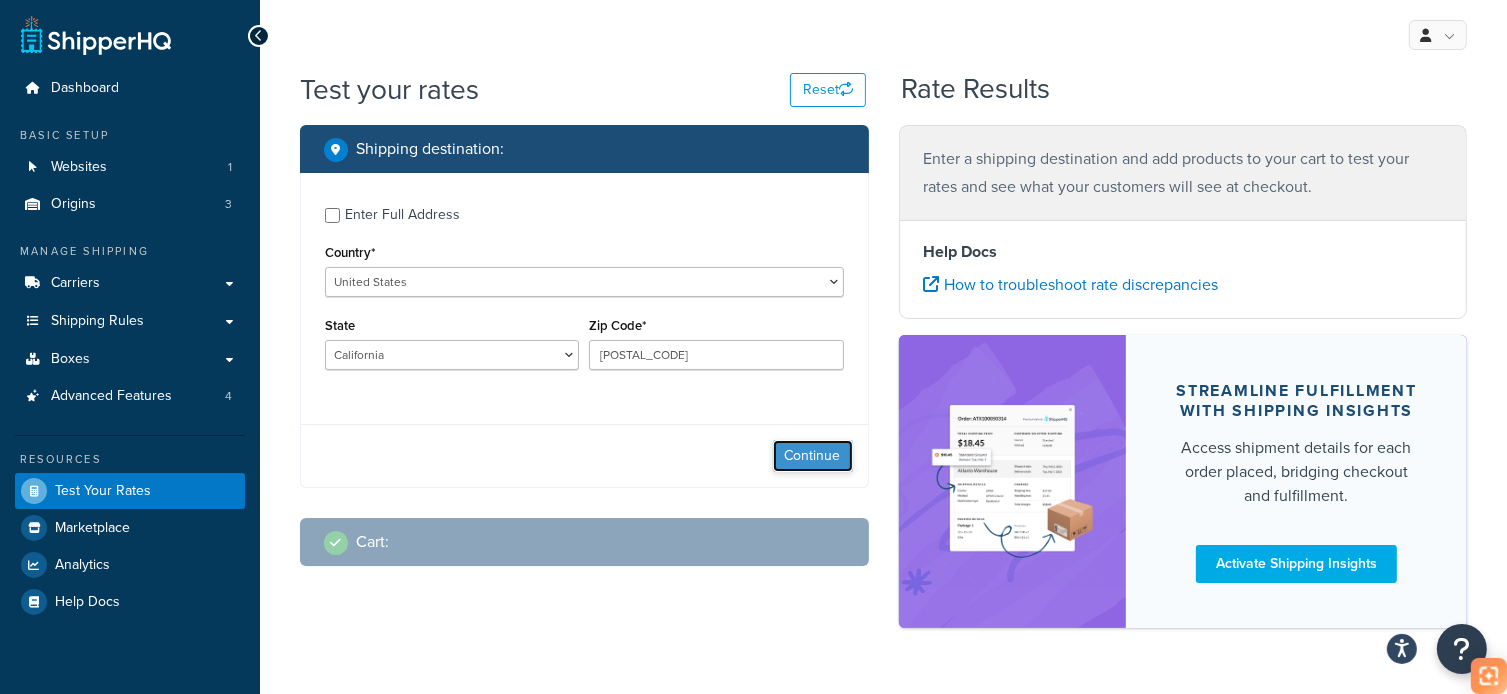 click on "Continue" at bounding box center (813, 456) 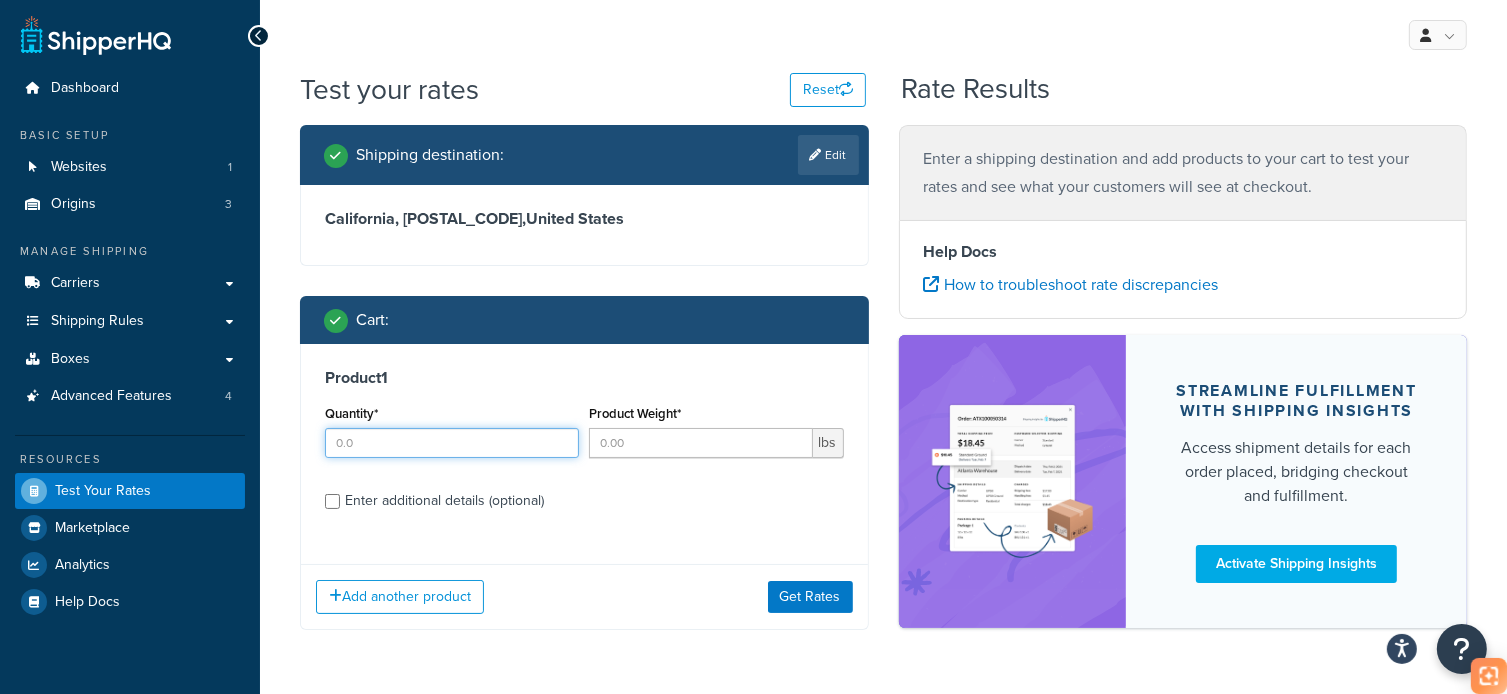click on "Quantity*" at bounding box center (452, 443) 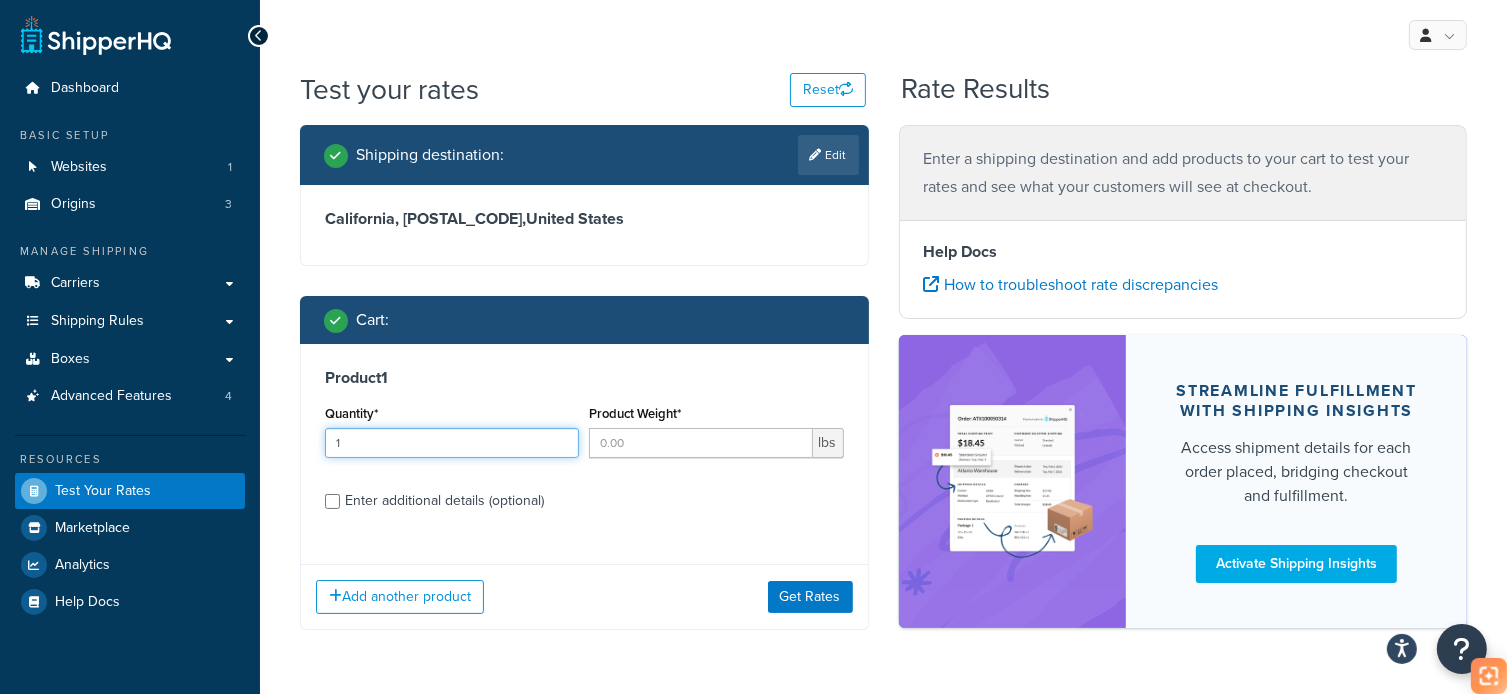 type on "1" 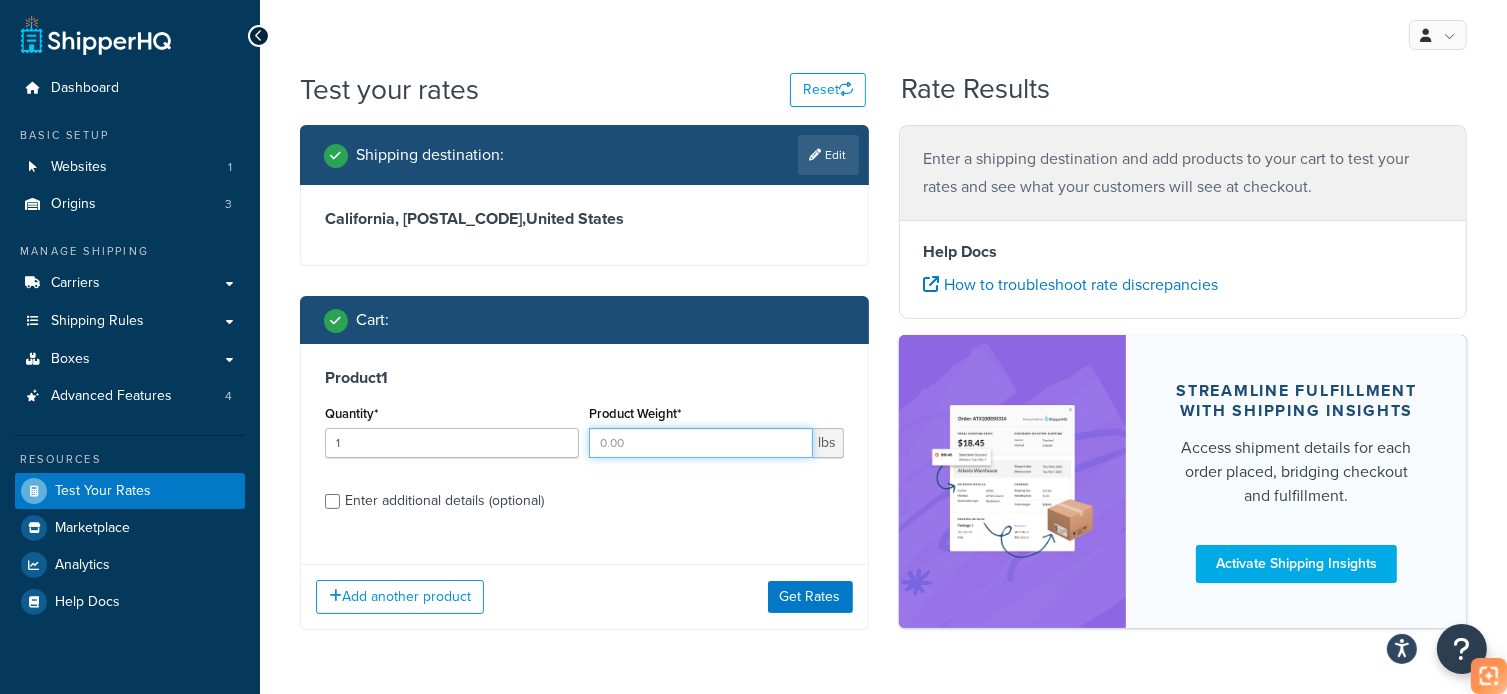 click on "Product Weight*" at bounding box center [700, 443] 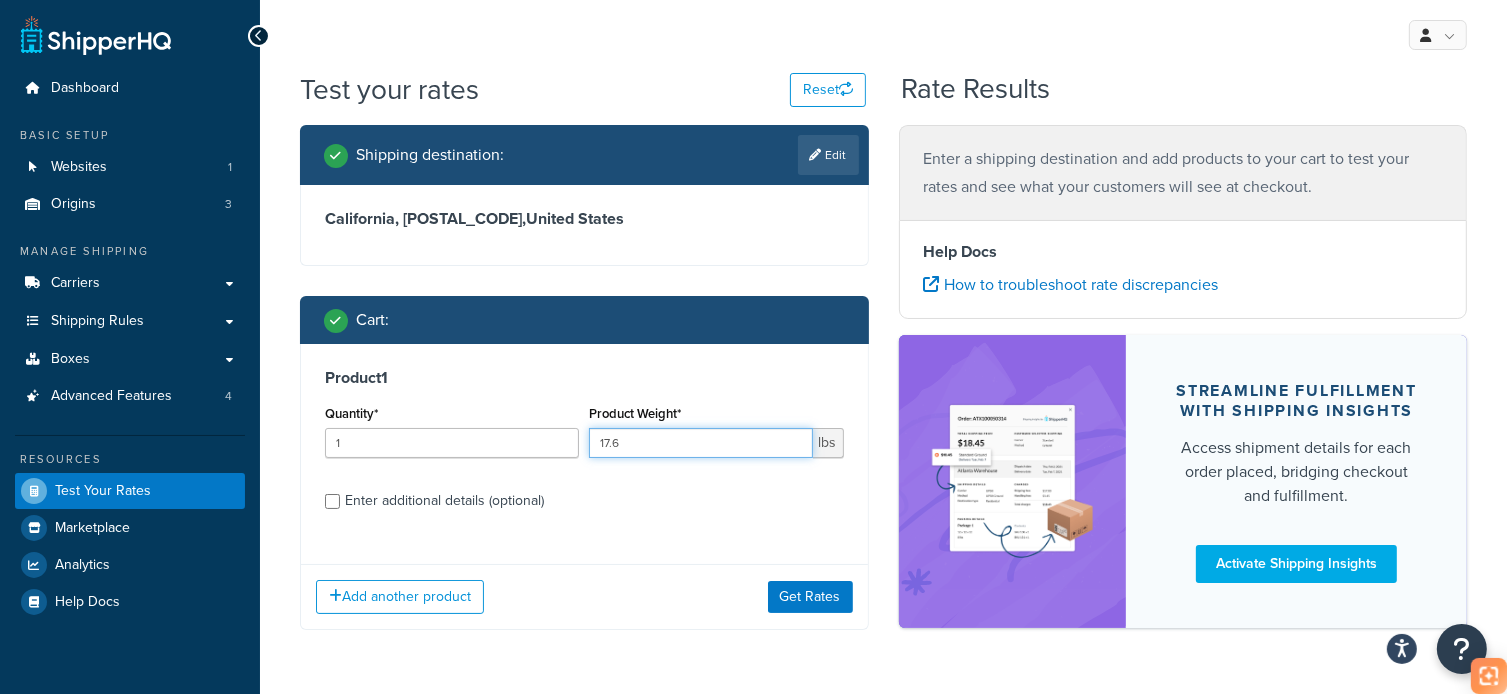 type on "17.6" 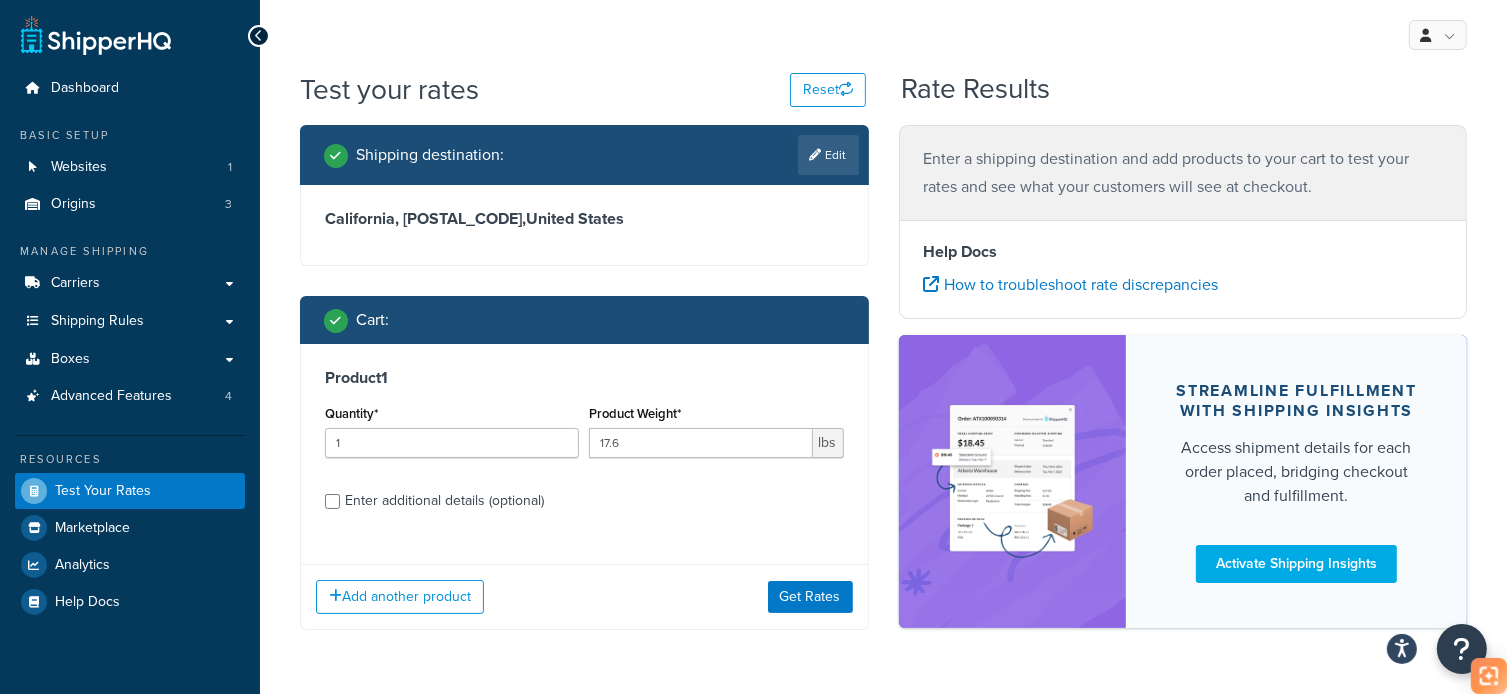 click on "Enter additional details (optional)" at bounding box center [444, 501] 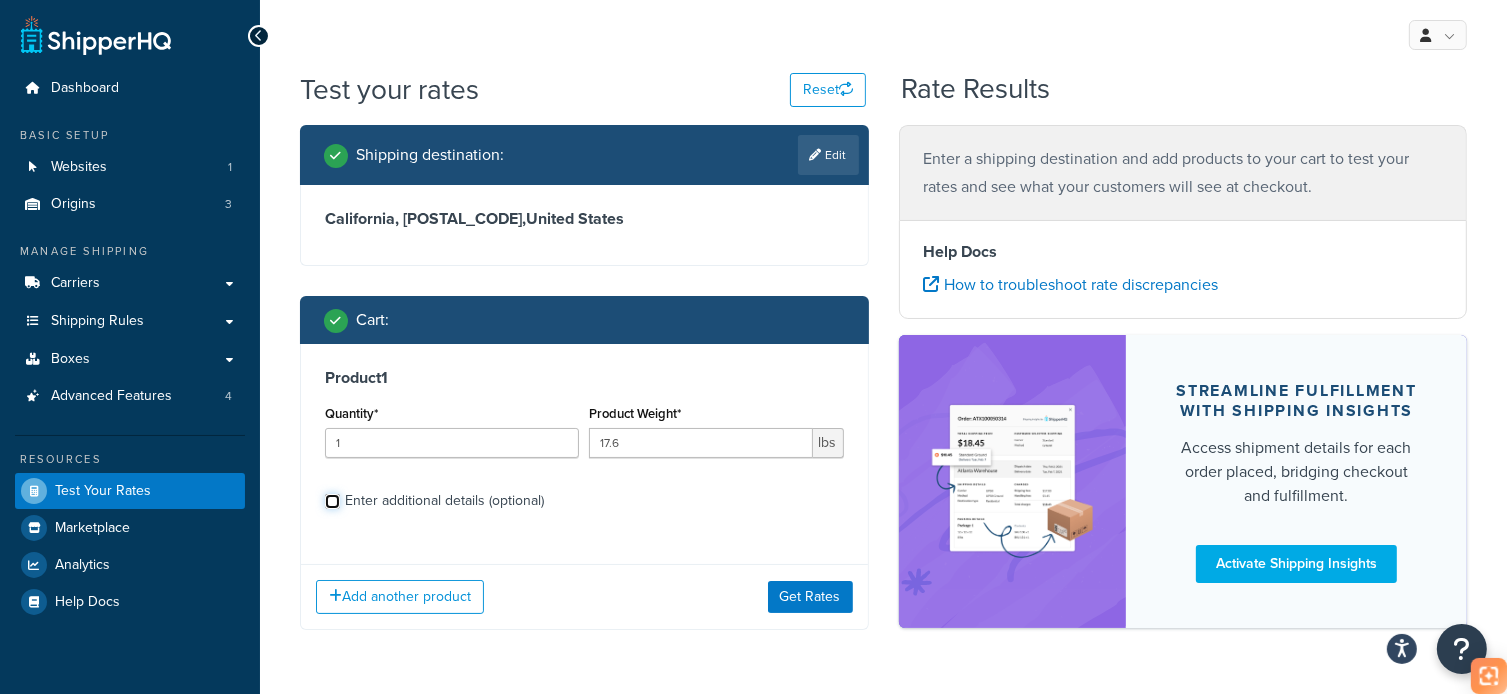 click on "Enter additional details (optional)" at bounding box center [332, 501] 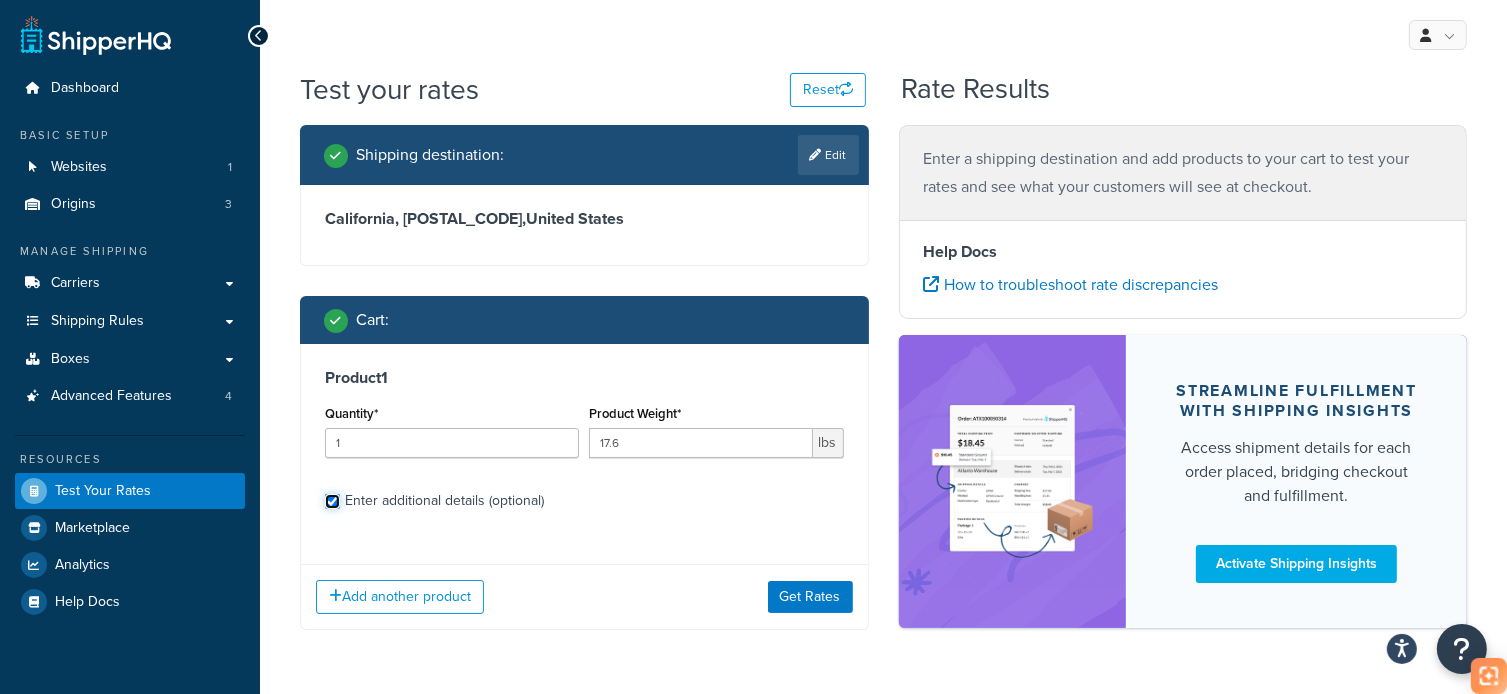 checkbox on "true" 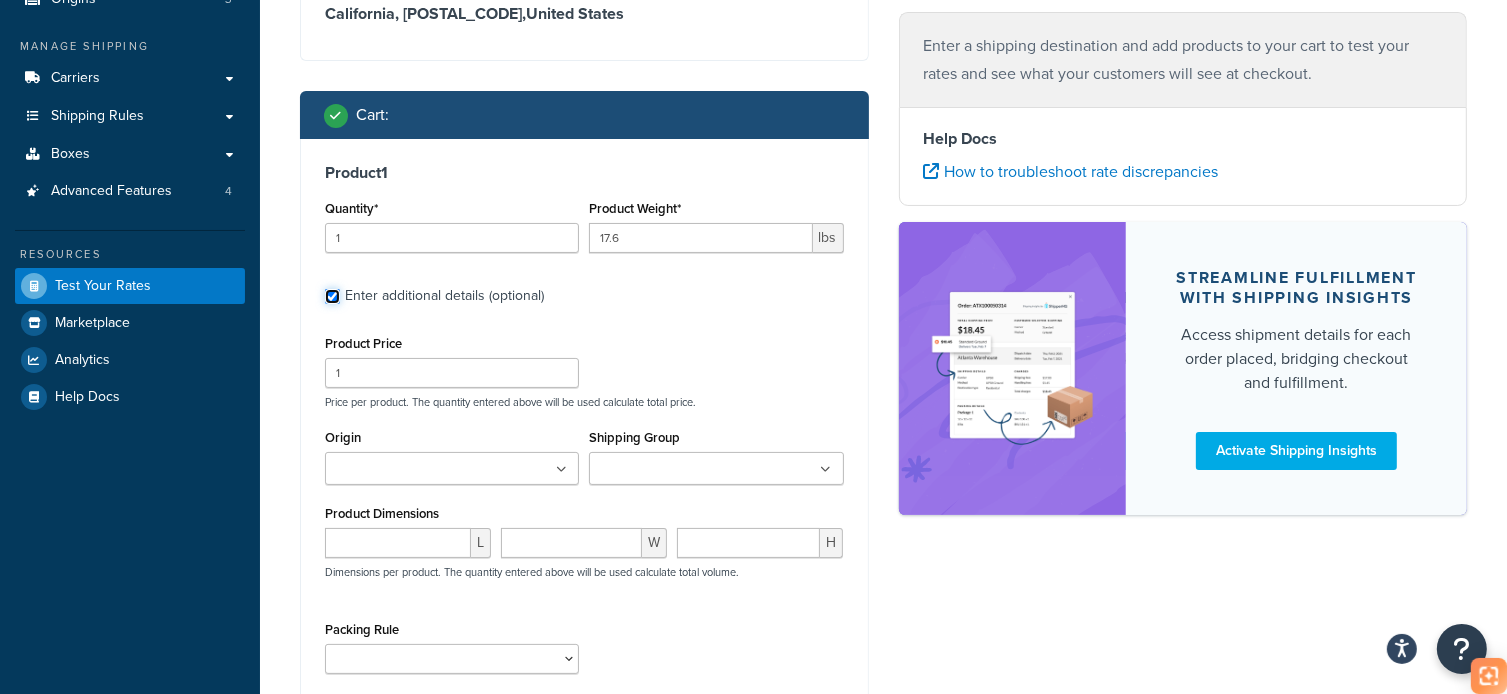 scroll, scrollTop: 300, scrollLeft: 0, axis: vertical 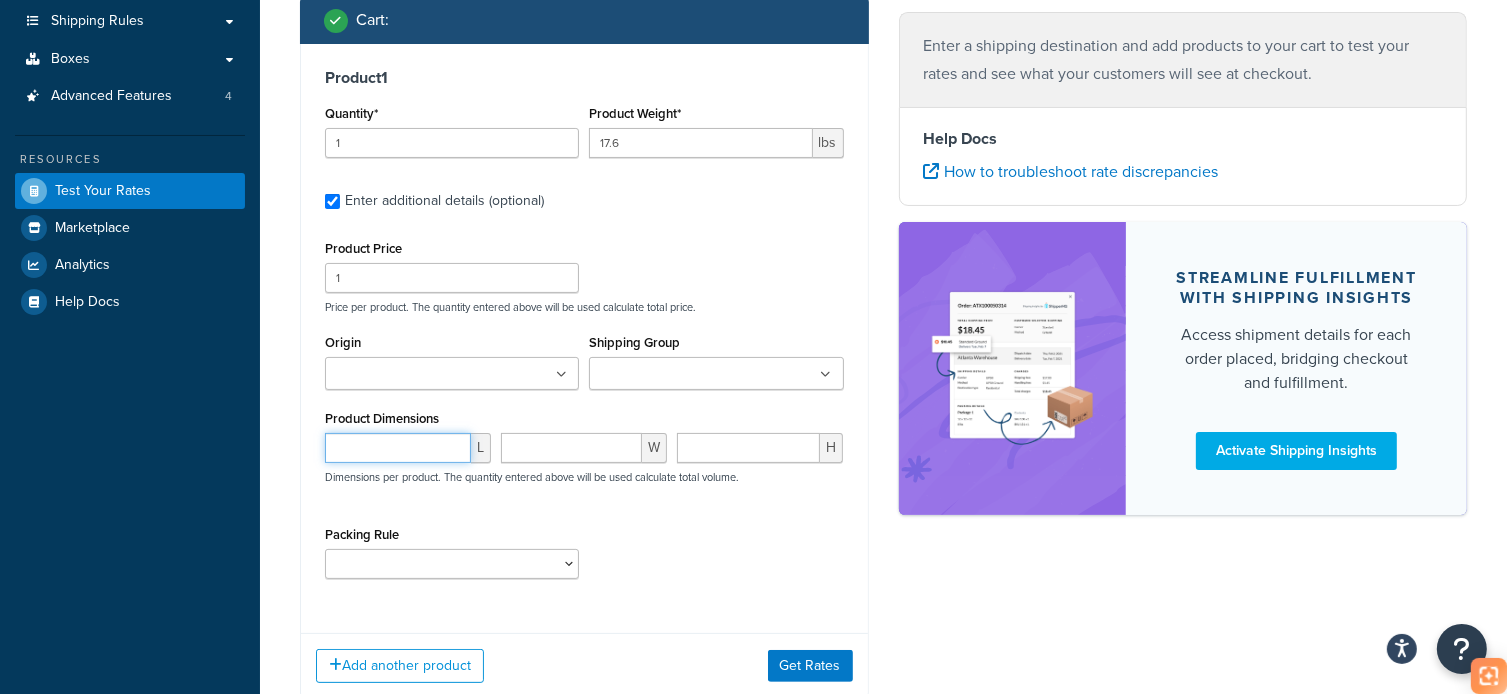 click at bounding box center [398, 448] 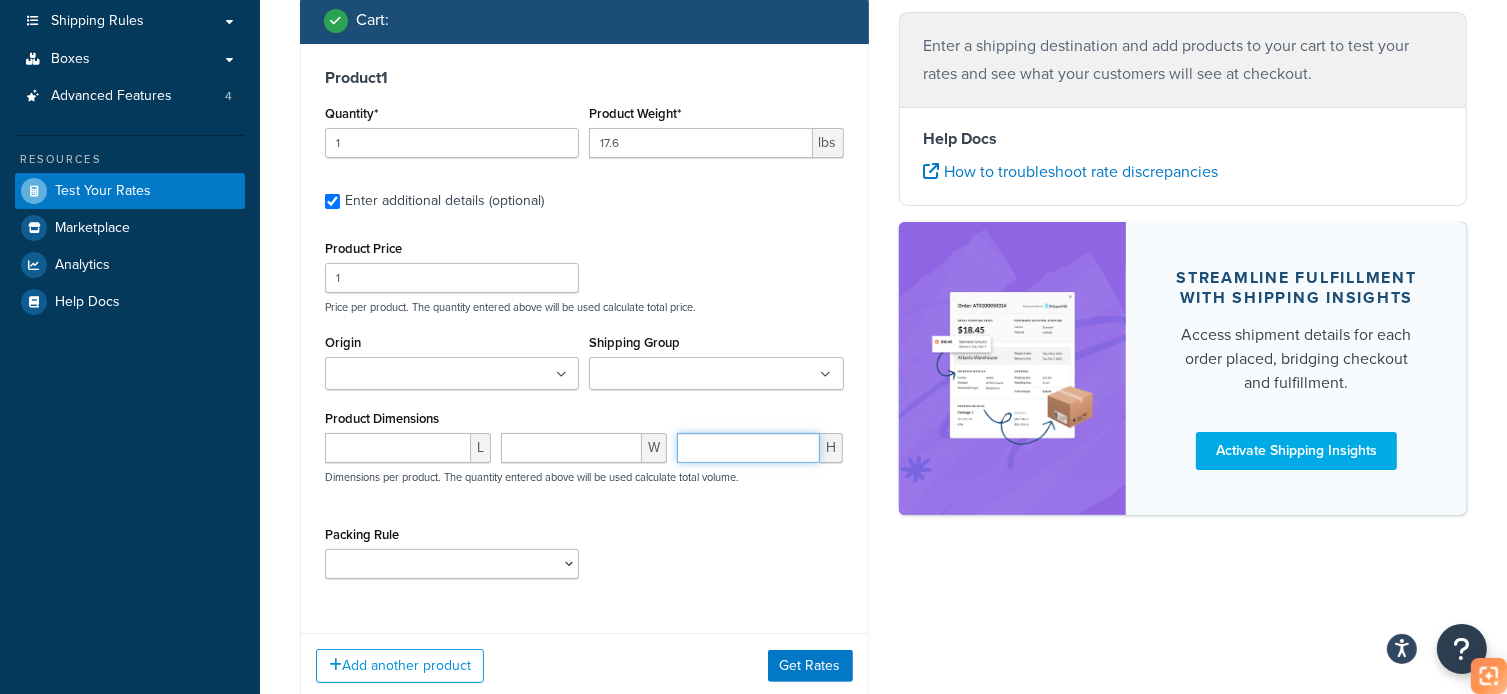 click at bounding box center (748, 448) 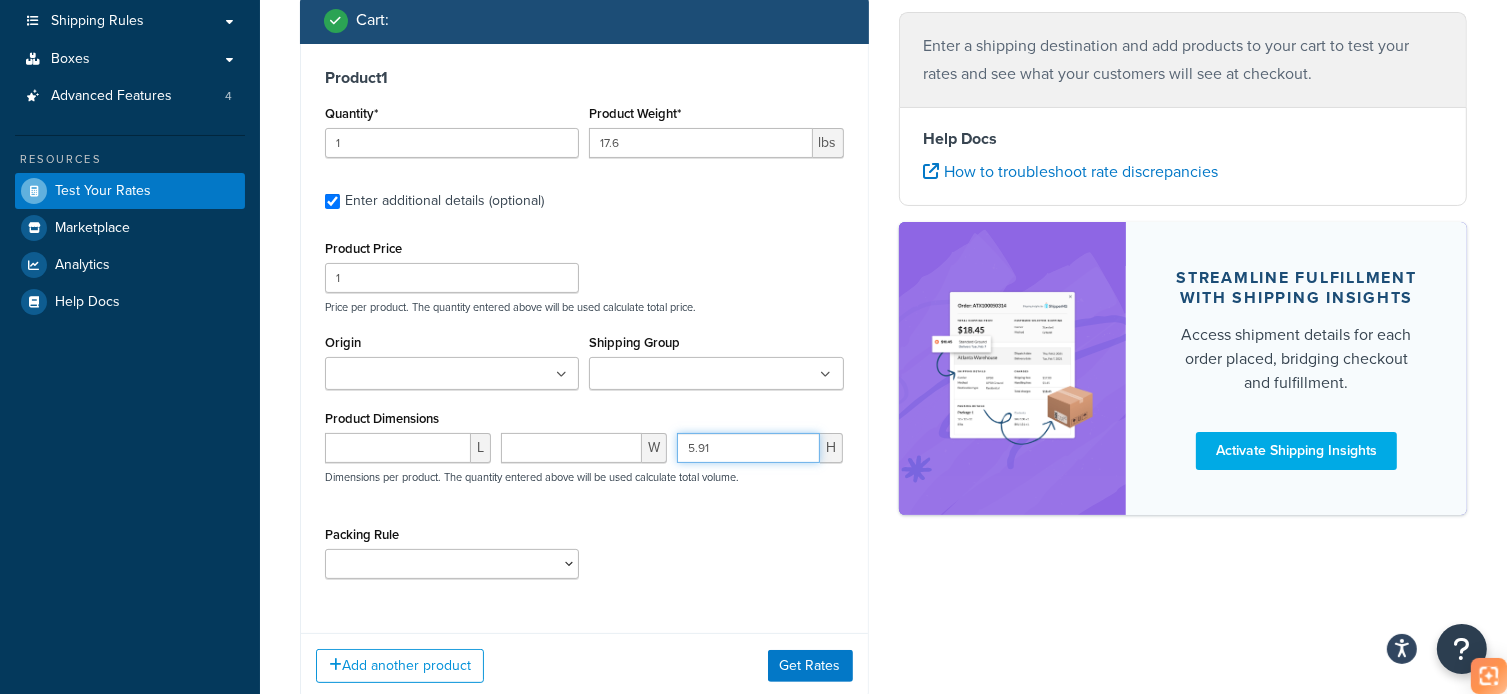 type on "5.91" 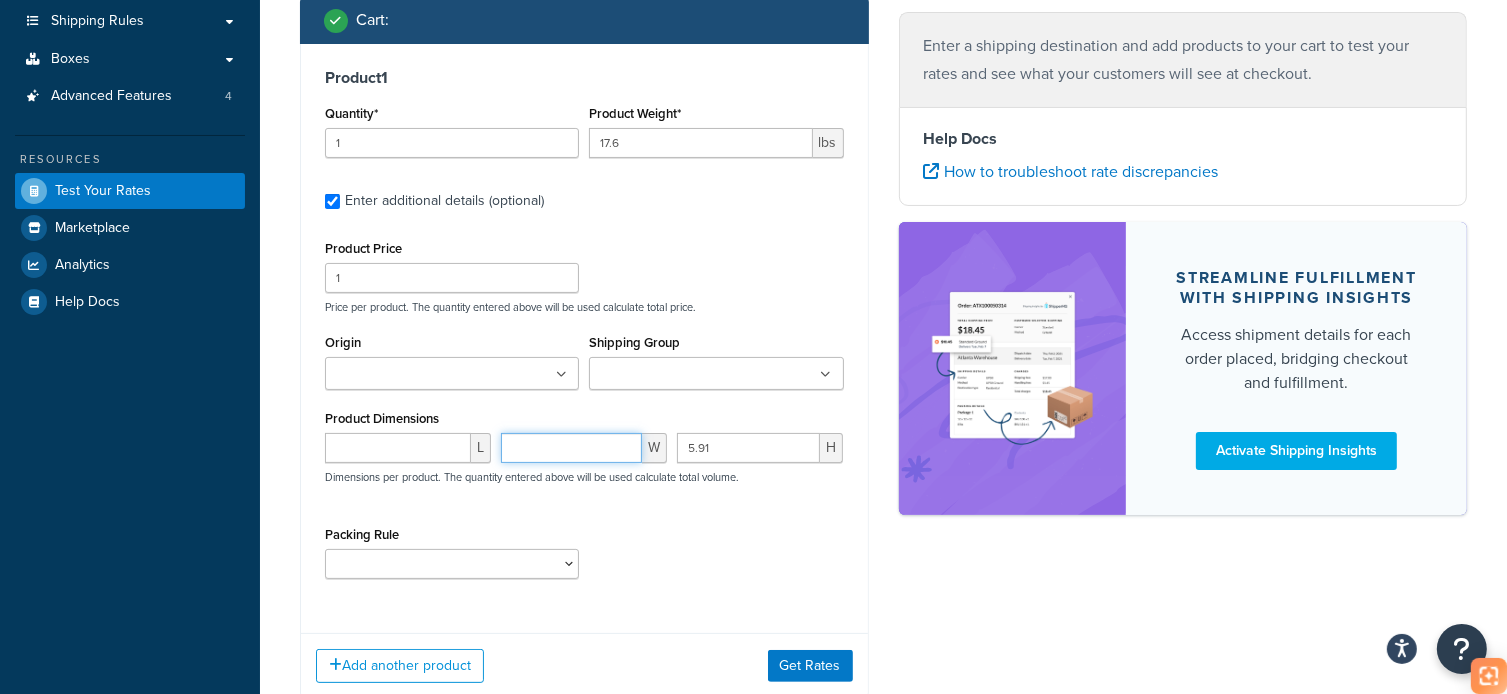 click at bounding box center [571, 448] 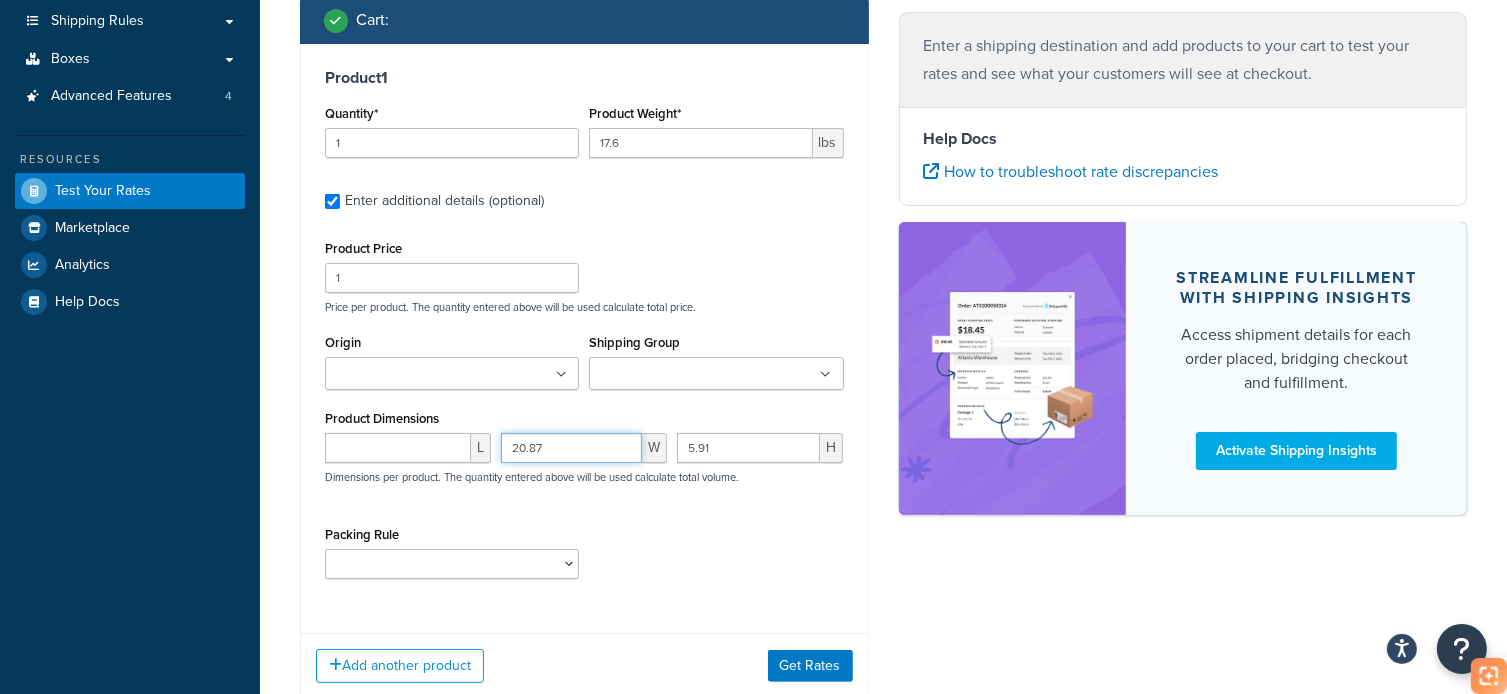 type on "20.87" 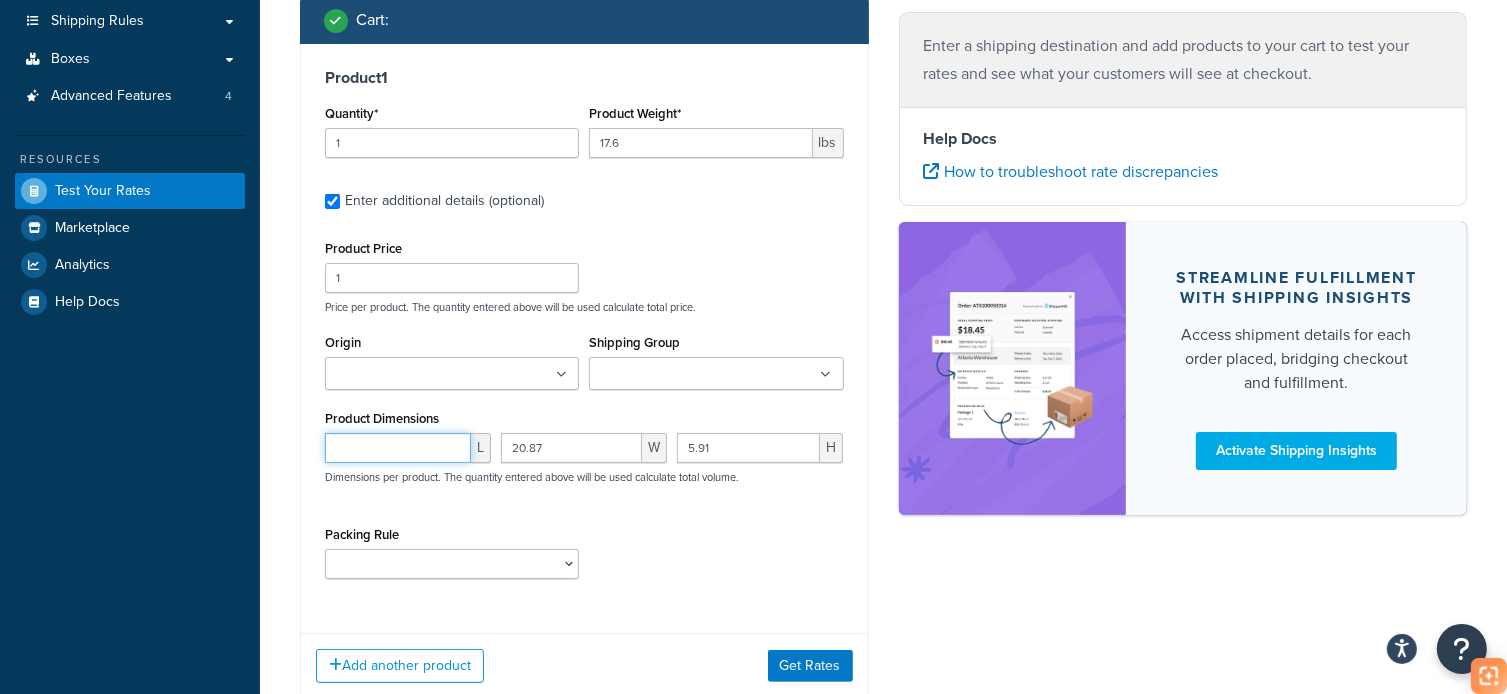 click at bounding box center [398, 448] 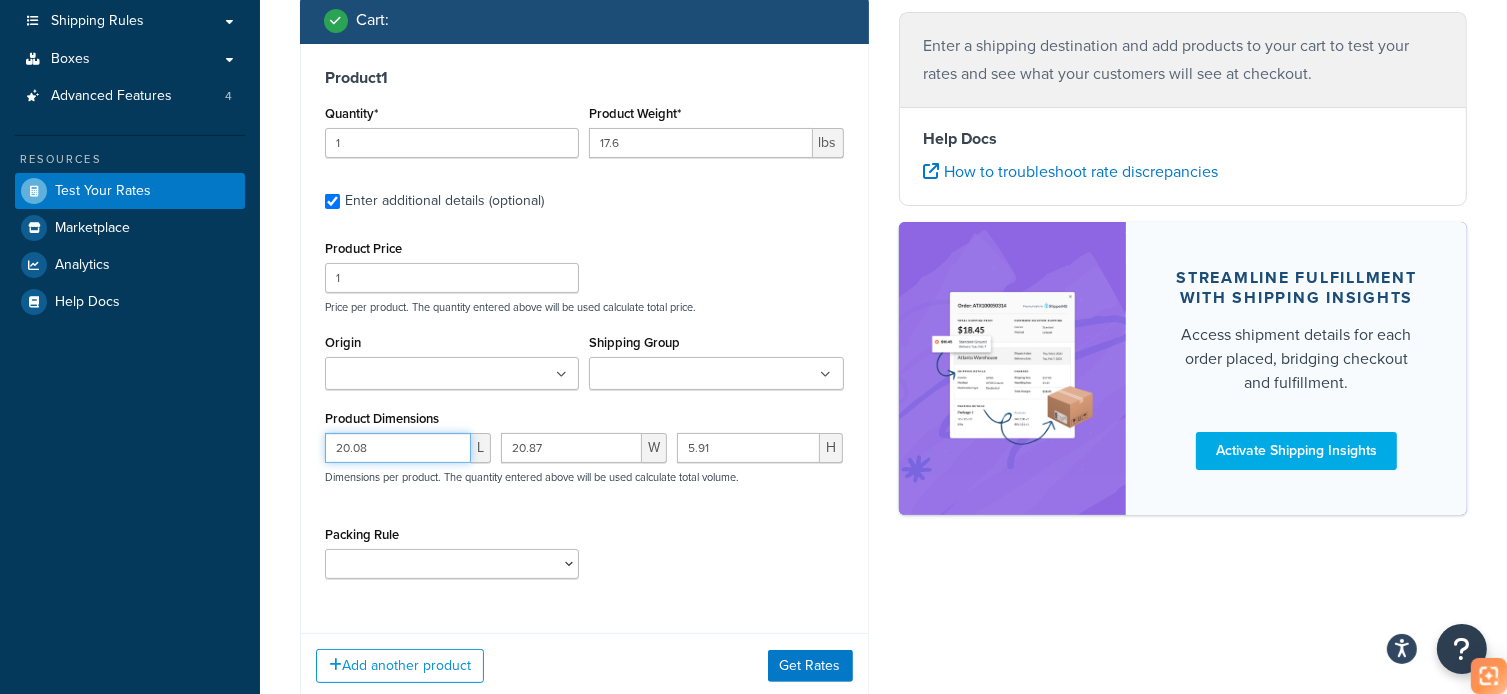 type on "20.08" 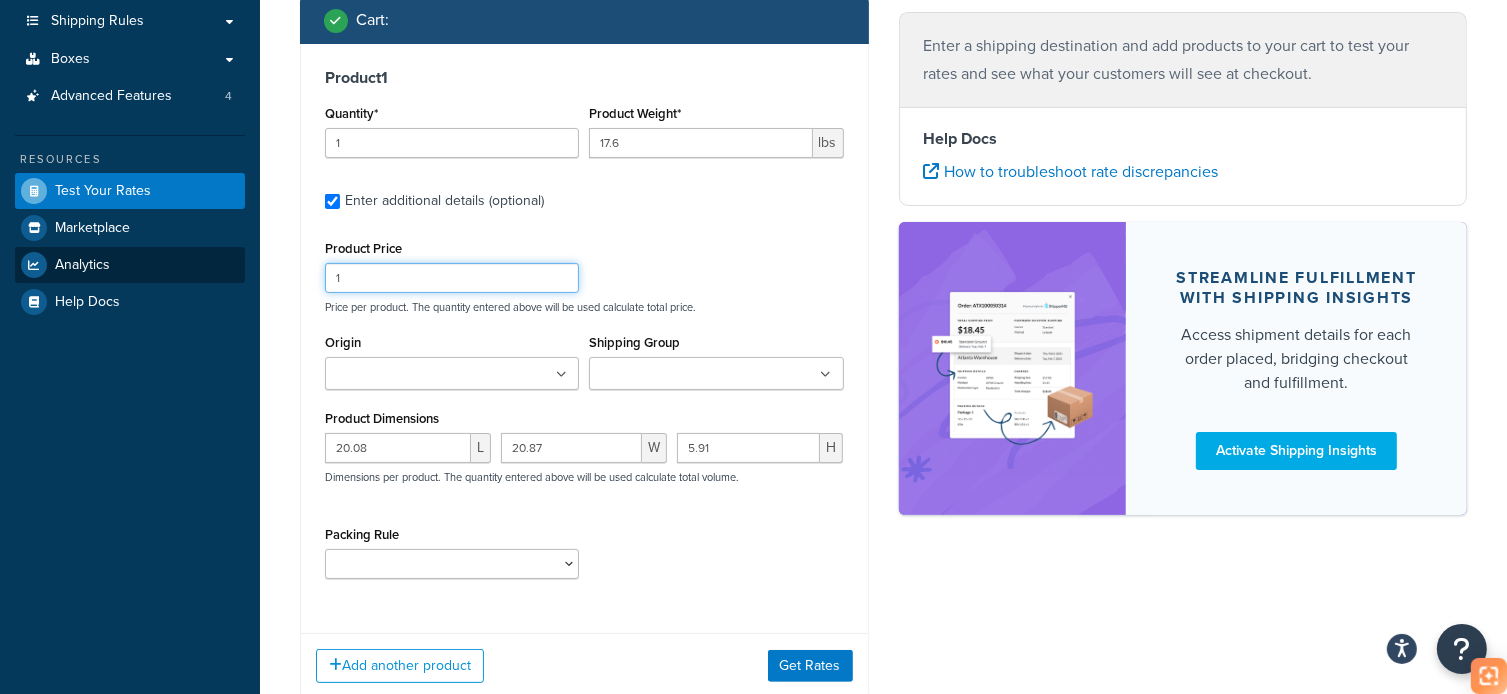 drag, startPoint x: 429, startPoint y: 271, endPoint x: 200, endPoint y: 279, distance: 229.1397 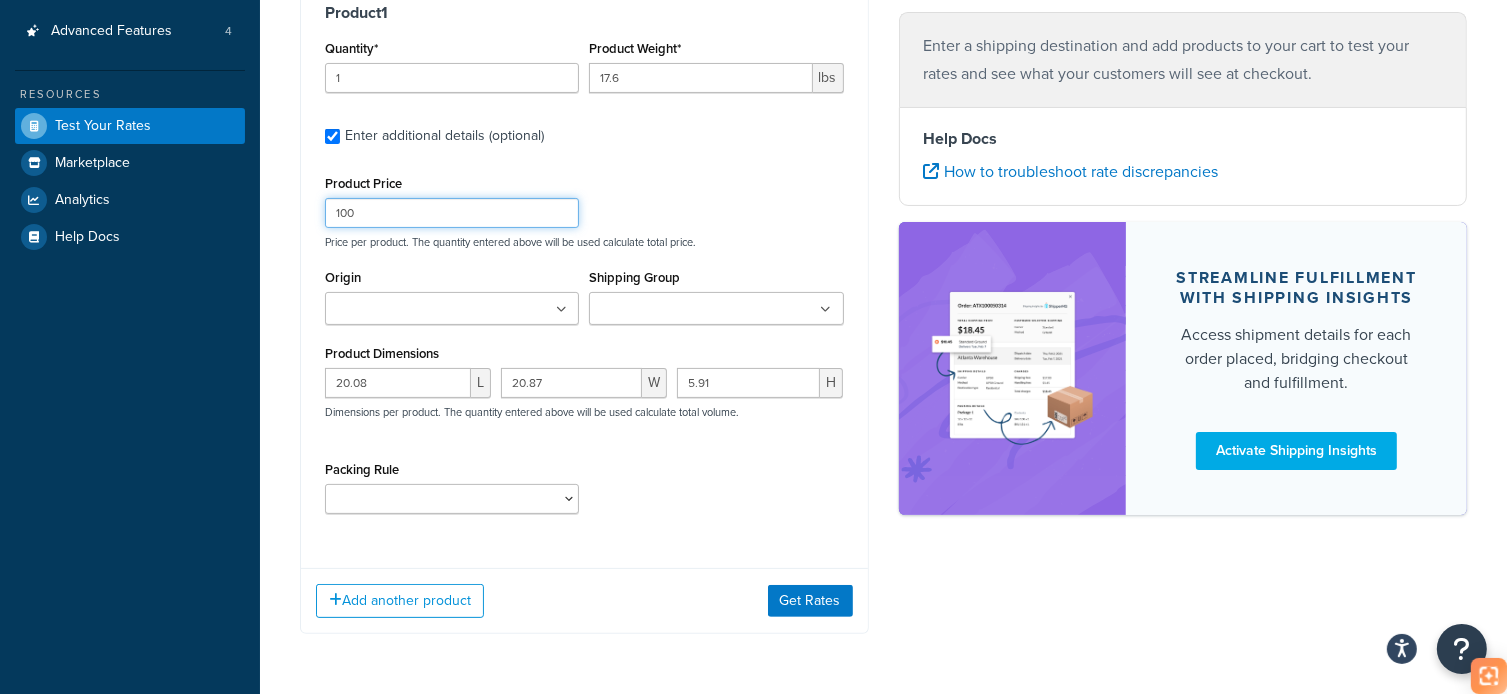 scroll, scrollTop: 400, scrollLeft: 0, axis: vertical 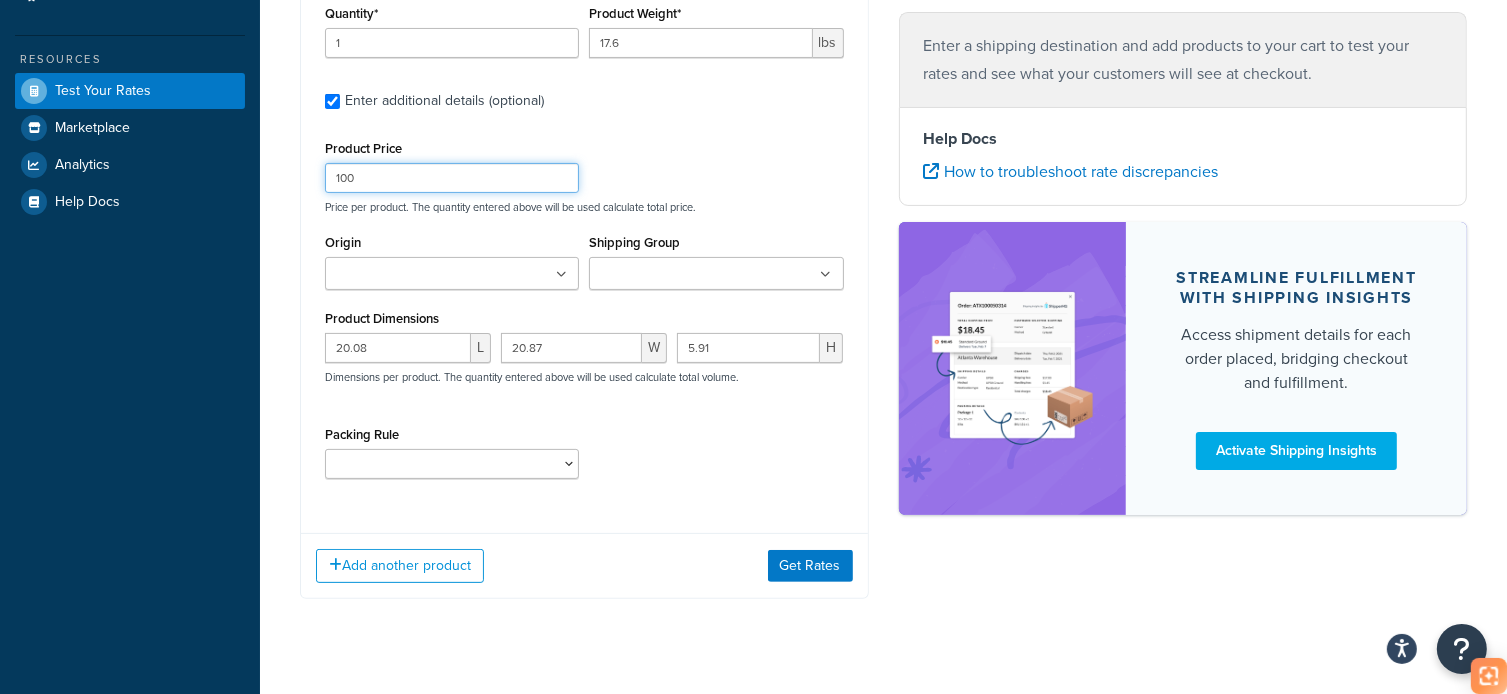 type on "100" 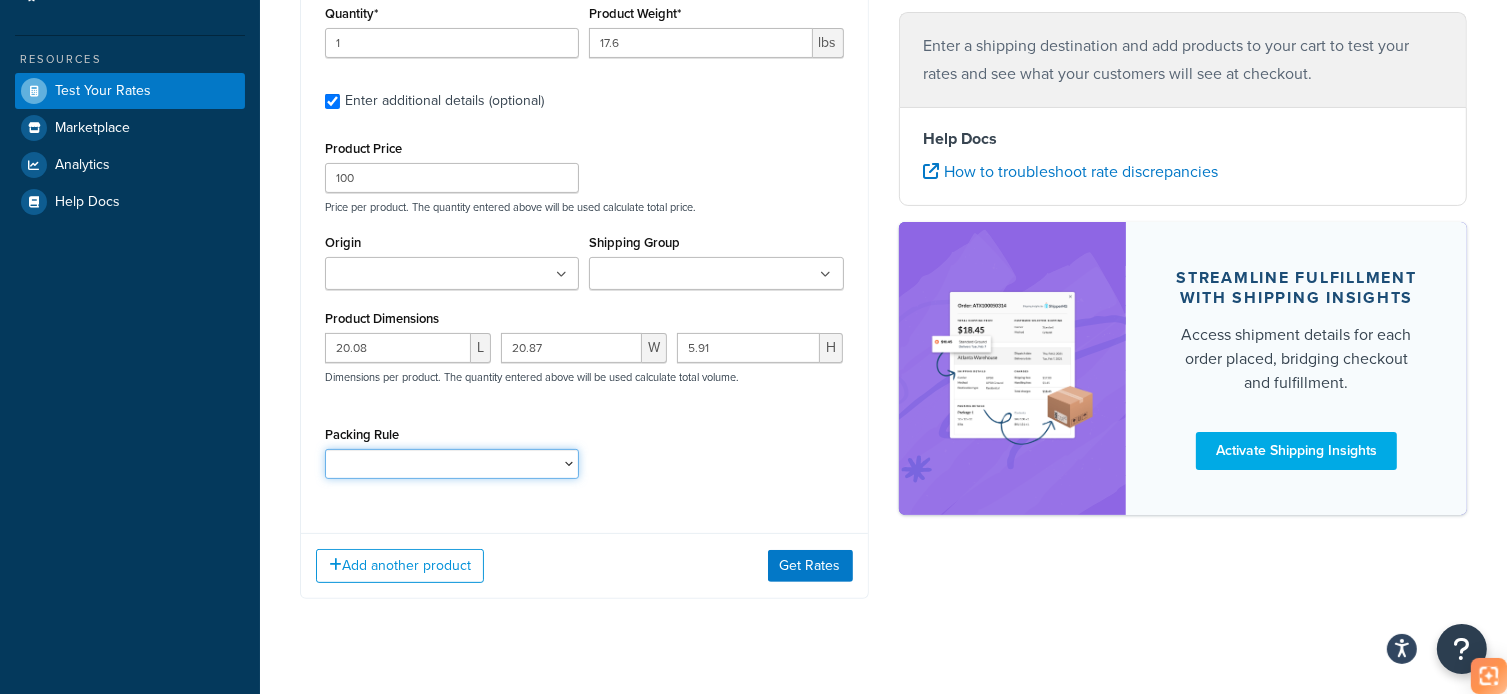 click on "test" at bounding box center [452, 464] 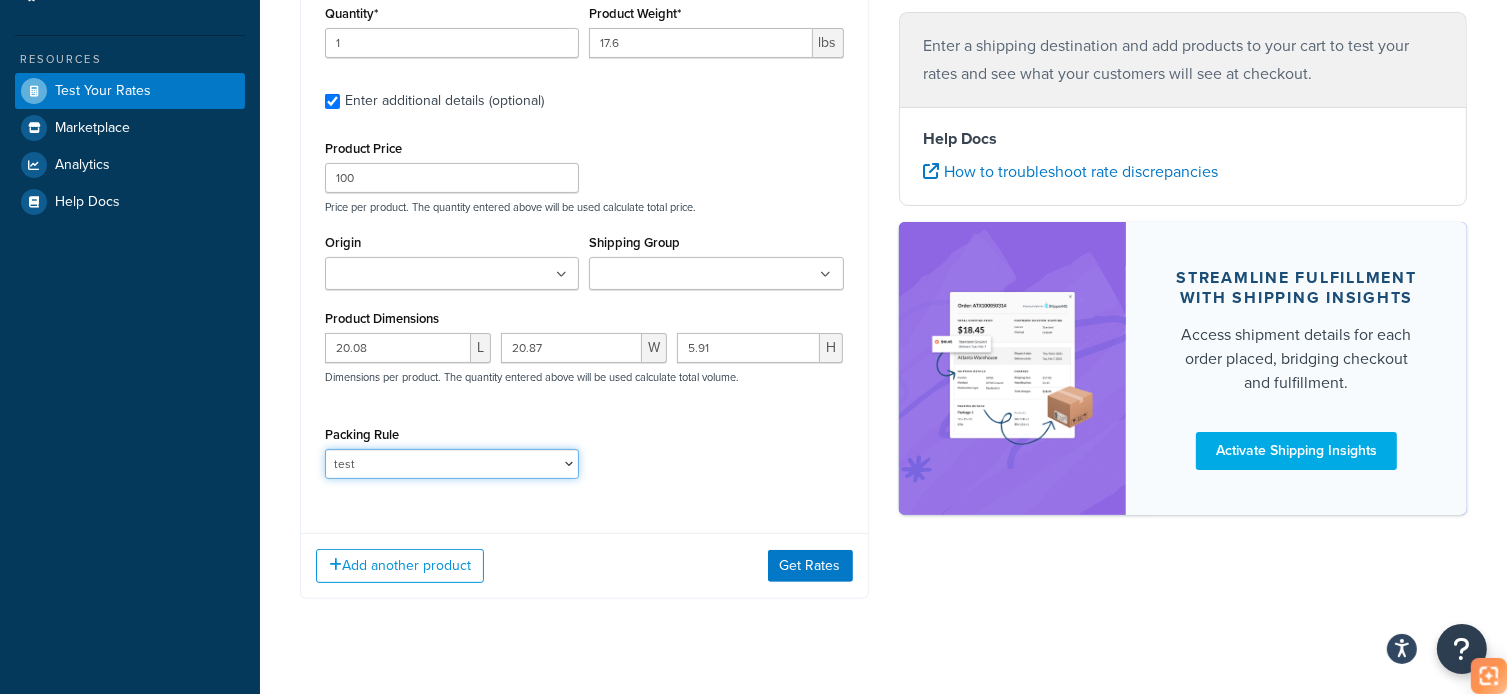 click on "test" at bounding box center [452, 464] 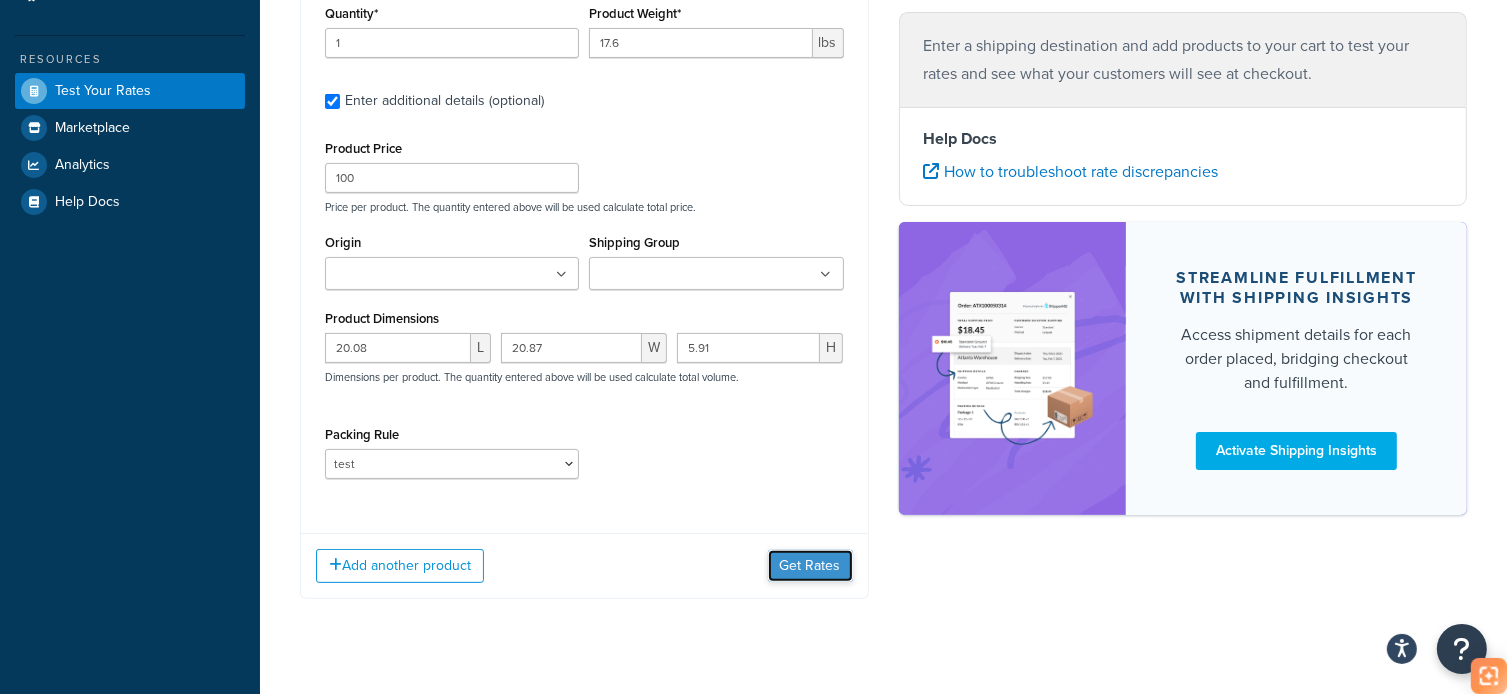 click on "Get Rates" at bounding box center [810, 566] 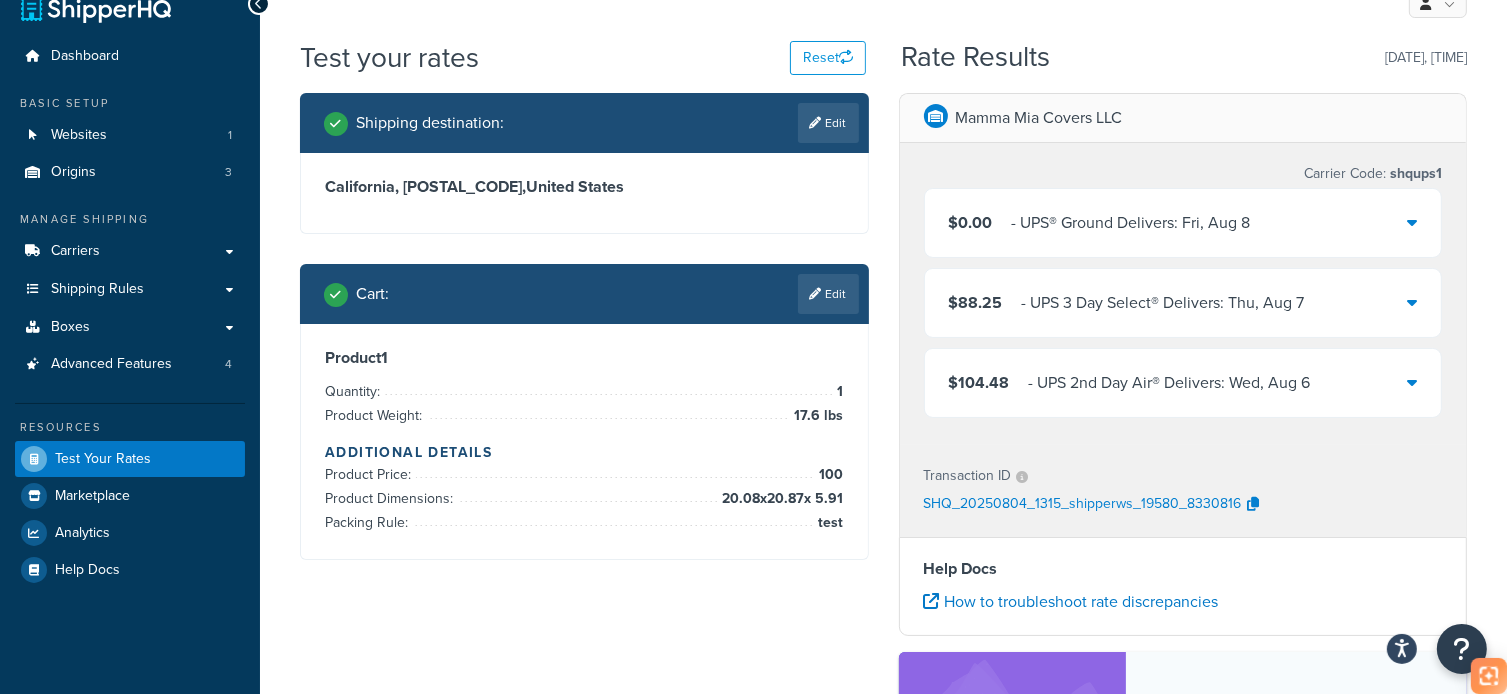 scroll, scrollTop: 0, scrollLeft: 0, axis: both 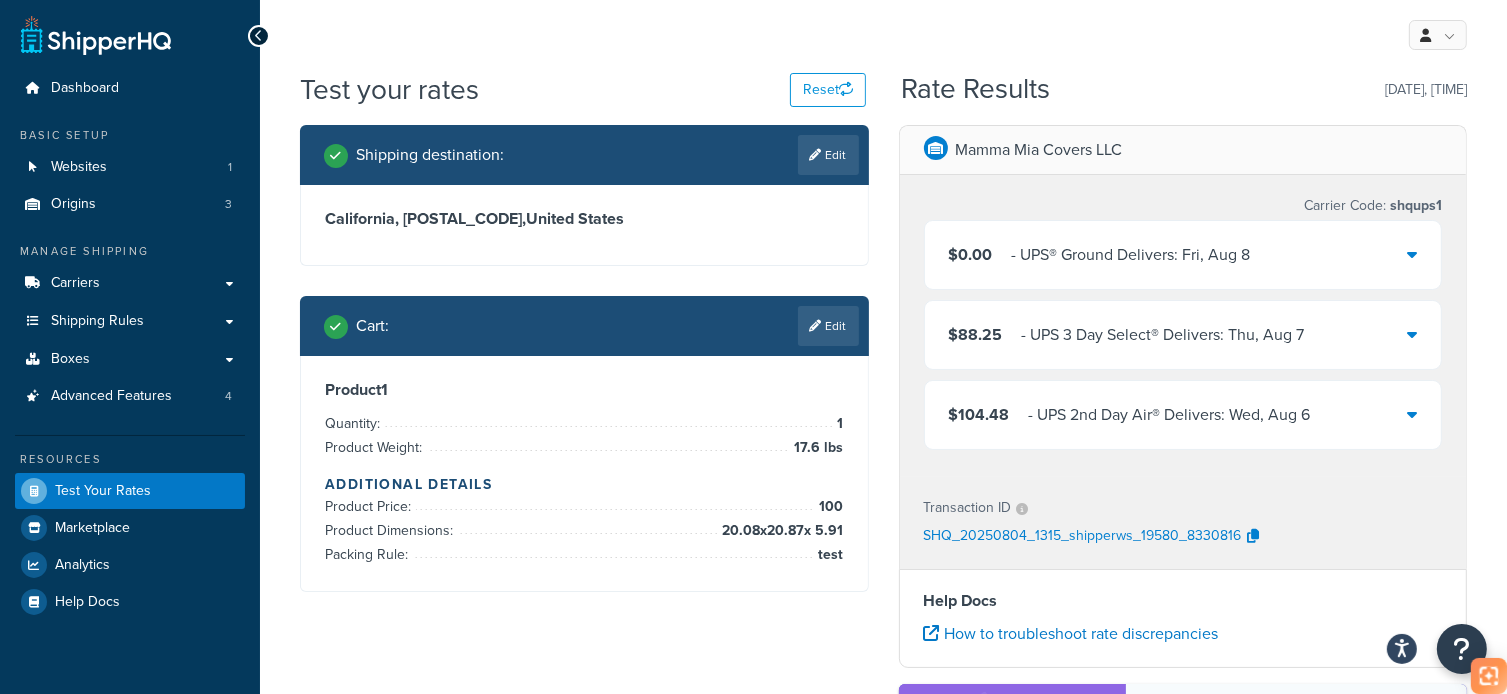 click on "$0.00 ‌‌‍‍  -   UPS® Ground Delivers: Fri, Aug 8" at bounding box center [1183, 255] 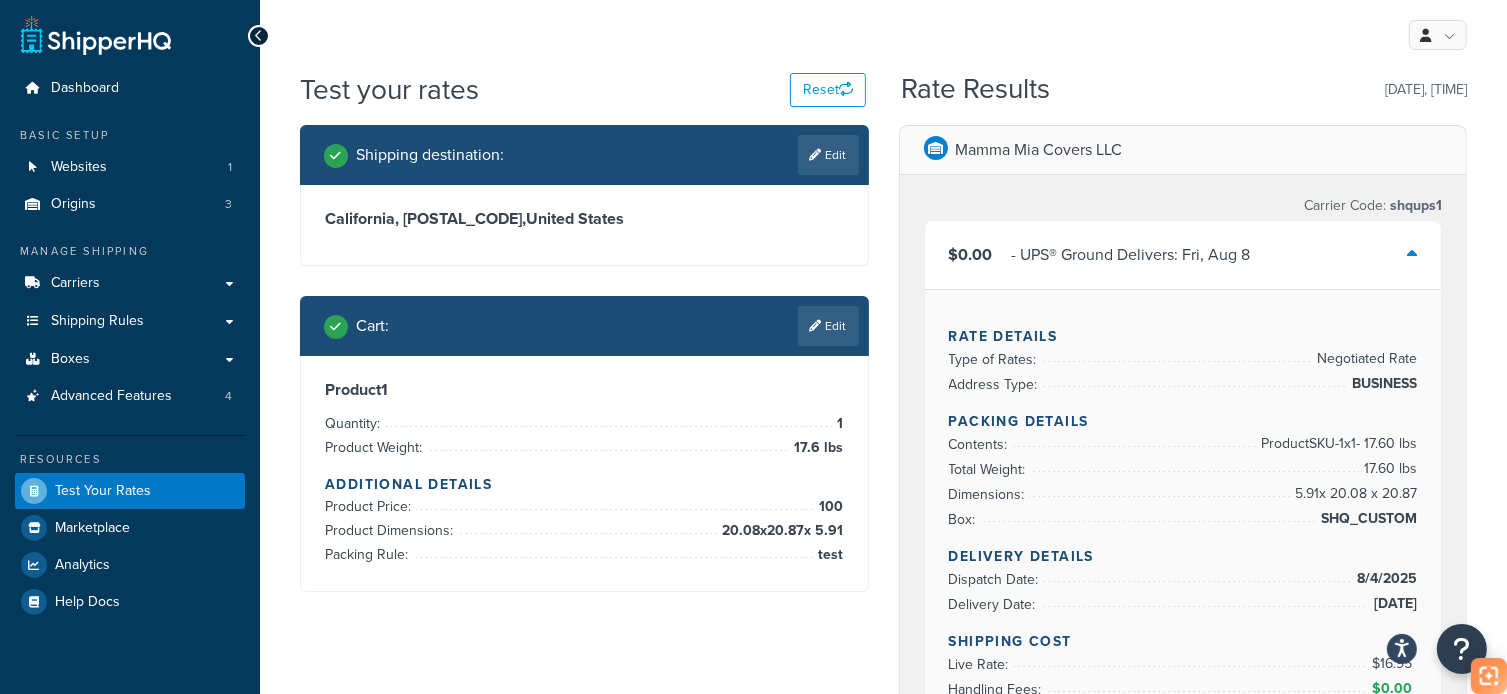 scroll, scrollTop: 200, scrollLeft: 0, axis: vertical 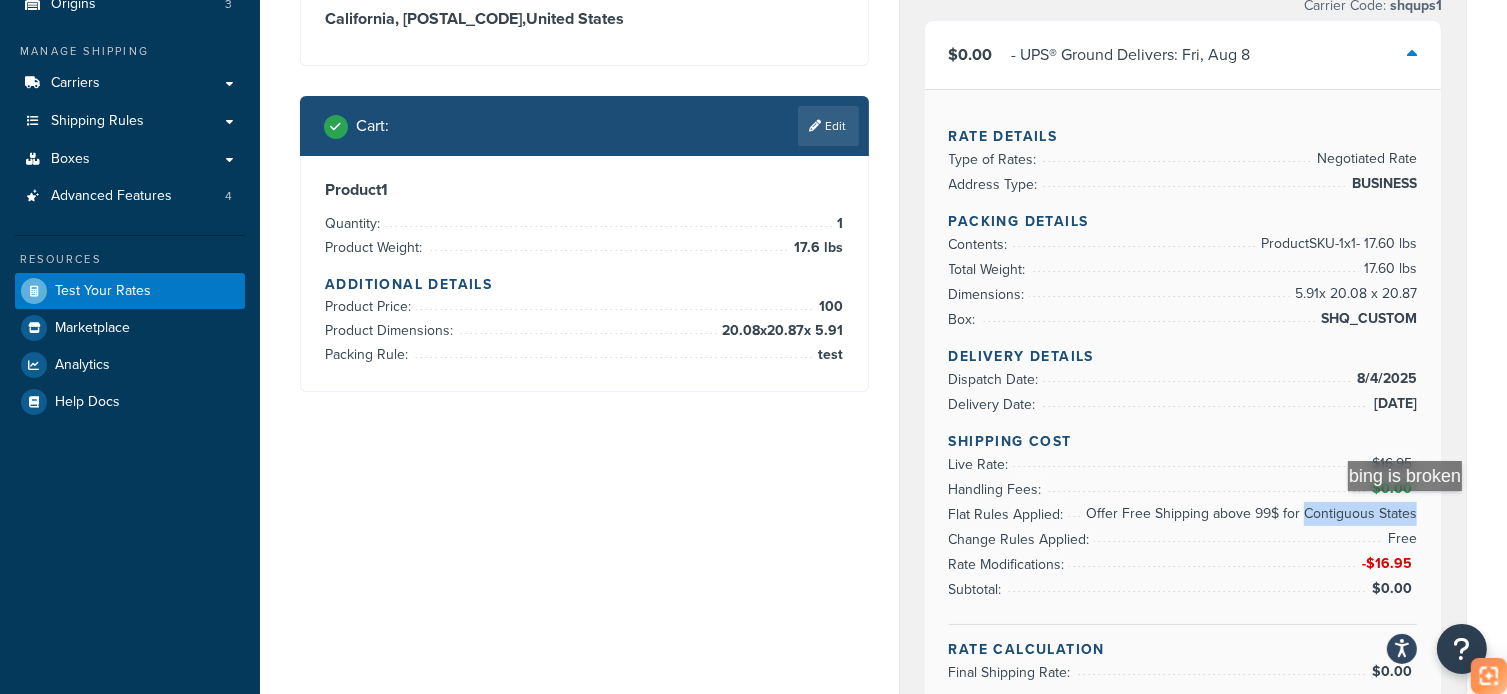 drag, startPoint x: 1305, startPoint y: 511, endPoint x: 1416, endPoint y: 511, distance: 111 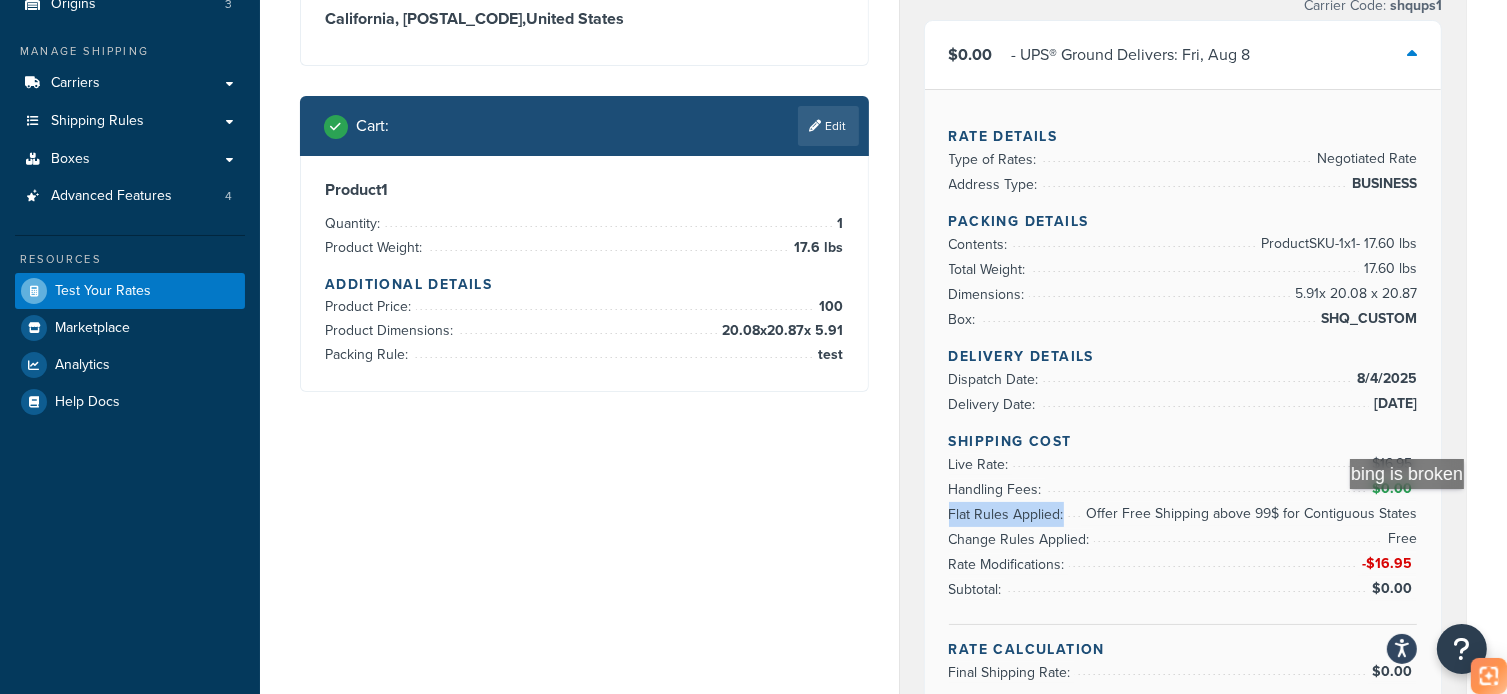 drag, startPoint x: 947, startPoint y: 503, endPoint x: 1425, endPoint y: 511, distance: 478.06696 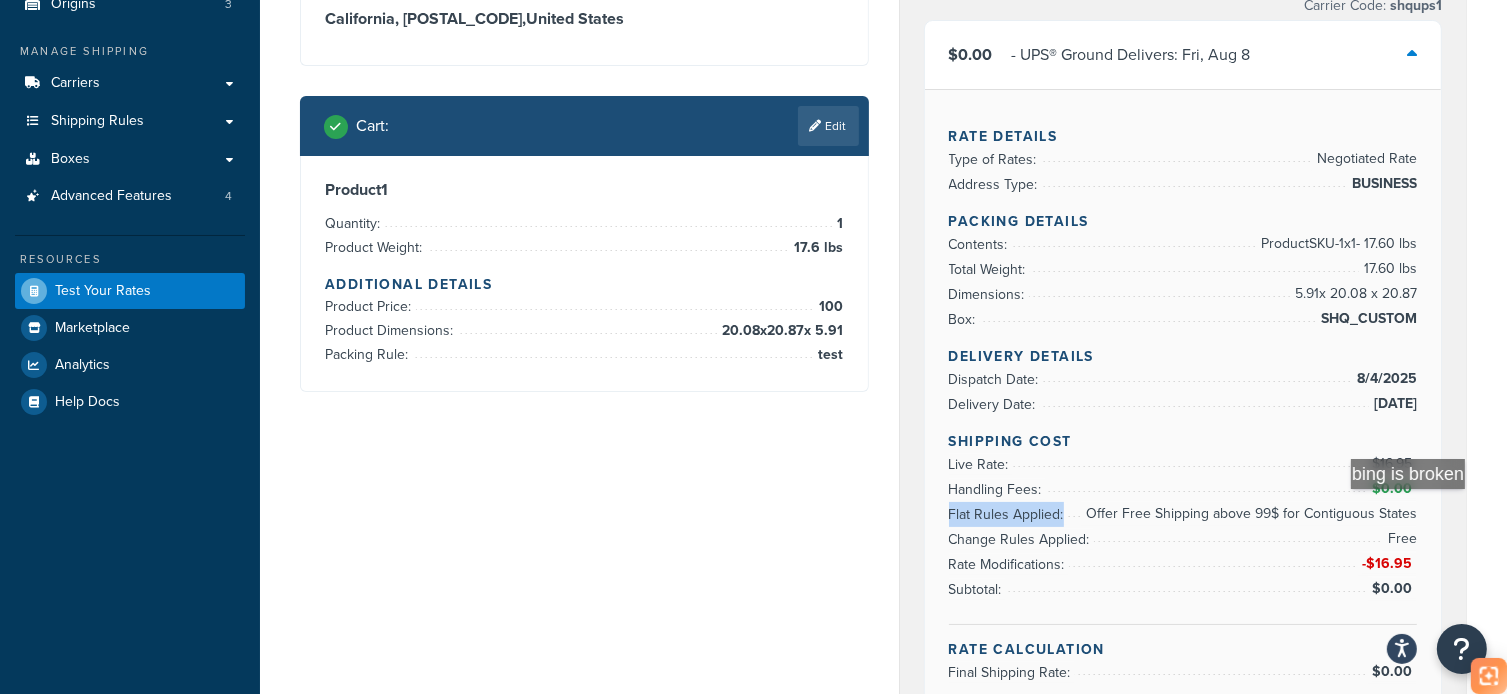click on "Rate Details Type of Rates: Negotiated Rate Address Type: BUSINESS Packing Details Contents: Product  SKU-1  x  1  -   17.60 lbs Total Weight: 17.60 lbs Dimensions: 5.91  x   20.08   x   20.87 Box: SHQ_CUSTOM Delivery Details Dispatch Date: 8/4/2025 Delivery Date: 8/8/2025 Shipping Cost Live Rate: $16.95 Handling Fees: $0.00 Flat Rules Applied: Offer Free Shipping above 99$ for Contiguous States Change Rules Applied: Free Rate Modifications: -$16.95 Subtotal: $0.00 Rate Calculation Final Shipping Rate: $0.00" at bounding box center (1183, 398) 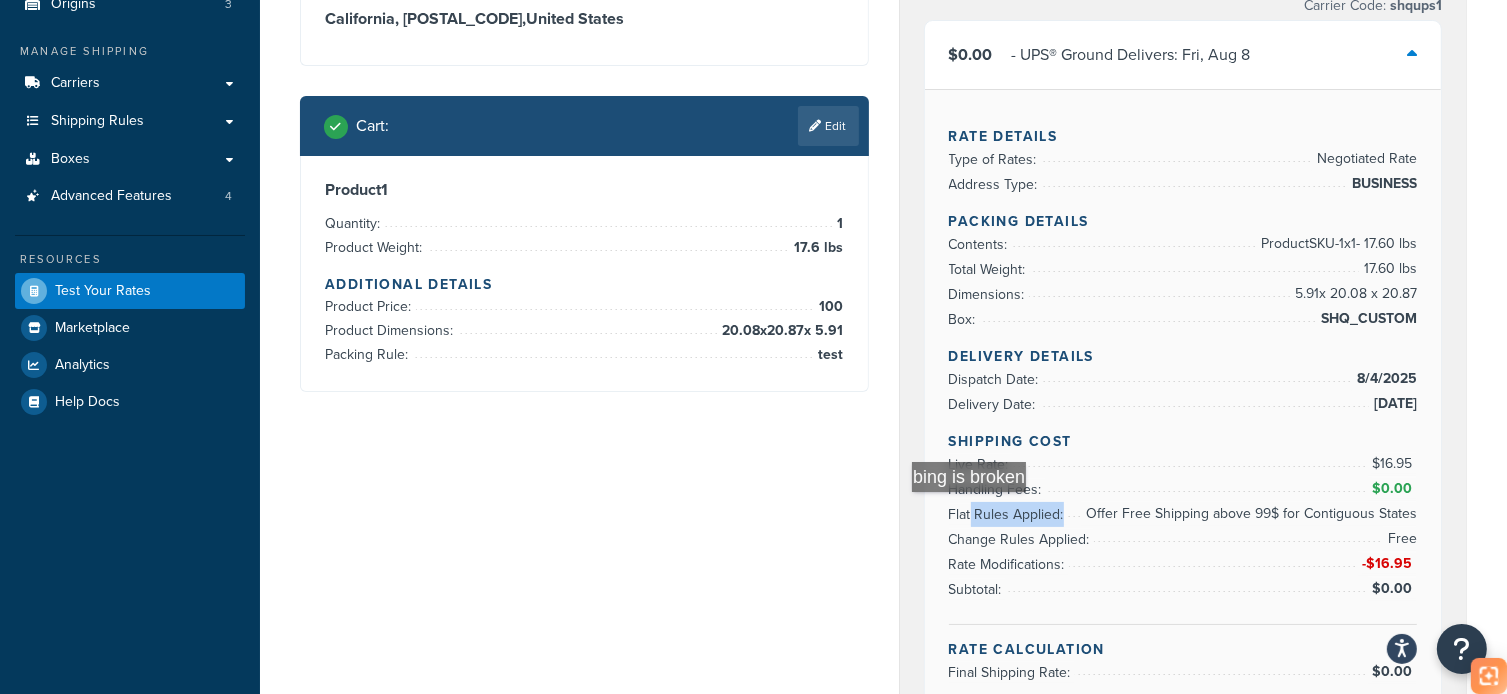 drag, startPoint x: 1420, startPoint y: 510, endPoint x: 947, endPoint y: 514, distance: 473.0169 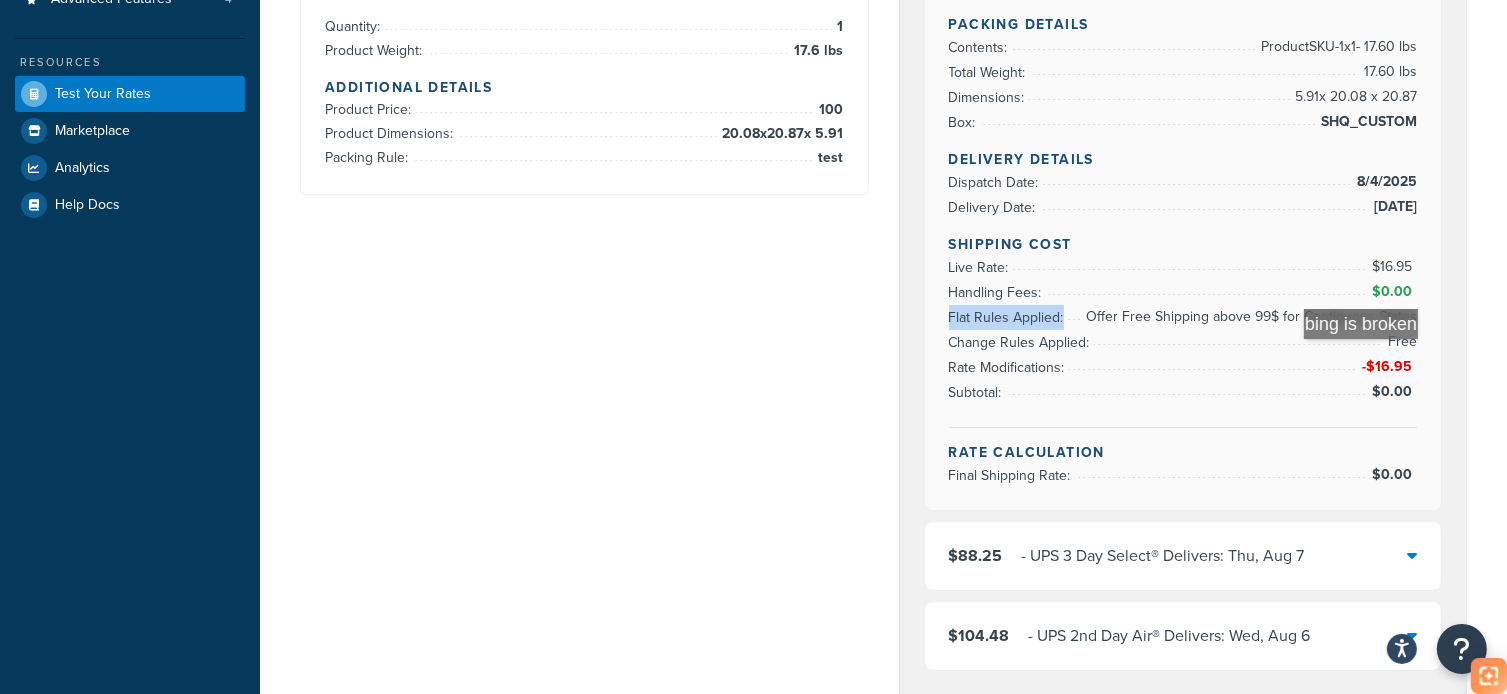 scroll, scrollTop: 400, scrollLeft: 0, axis: vertical 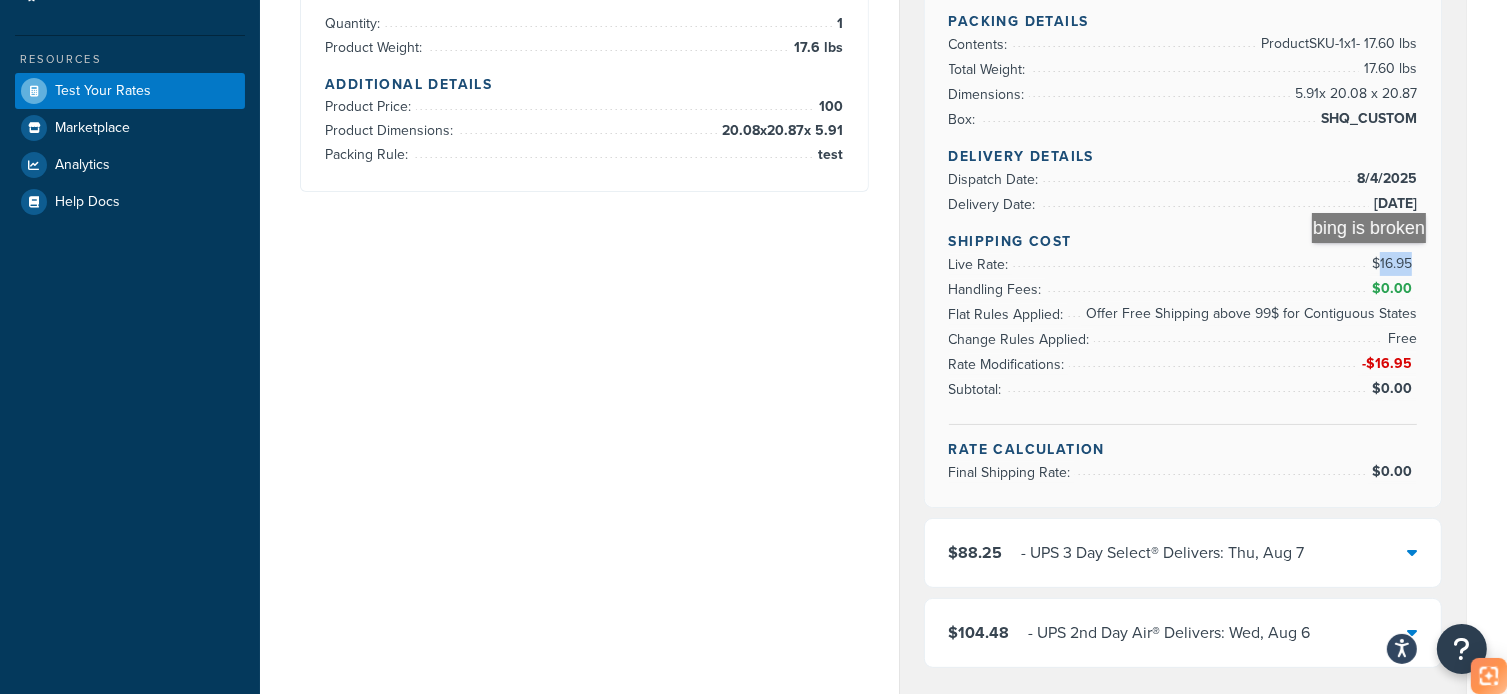 drag, startPoint x: 1411, startPoint y: 260, endPoint x: 1380, endPoint y: 263, distance: 31.144823 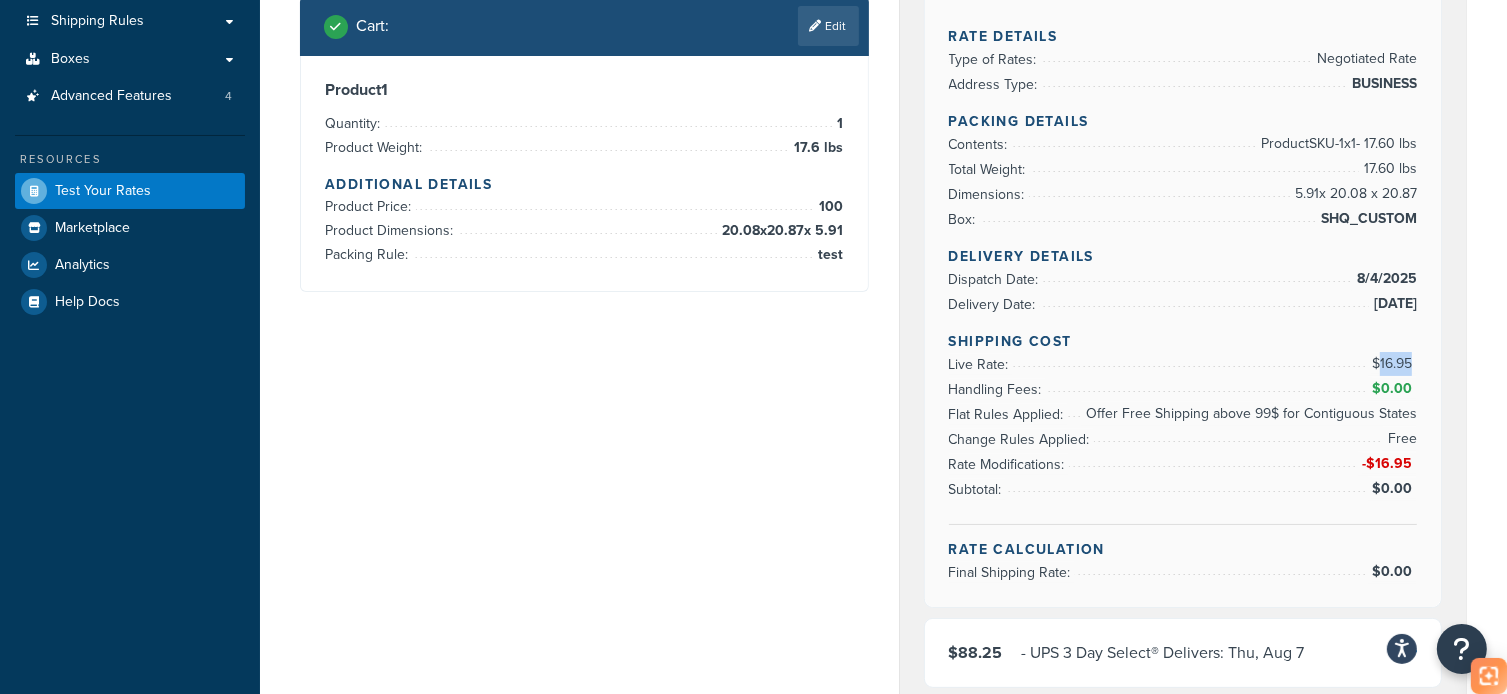 scroll, scrollTop: 200, scrollLeft: 0, axis: vertical 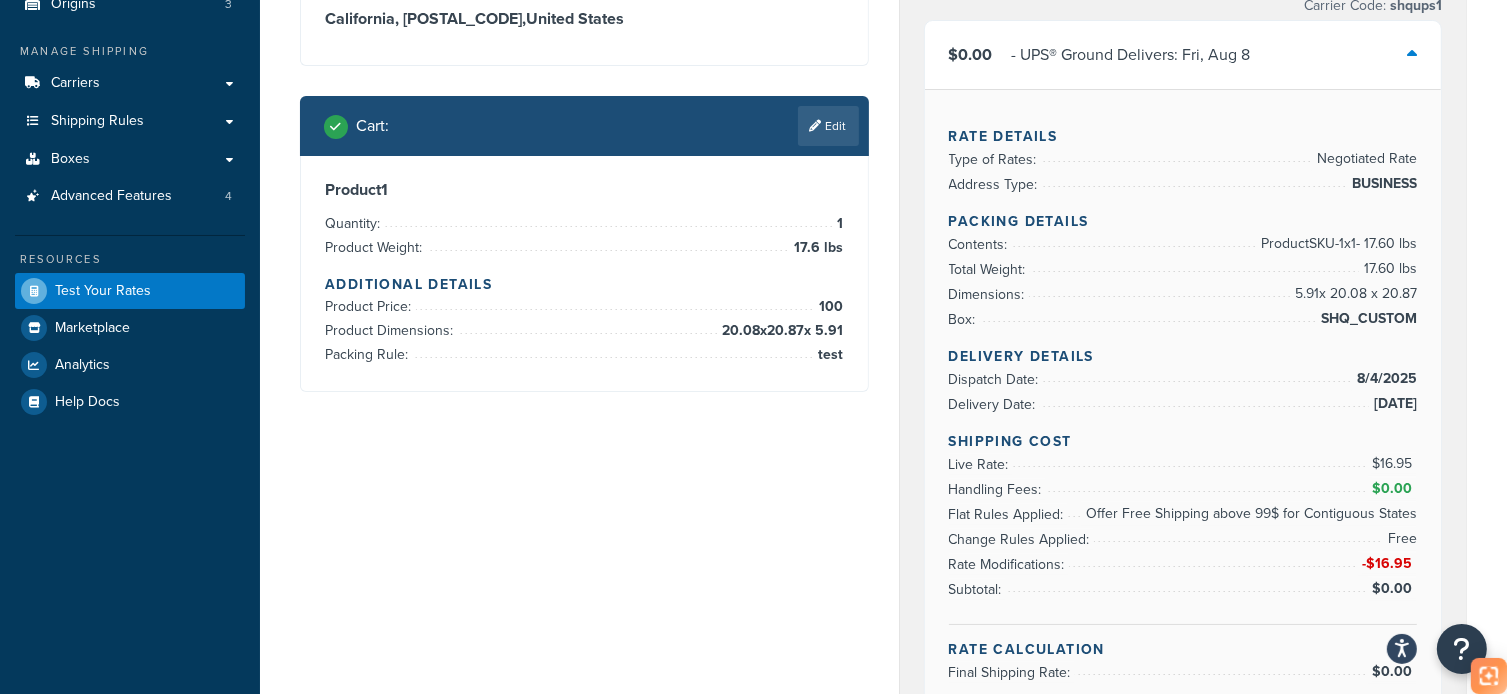 click on "Box: SHQ_CUSTOM" at bounding box center [1183, 319] 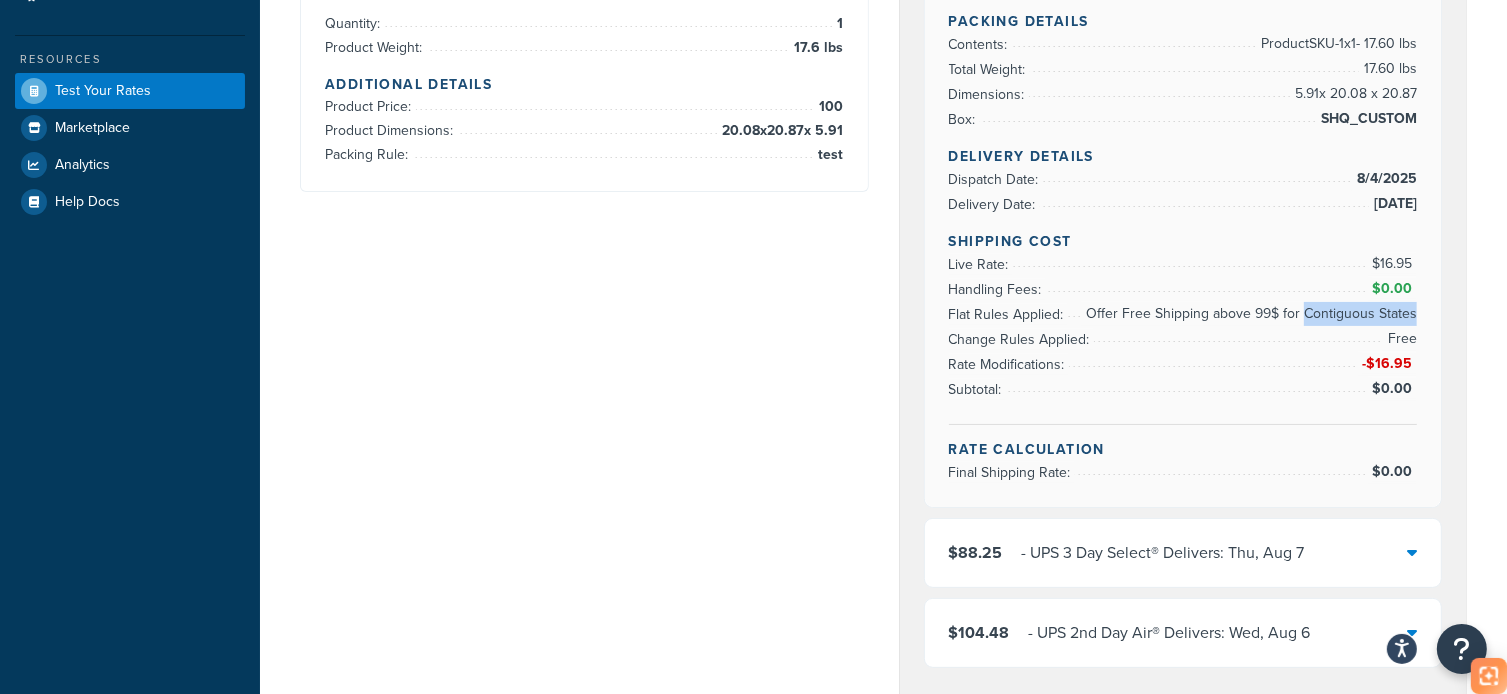 drag, startPoint x: 1305, startPoint y: 313, endPoint x: 1416, endPoint y: 311, distance: 111.01801 